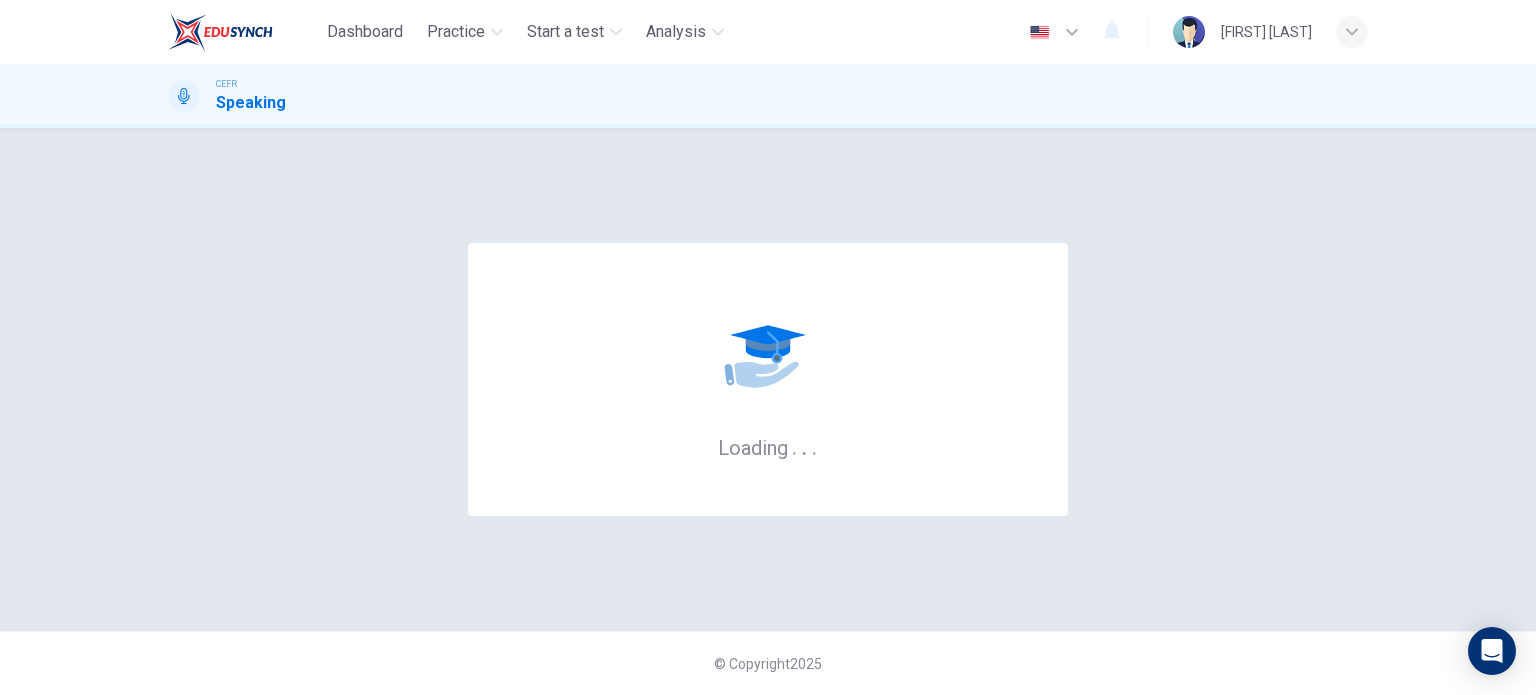 scroll, scrollTop: 0, scrollLeft: 0, axis: both 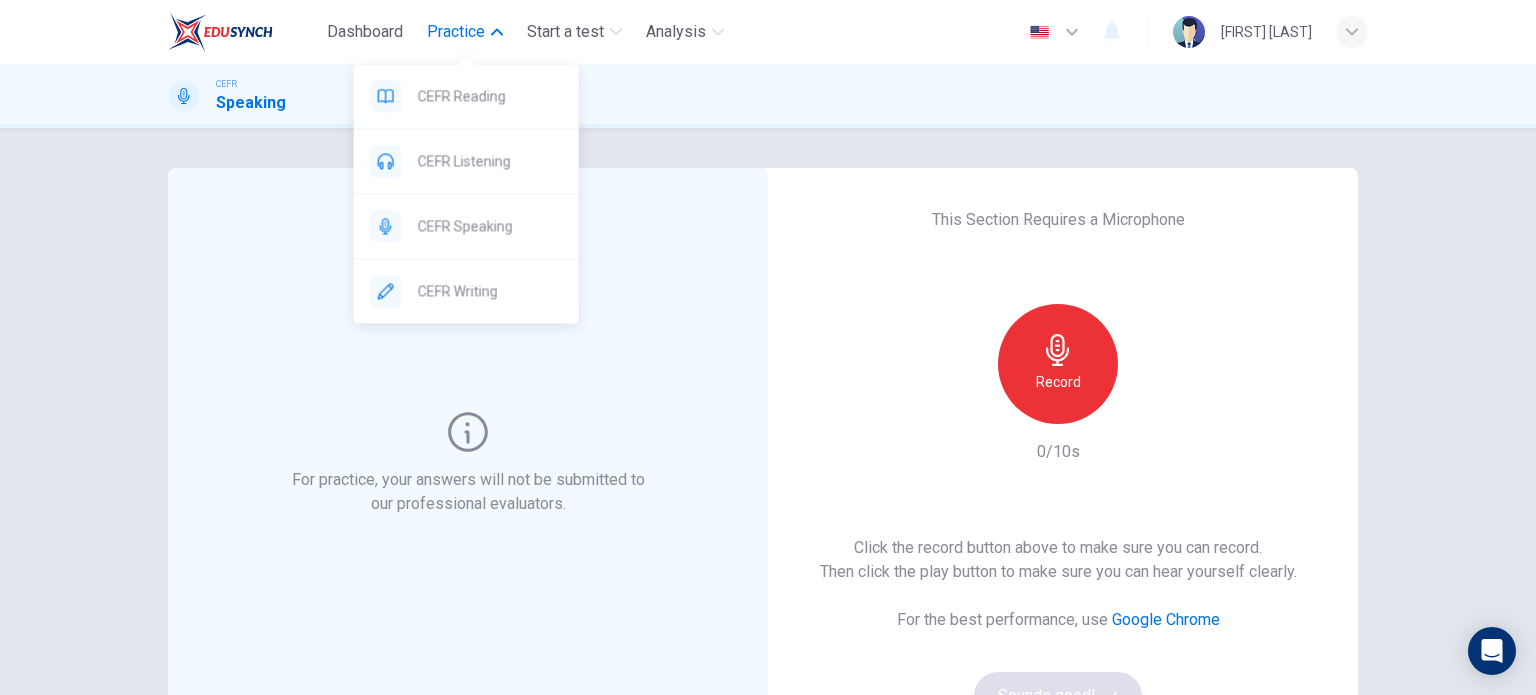 click on "Practice" at bounding box center [465, 32] 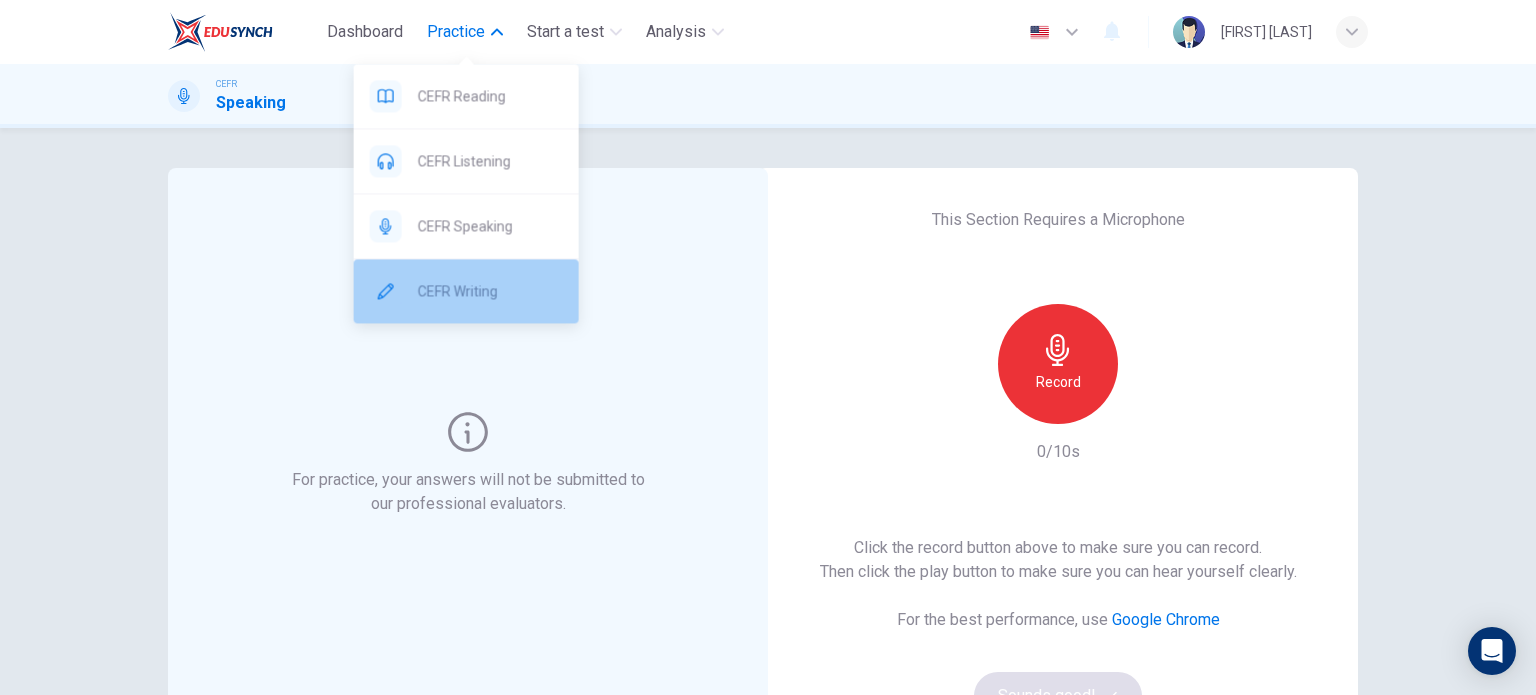 click on "CEFR Writing" at bounding box center [490, 96] 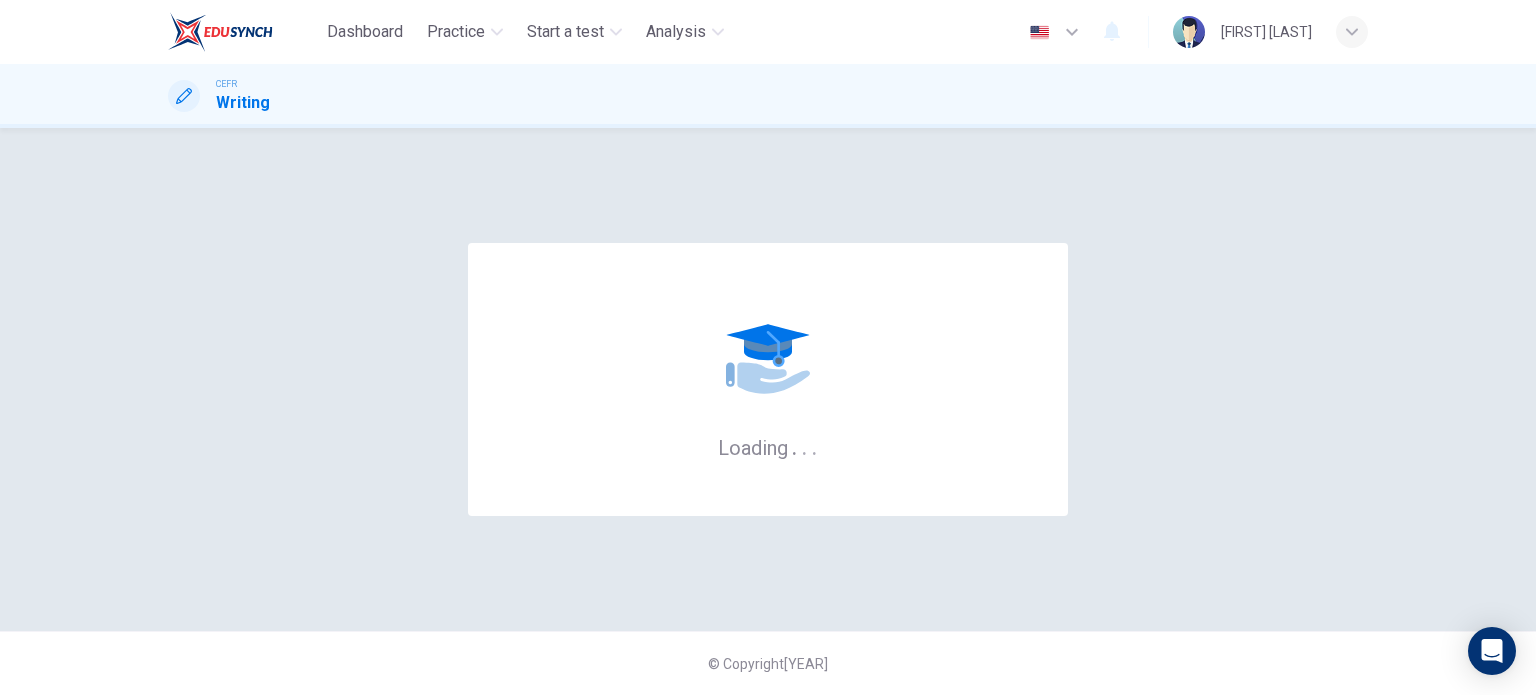 scroll, scrollTop: 0, scrollLeft: 0, axis: both 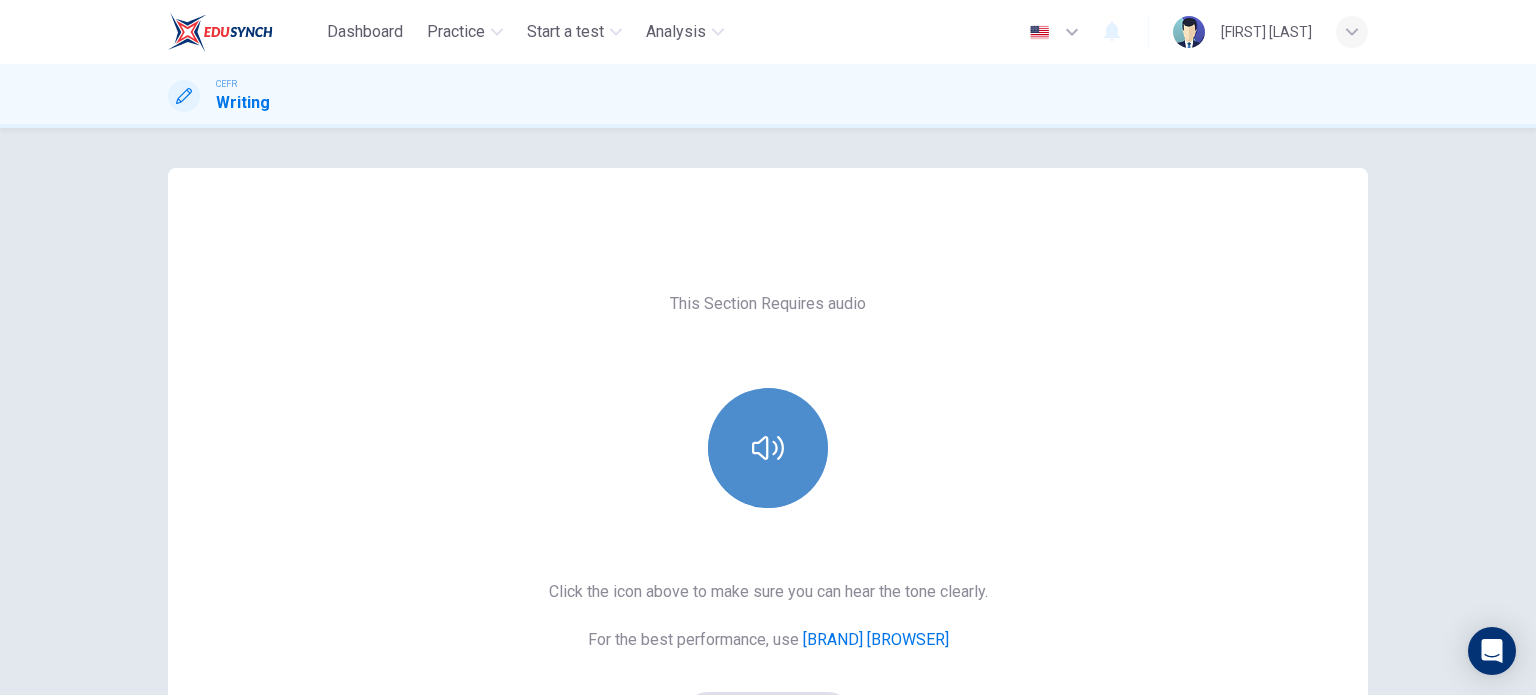 click at bounding box center (768, 448) 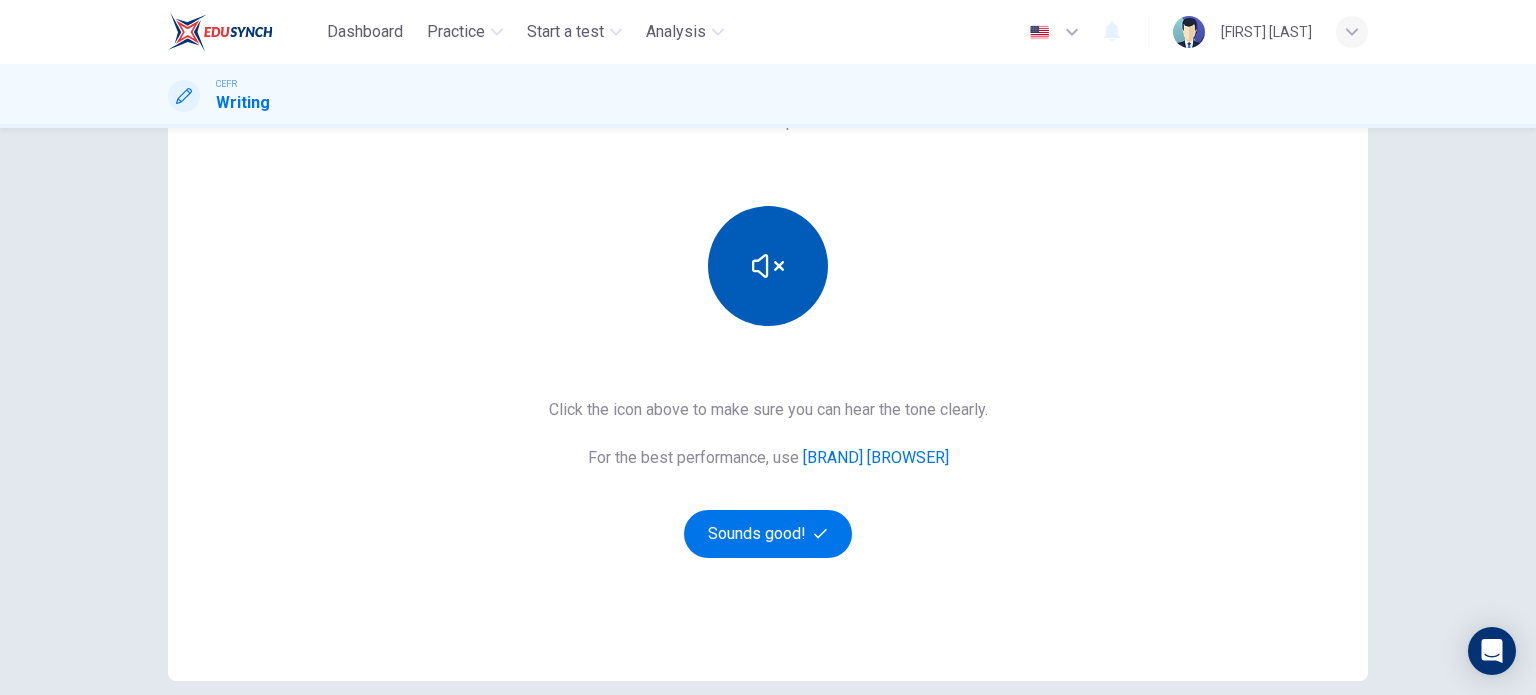 scroll, scrollTop: 188, scrollLeft: 0, axis: vertical 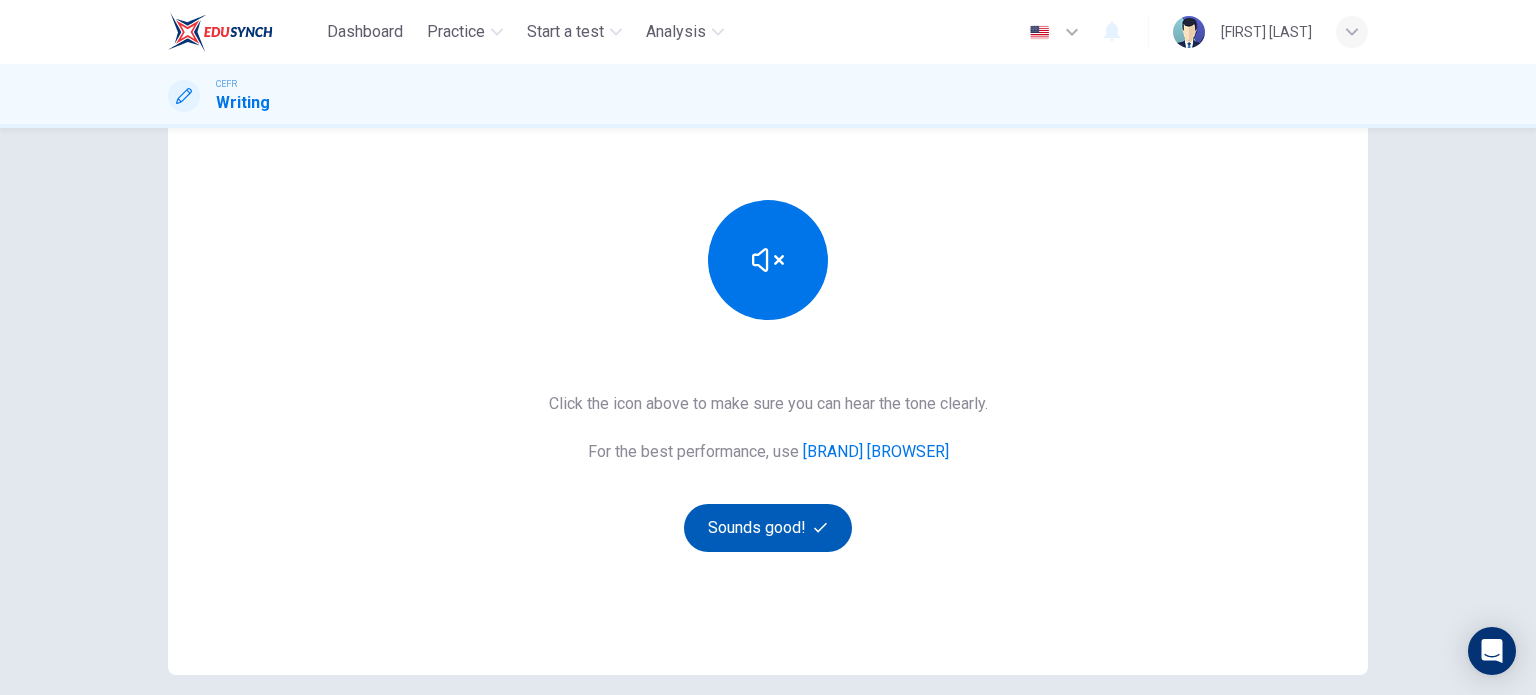 click on "Sounds good!" at bounding box center (768, 528) 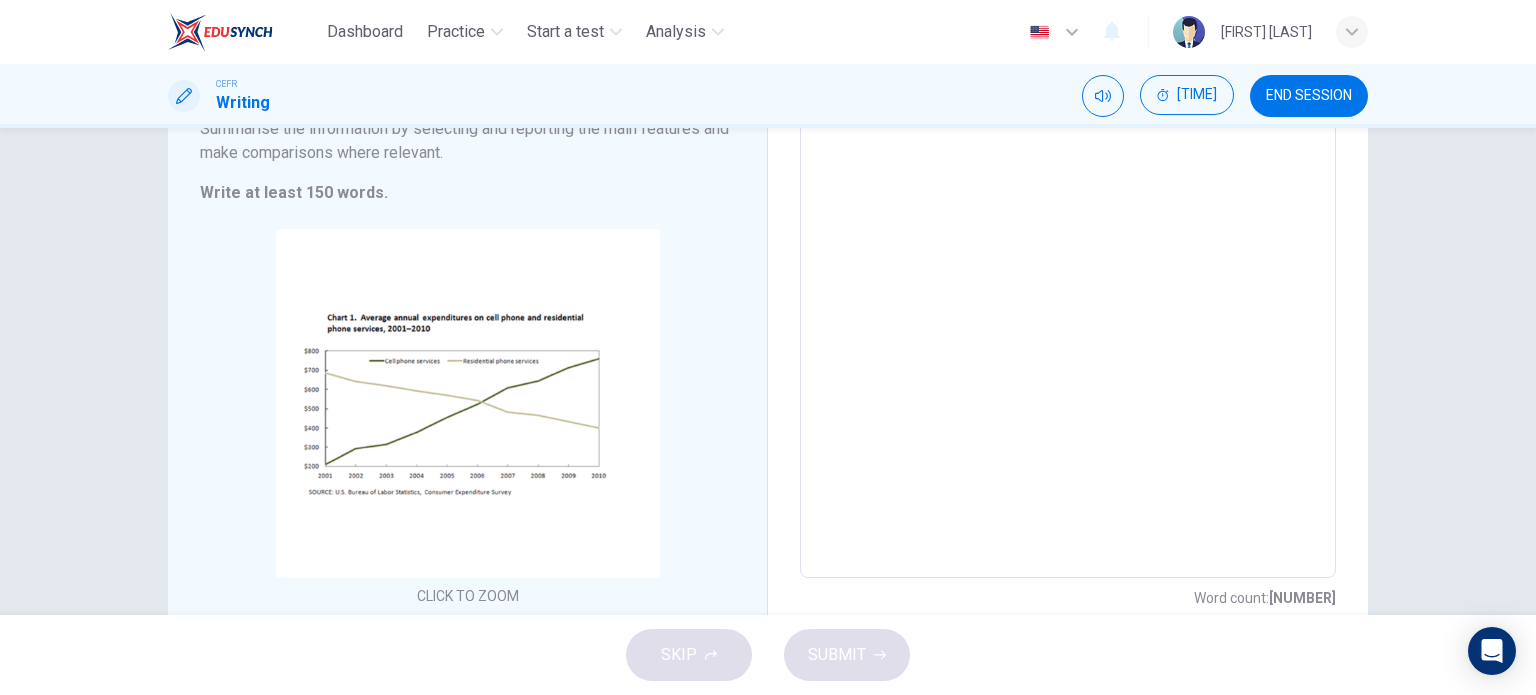 scroll, scrollTop: 316, scrollLeft: 0, axis: vertical 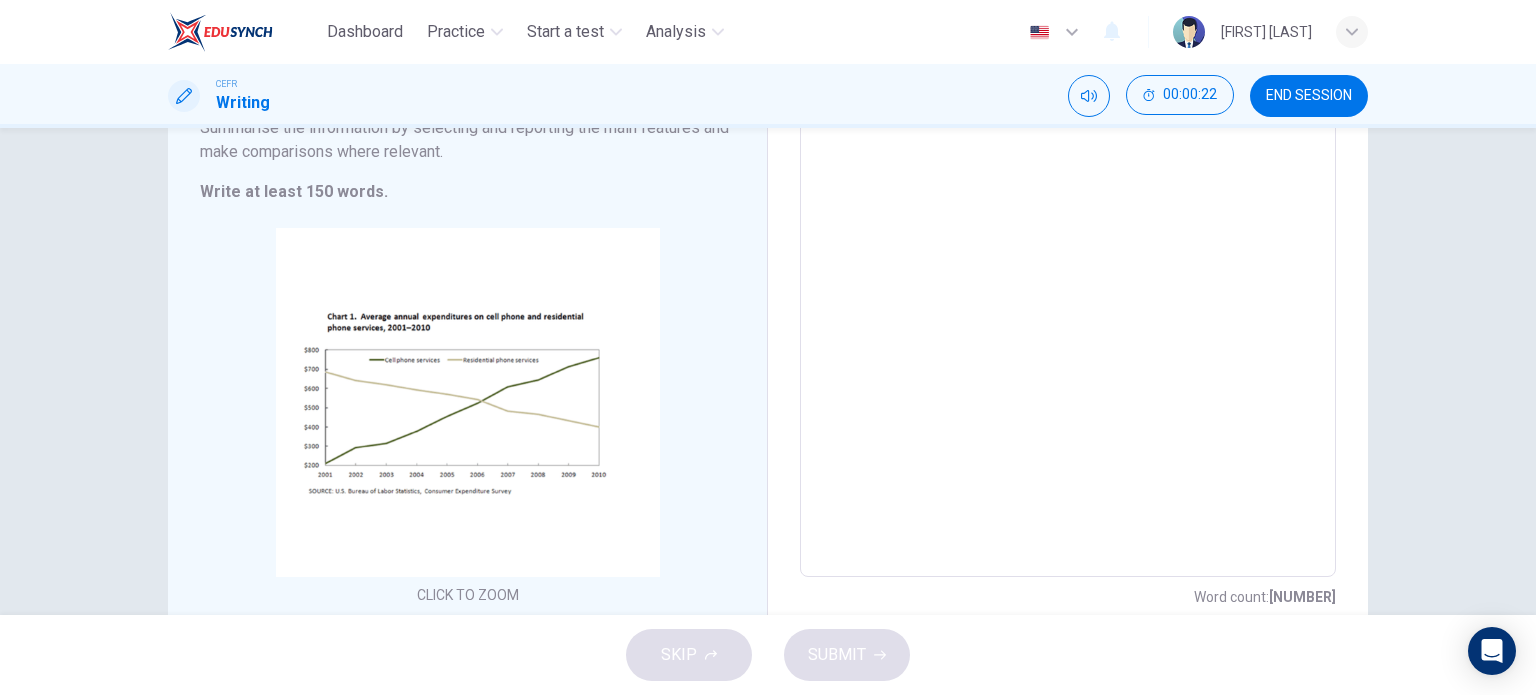 click on "Click to Zoom" at bounding box center [467, 418] 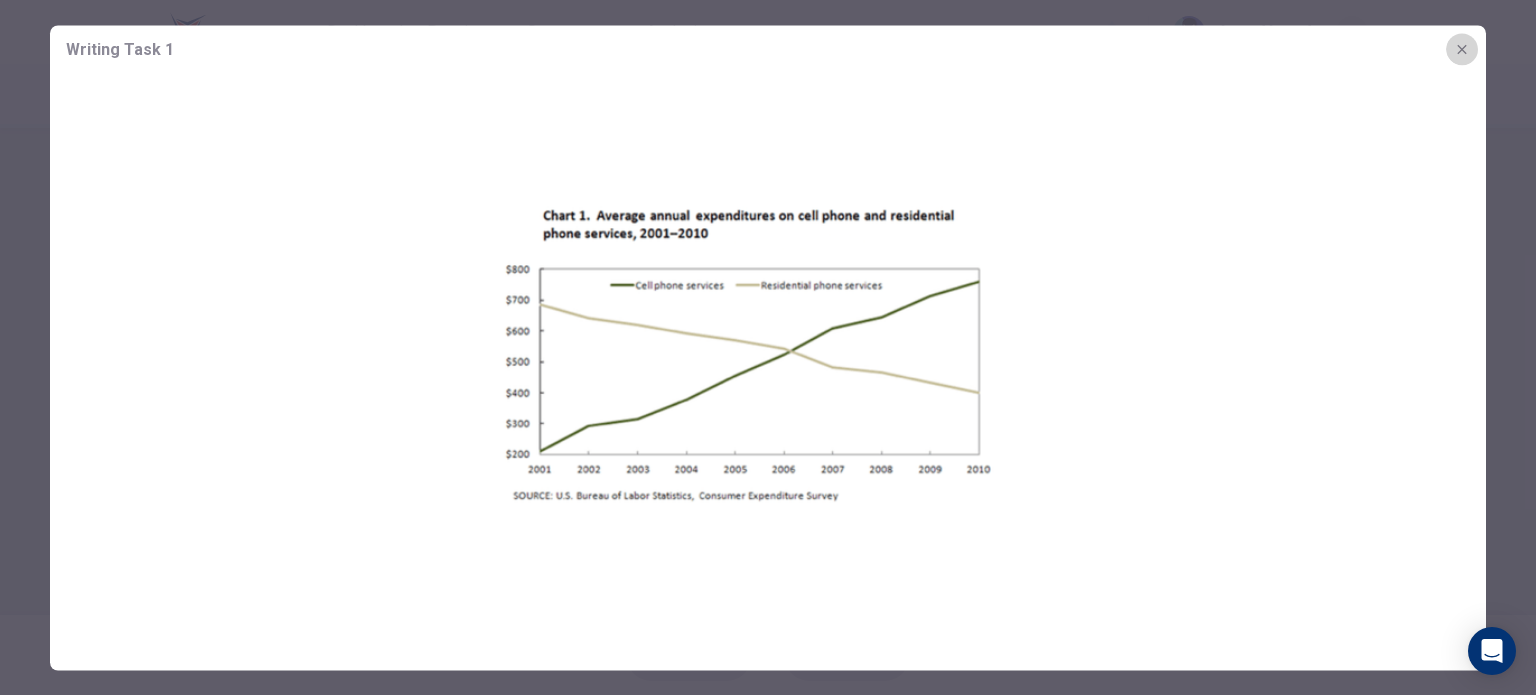click at bounding box center [1462, 49] 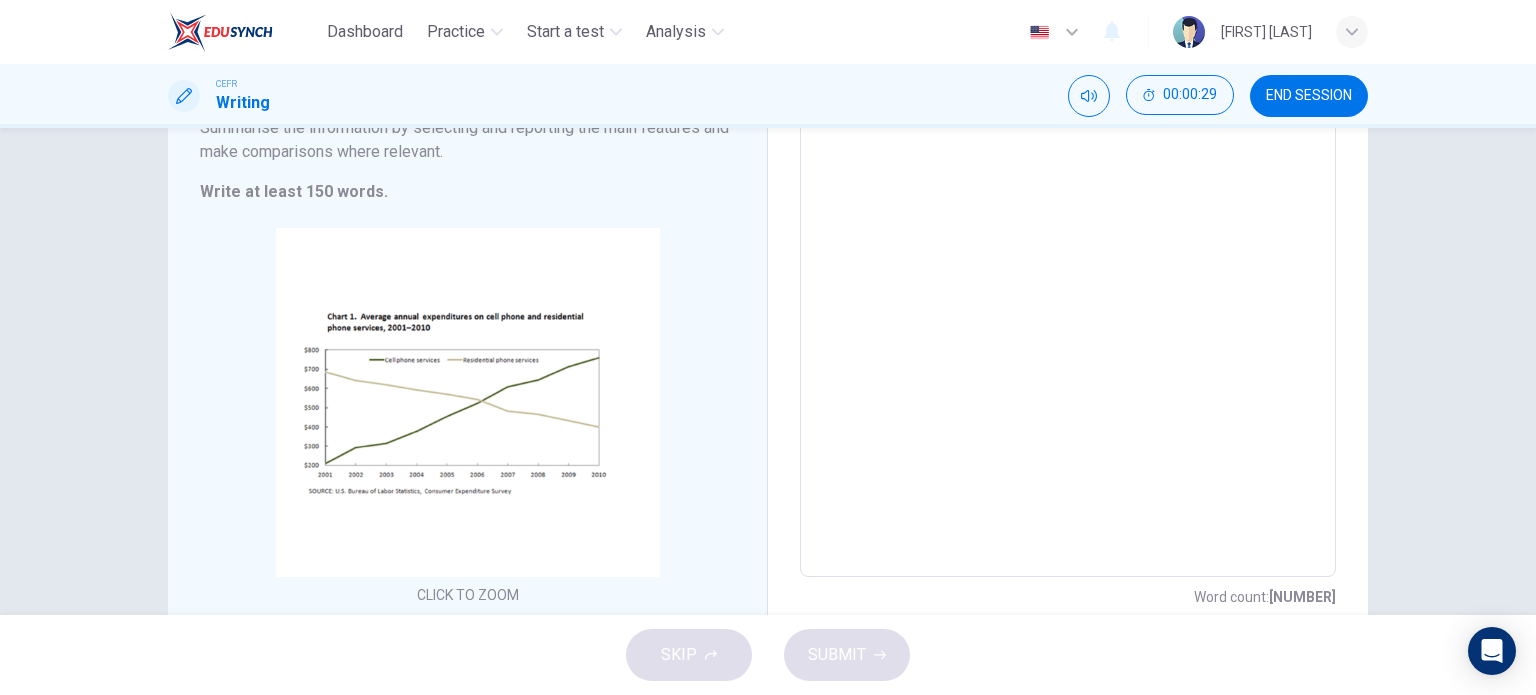 click at bounding box center [1068, 250] 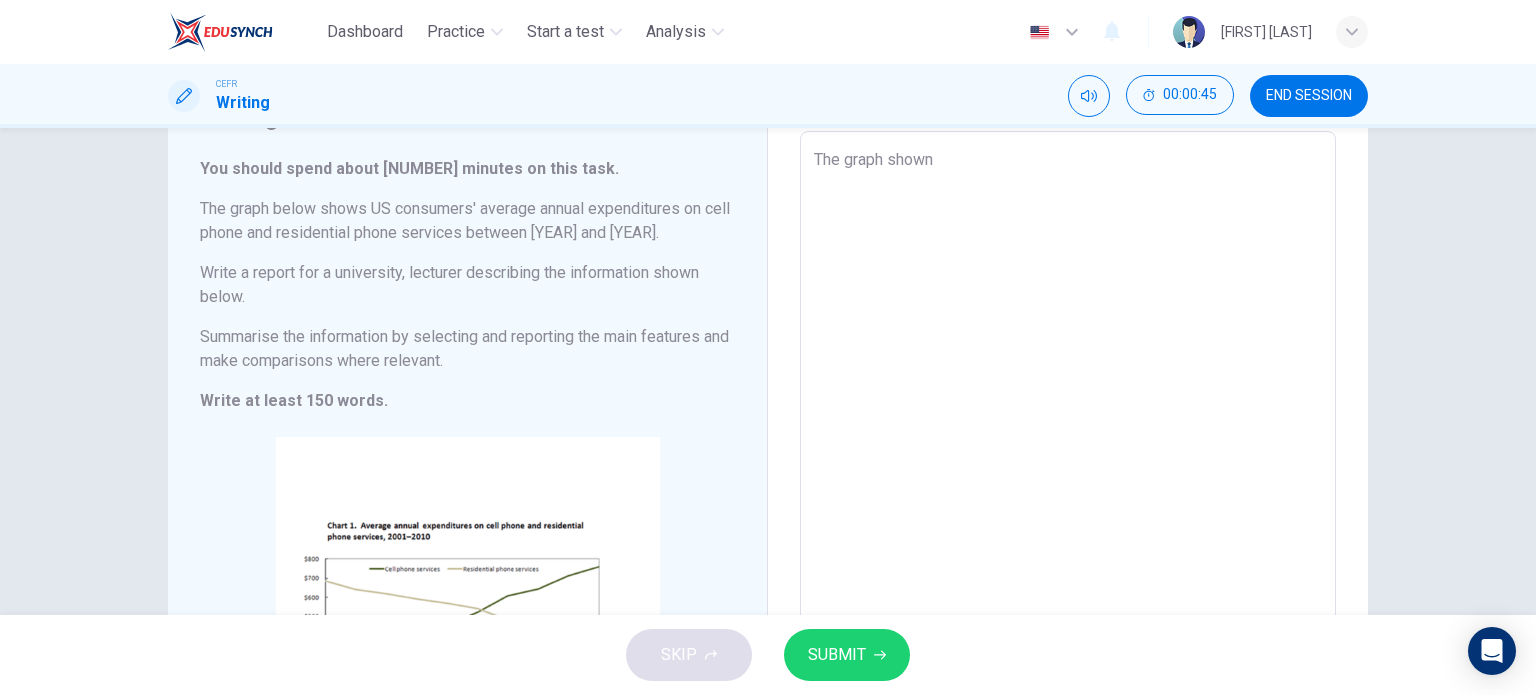 scroll, scrollTop: 112, scrollLeft: 0, axis: vertical 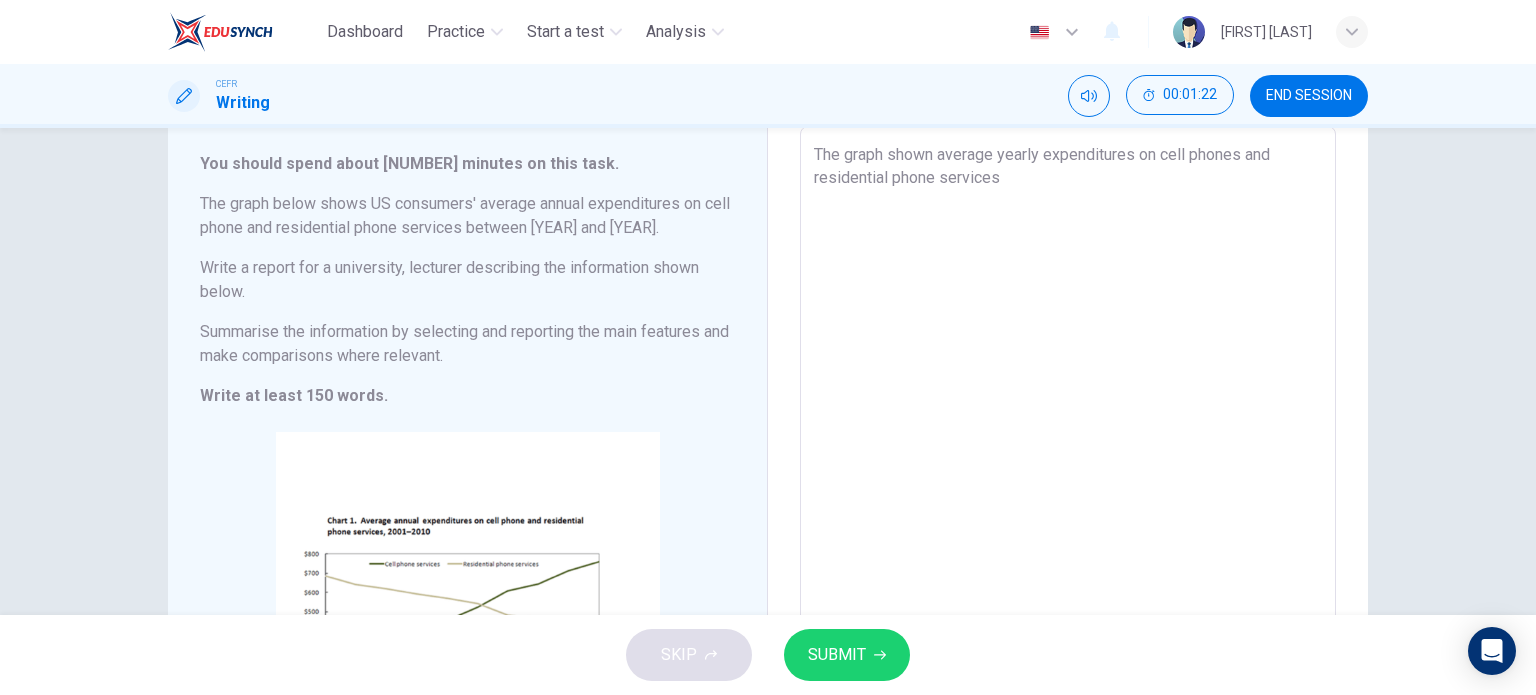 click on "The graph shown average yearly expenditures on cell phones and residential phone services" at bounding box center (1068, 454) 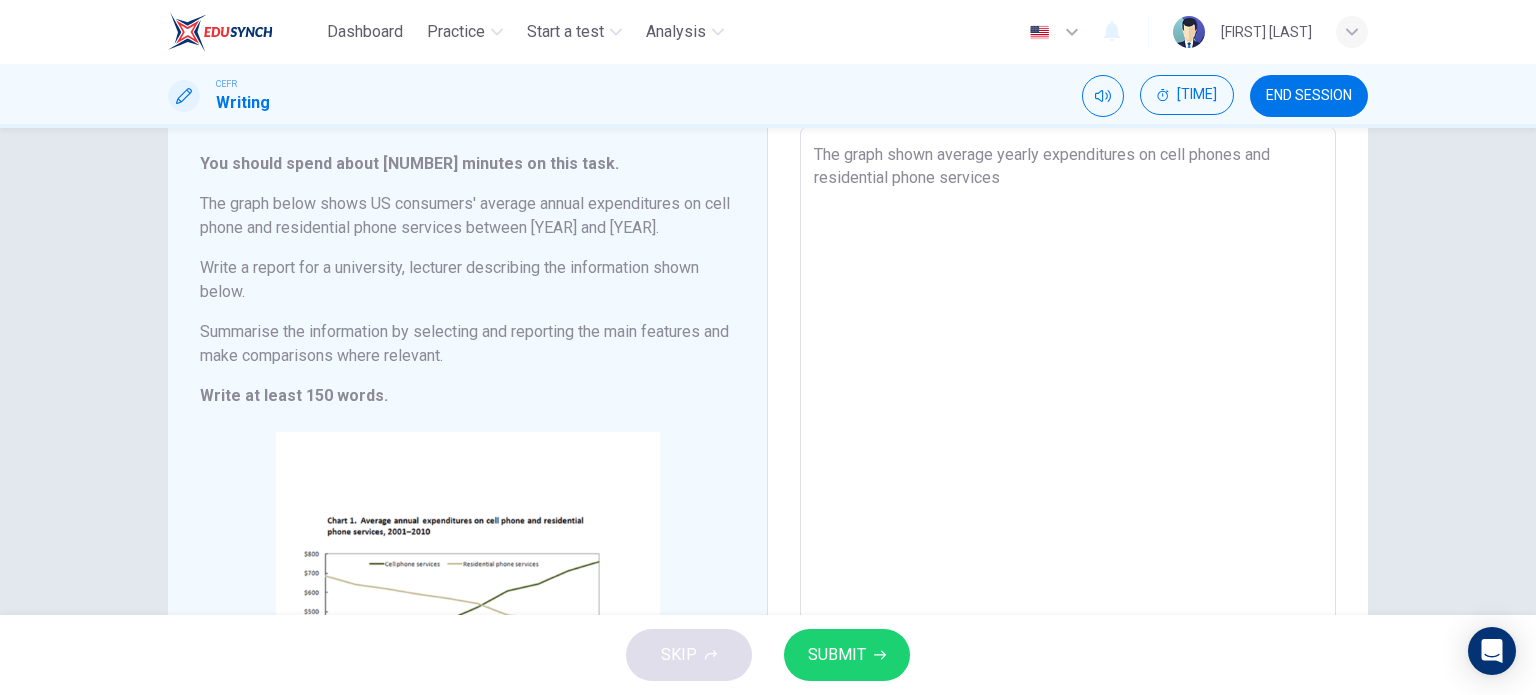 click on "The graph shown average yearly expenditures on cell phones and residential phone services" at bounding box center (1068, 454) 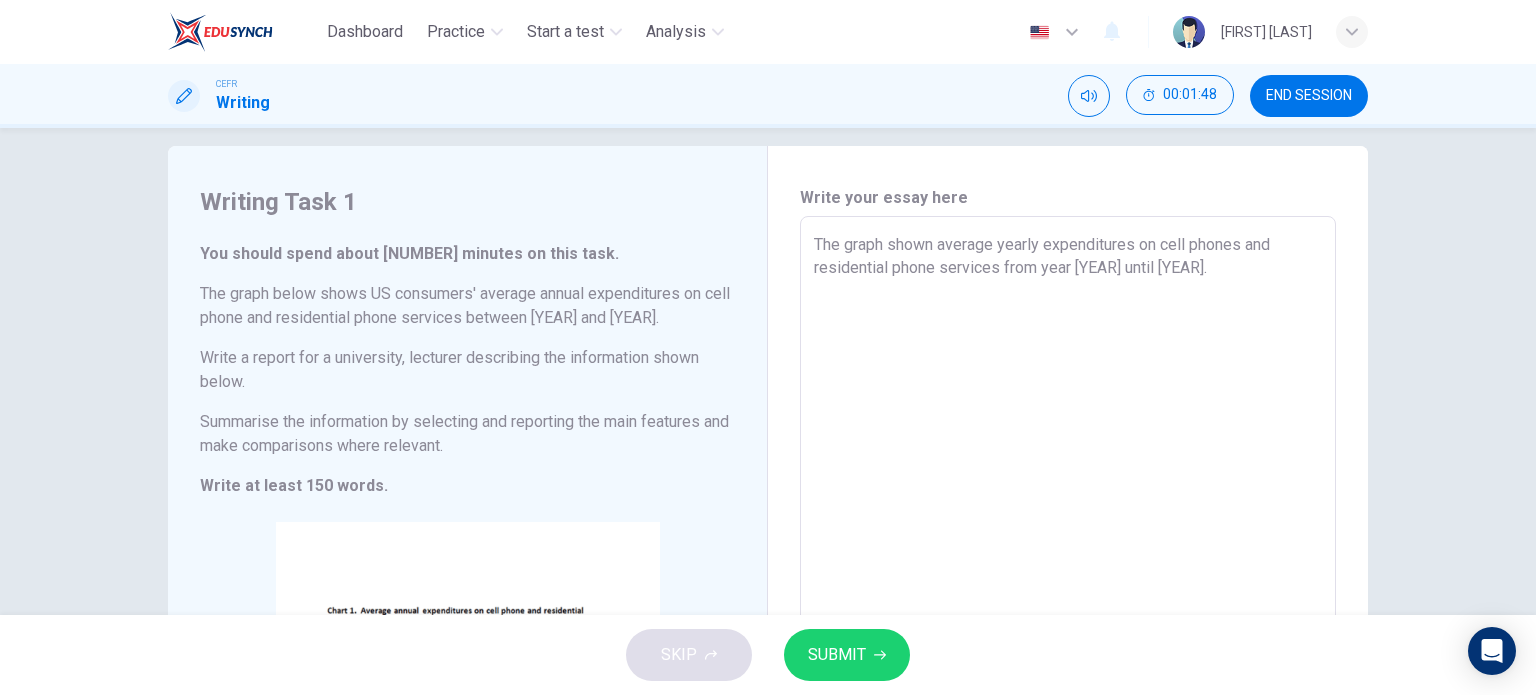 scroll, scrollTop: 16, scrollLeft: 0, axis: vertical 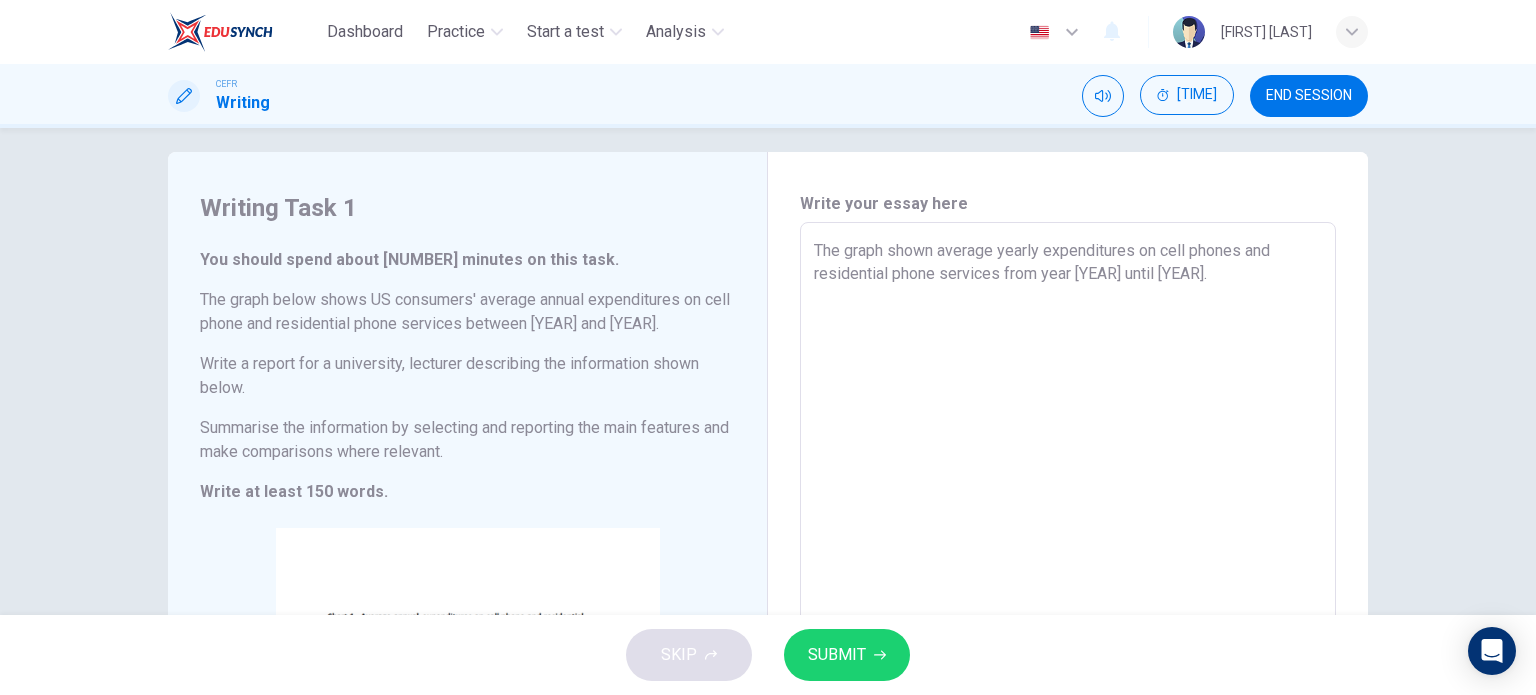 click on "The graph shown average yearly expenditures on cell phones and residential phone services from year [YEAR] until [YEAR]." at bounding box center [1068, 550] 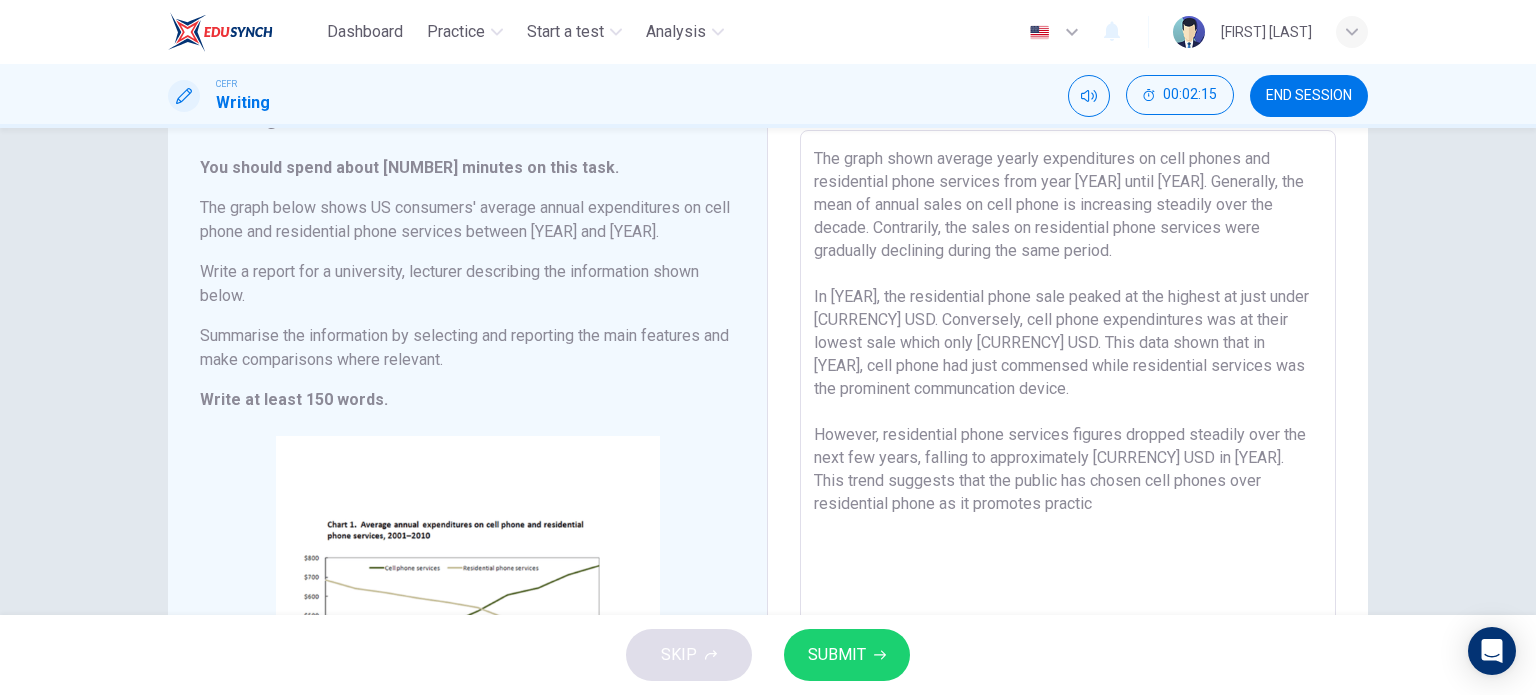 scroll, scrollTop: 106, scrollLeft: 0, axis: vertical 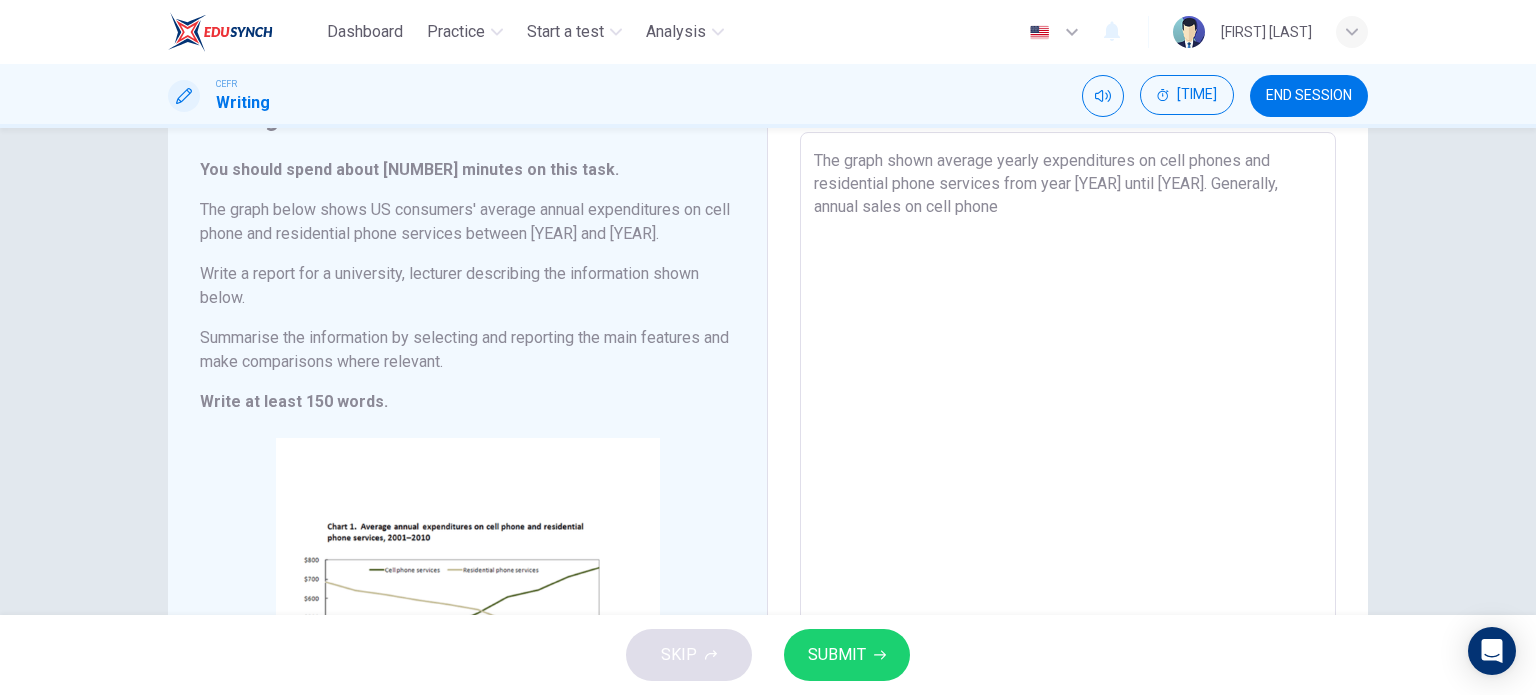 click on "The graph shown average yearly expenditures on cell phones and residential phone services from year [YEAR] until [YEAR]. Generally, annual sales on cell phone" at bounding box center (1068, 460) 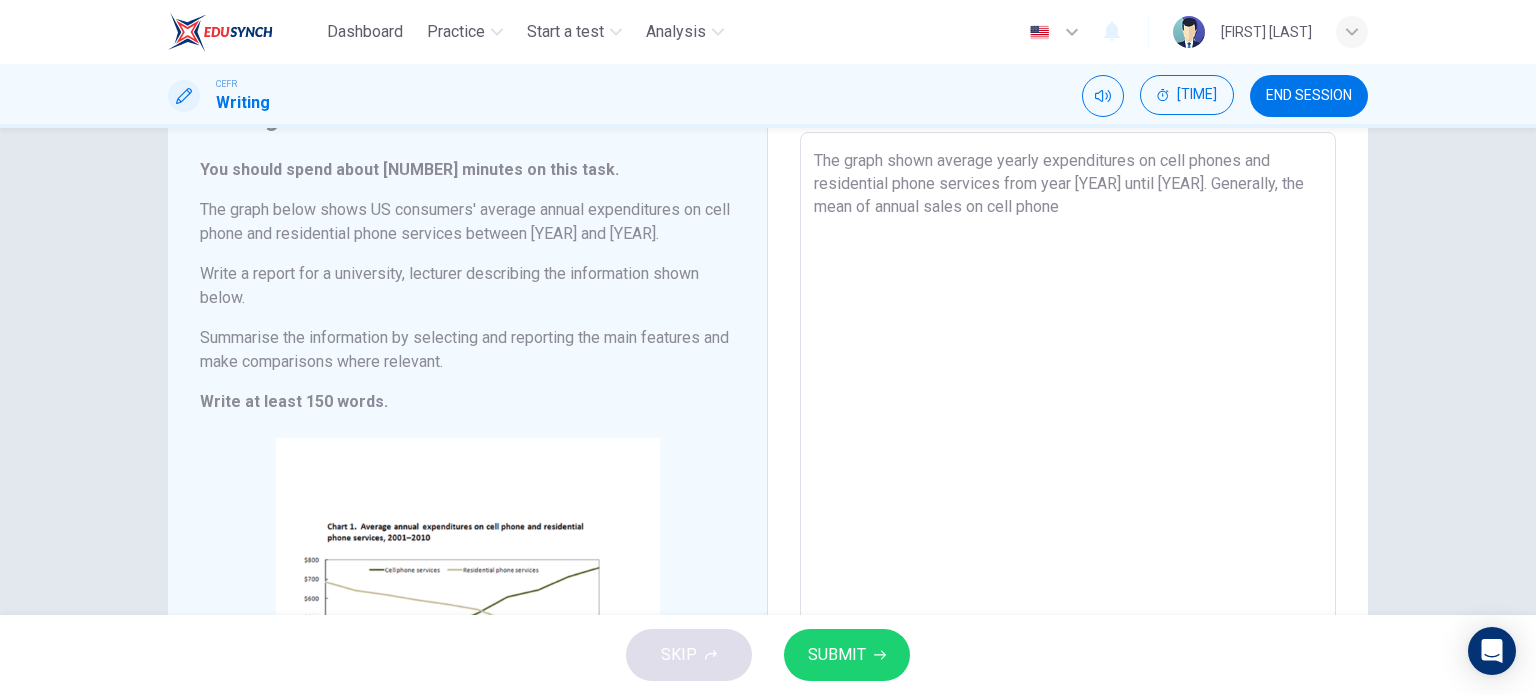 click on "The graph shown average yearly expenditures on cell phones and residential phone services from year [YEAR] until [YEAR]. Generally, the mean of annual sales on cell phone" at bounding box center [1068, 460] 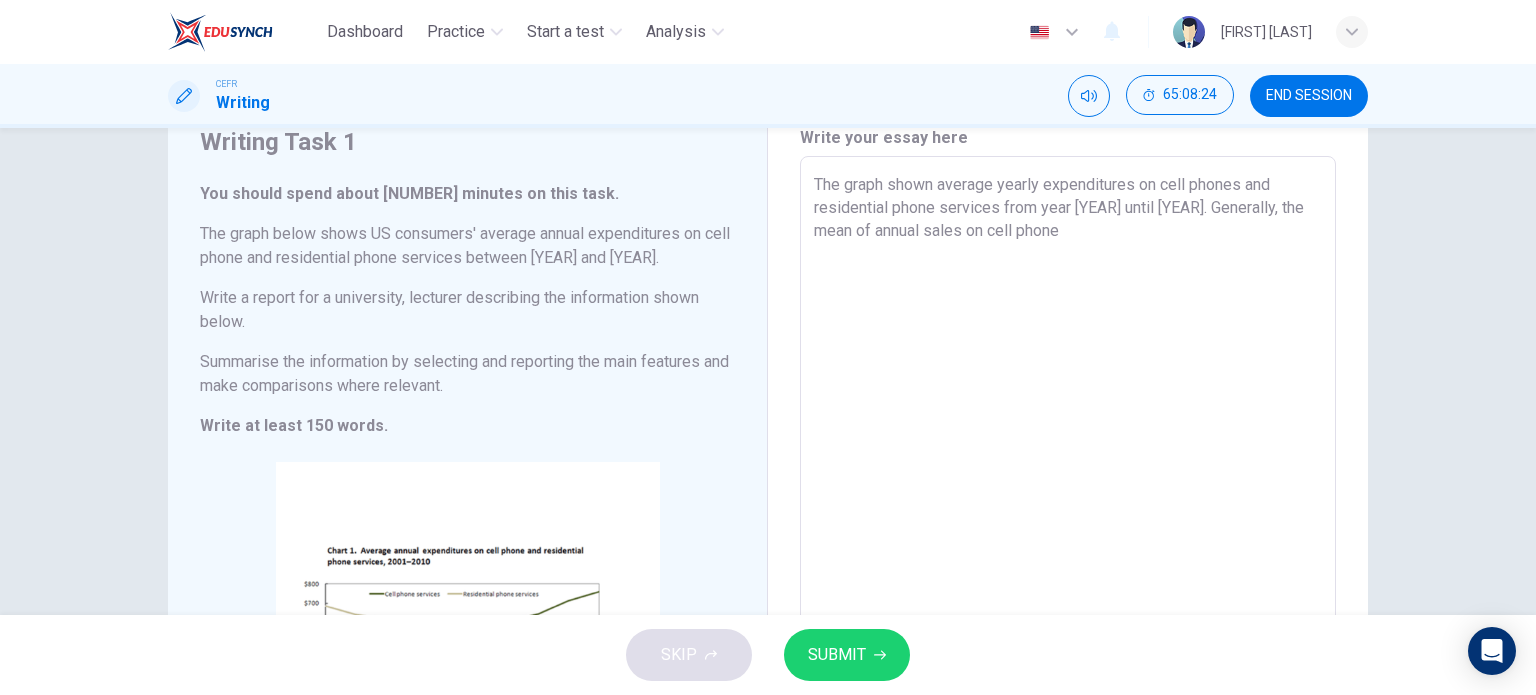 scroll, scrollTop: 81, scrollLeft: 0, axis: vertical 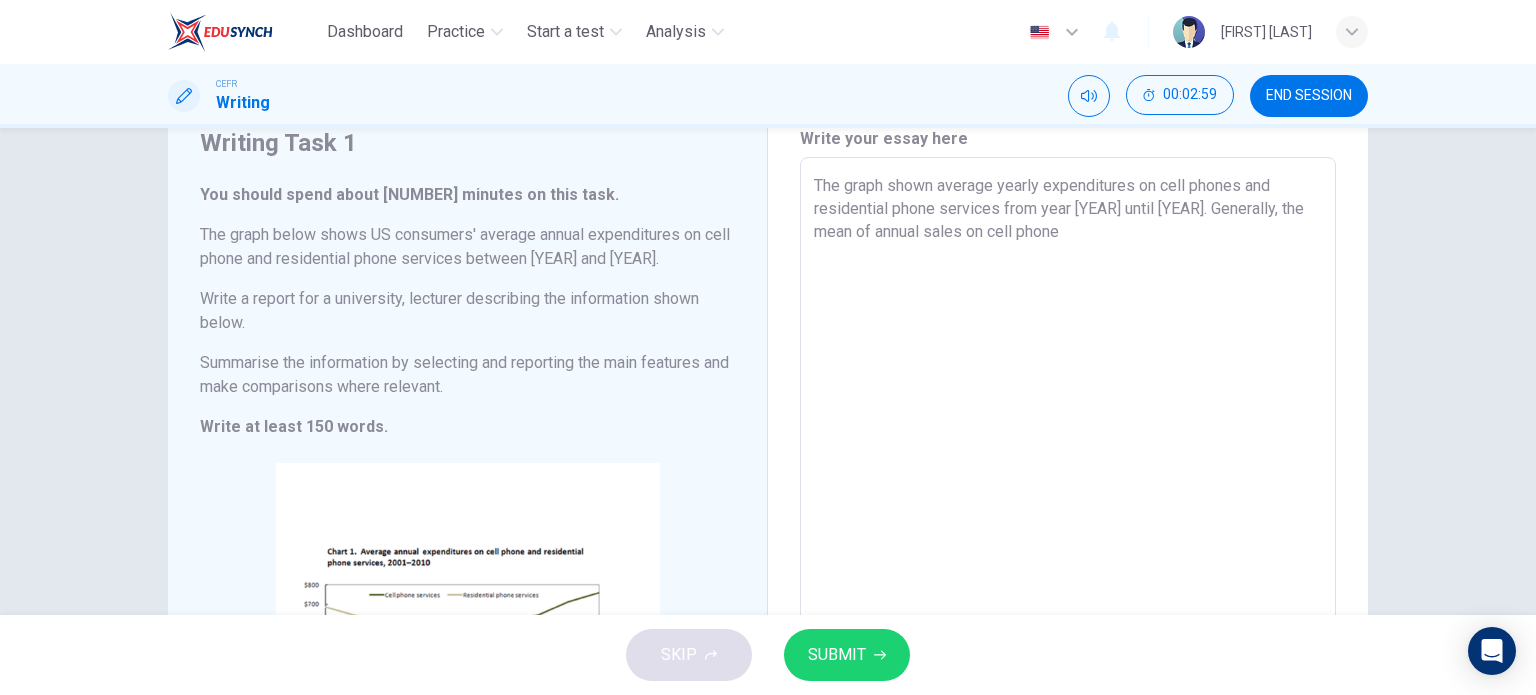 click on "The graph shown average yearly expenditures on cell phones and residential phone services from year [YEAR] until [YEAR]. Generally, the mean of annual sales on cell phone" at bounding box center [1068, 485] 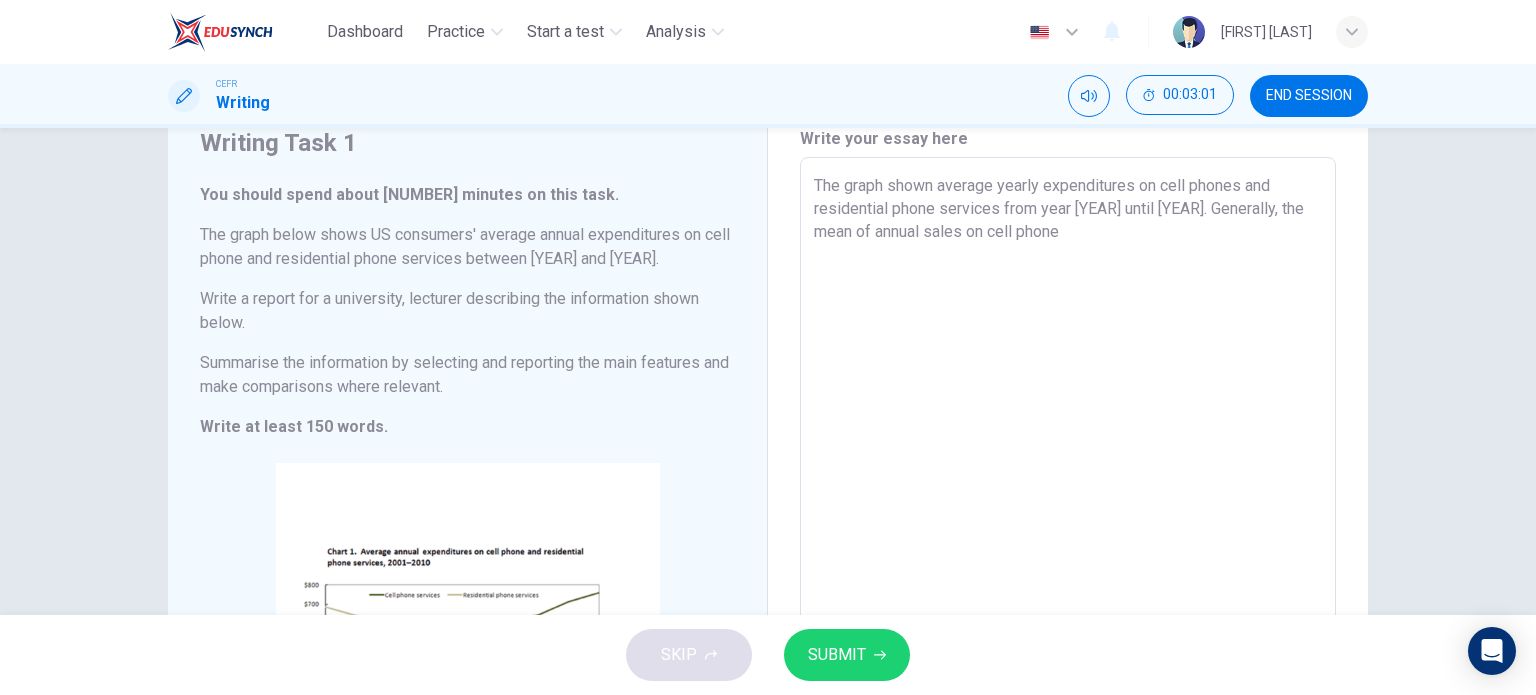 drag, startPoint x: 849, startPoint y: 232, endPoint x: 939, endPoint y: 239, distance: 90.27181 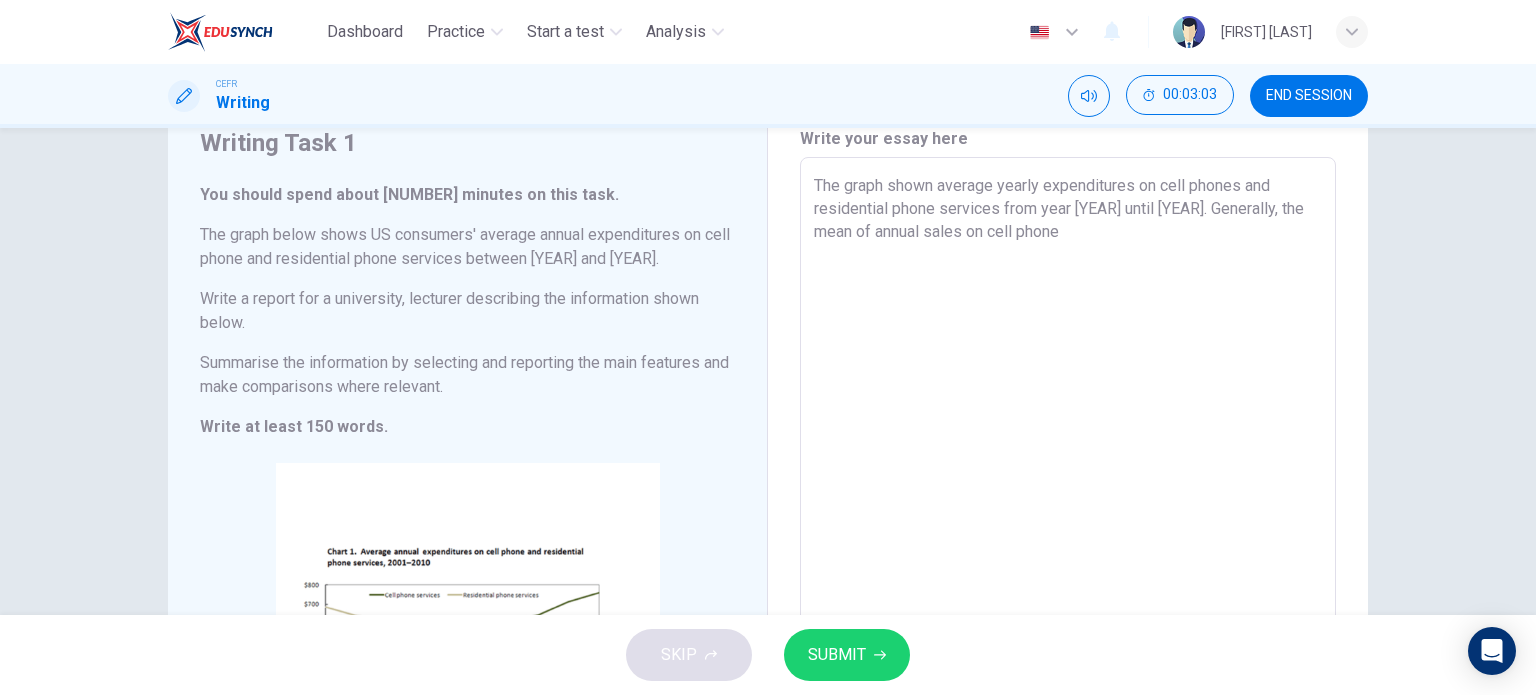 click on "The graph shown average yearly expenditures on cell phones and residential phone services from year [YEAR] until [YEAR]. Generally, the mean of annual sales on cell phone" at bounding box center [1068, 485] 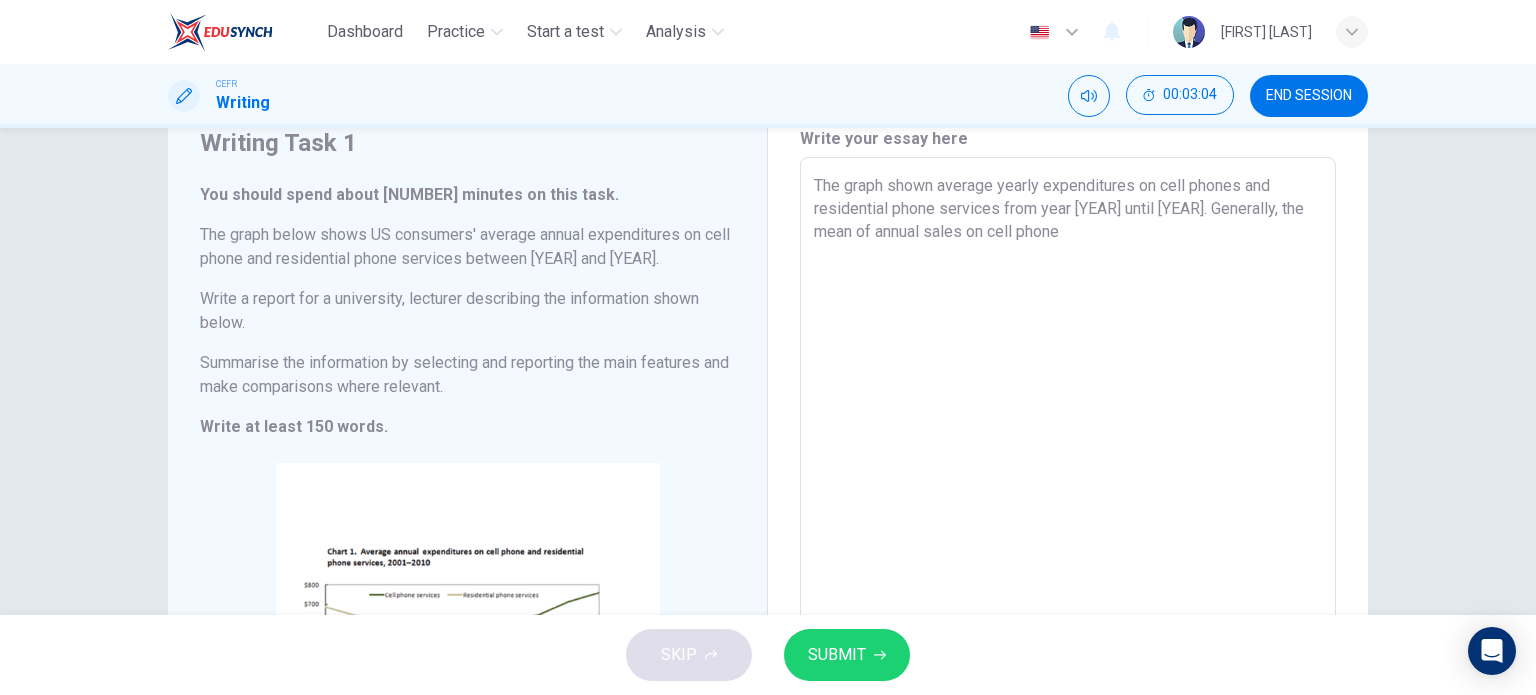 click on "The graph shown average yearly expenditures on cell phones and residential phone services from year [YEAR] until [YEAR]. Generally, the mean of annual sales on cell phone" at bounding box center (1068, 485) 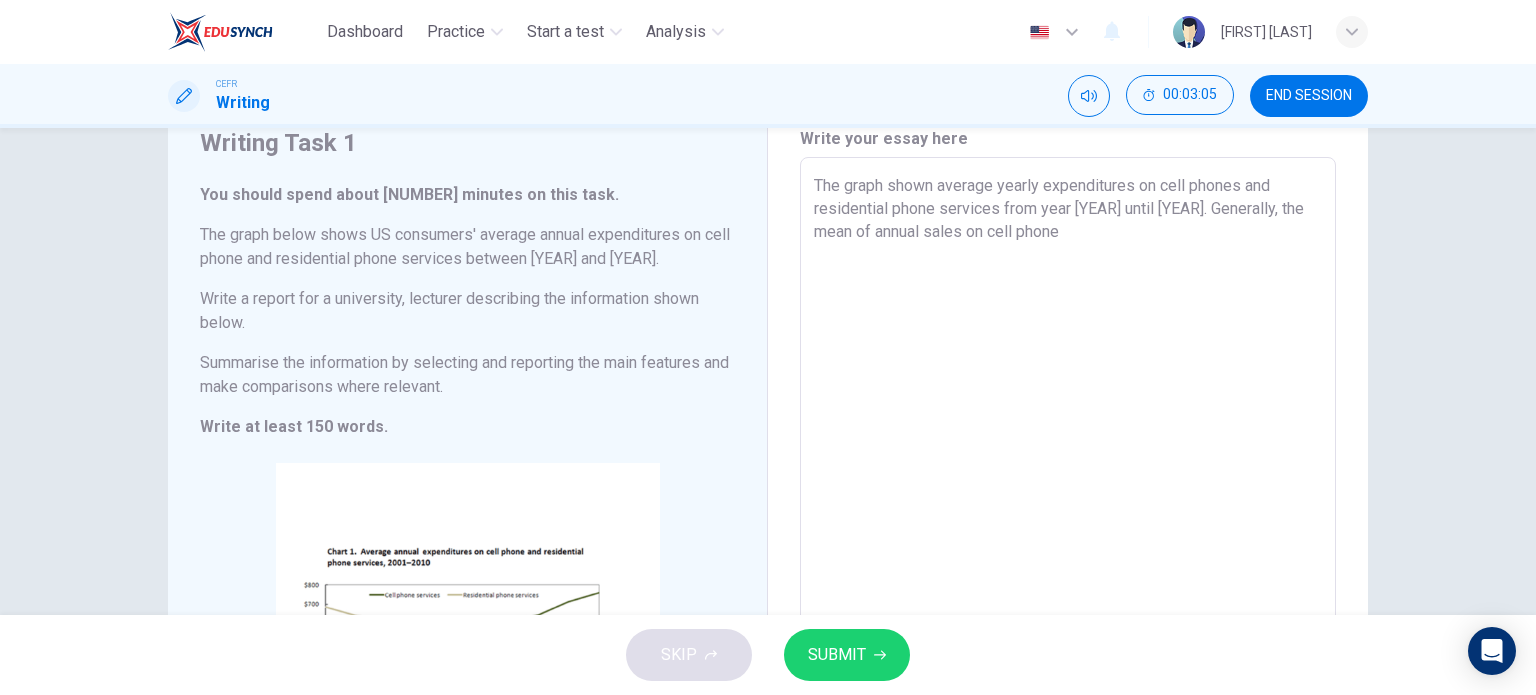 click on "The graph shown average yearly expenditures on cell phones and residential phone services from year [YEAR] until [YEAR]. Generally, the mean of annual sales on cell phone" at bounding box center [1068, 485] 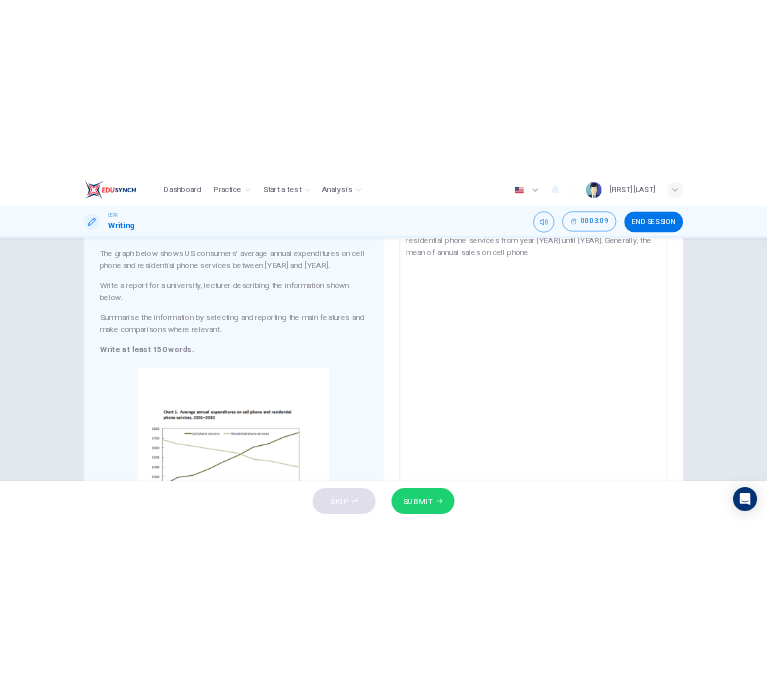 scroll, scrollTop: 156, scrollLeft: 0, axis: vertical 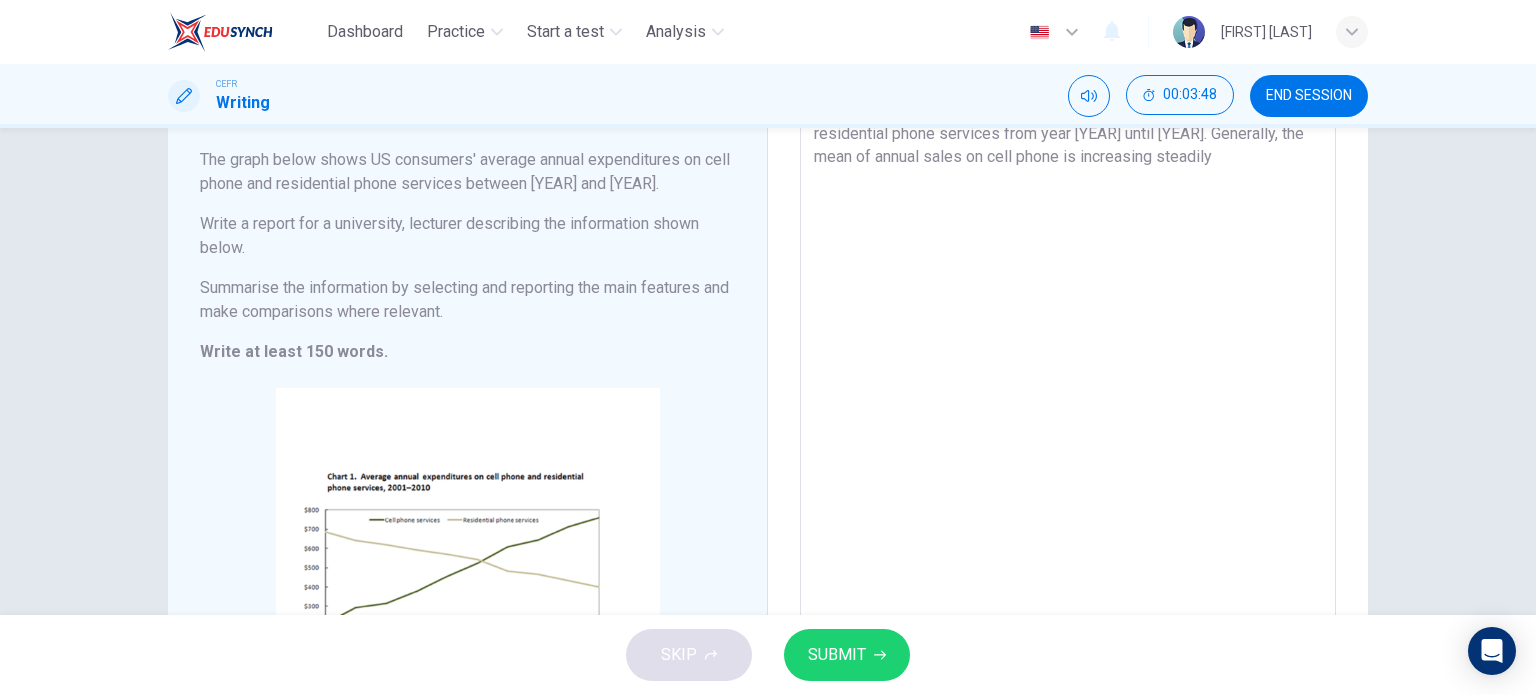 click on "The graph shown average yearly expenditures on cell phones and residential phone services from year [YEAR] until [YEAR]. Generally, the mean of annual sales on cell phone is increasing steadily" at bounding box center (1068, 410) 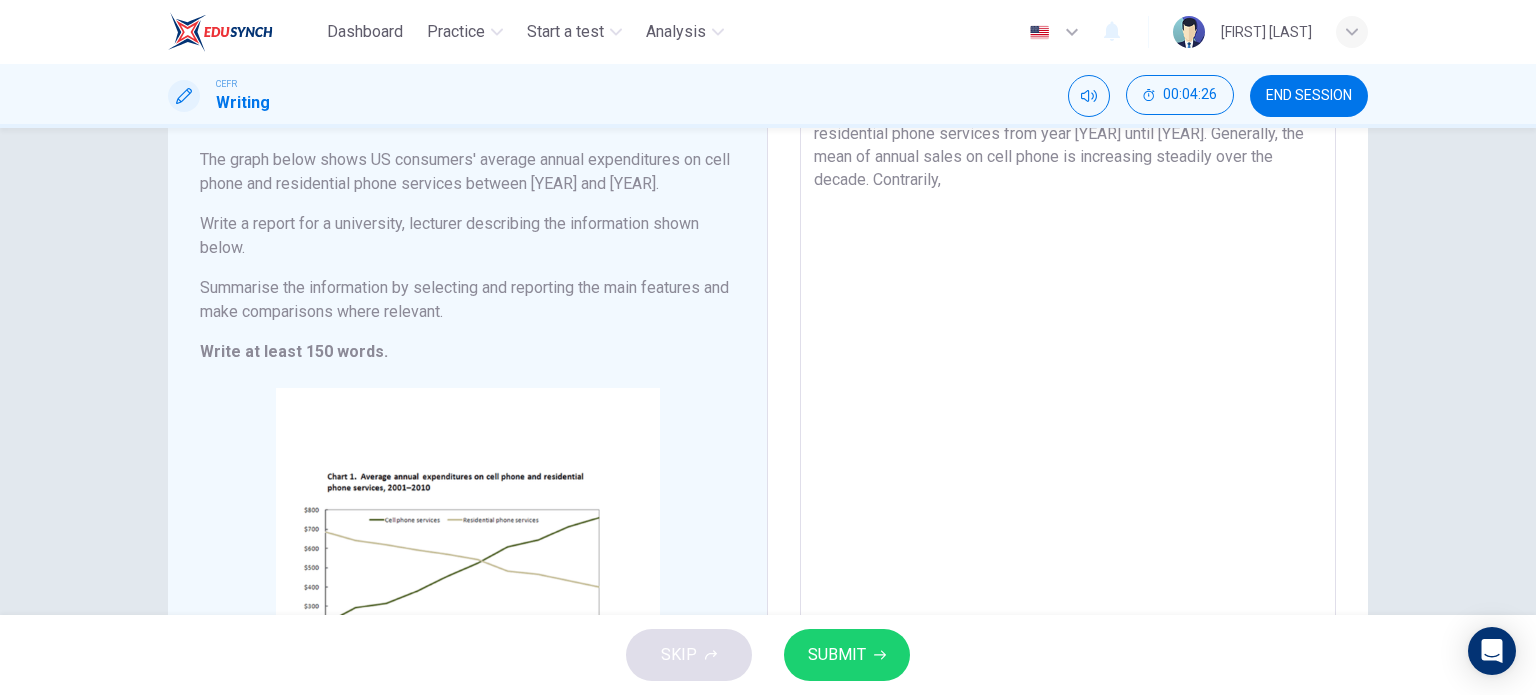 click on "The graph shown average yearly expenditures on cell phones and residential phone services from year [YEAR] until [YEAR]. Generally, the mean of annual sales on cell phone is increasing steadily over the decade. Contrarily," at bounding box center [1068, 410] 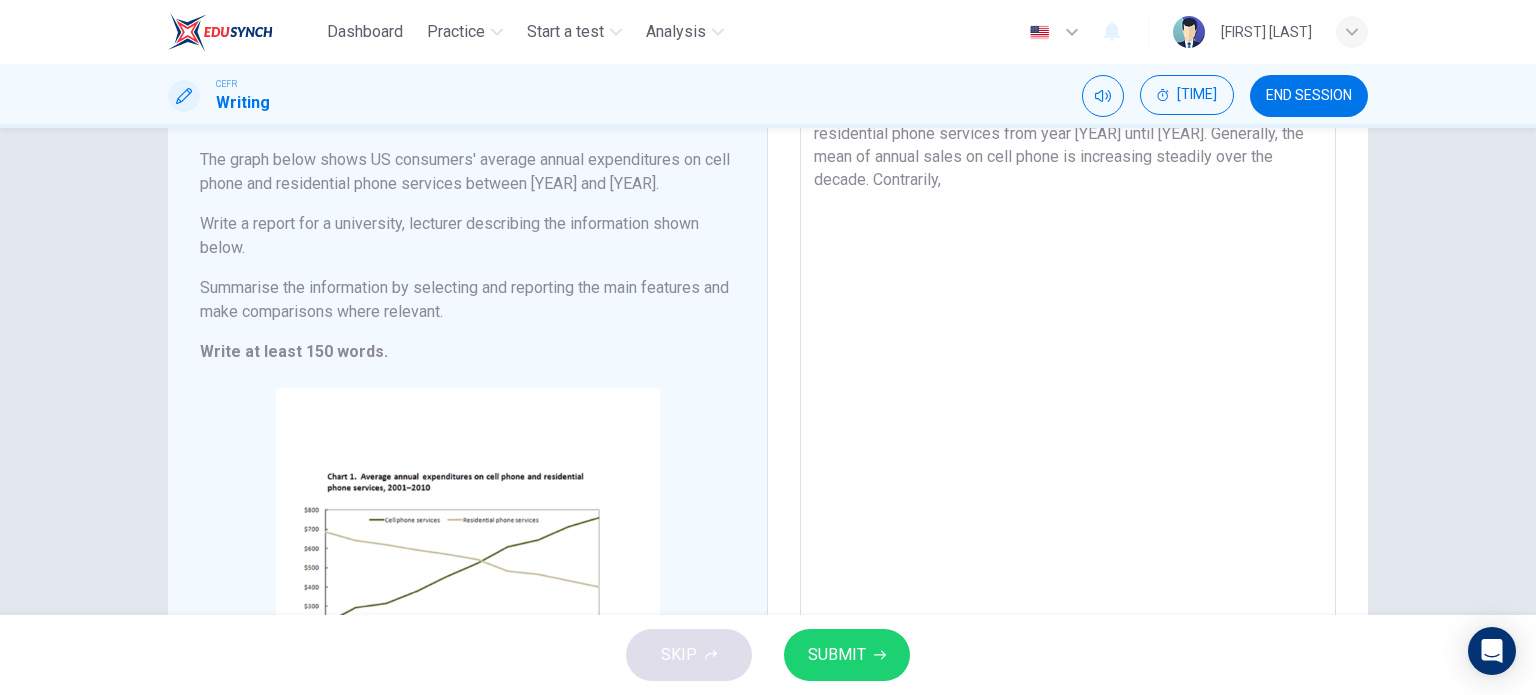 click on "The graph shown average yearly expenditures on cell phones and residential phone services from year [YEAR] until [YEAR]. Generally, the mean of annual sales on cell phone is increasing steadily over the decade. Contrarily," at bounding box center [1068, 410] 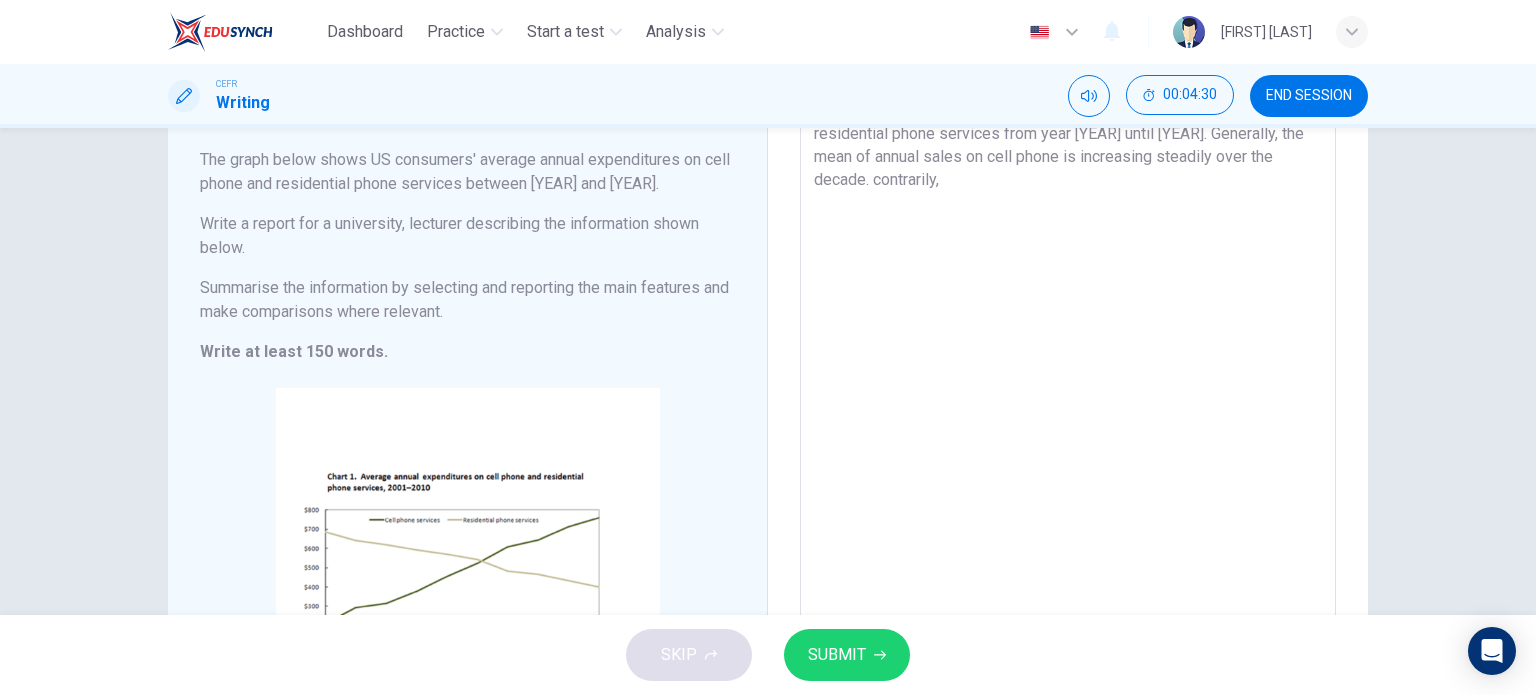 click on "The graph shown average yearly expenditures on cell phones and residential phone services from year [YEAR] until [YEAR]. Generally, the mean of annual sales on cell phone is increasing steadily over the decade. contrarily," at bounding box center (1068, 410) 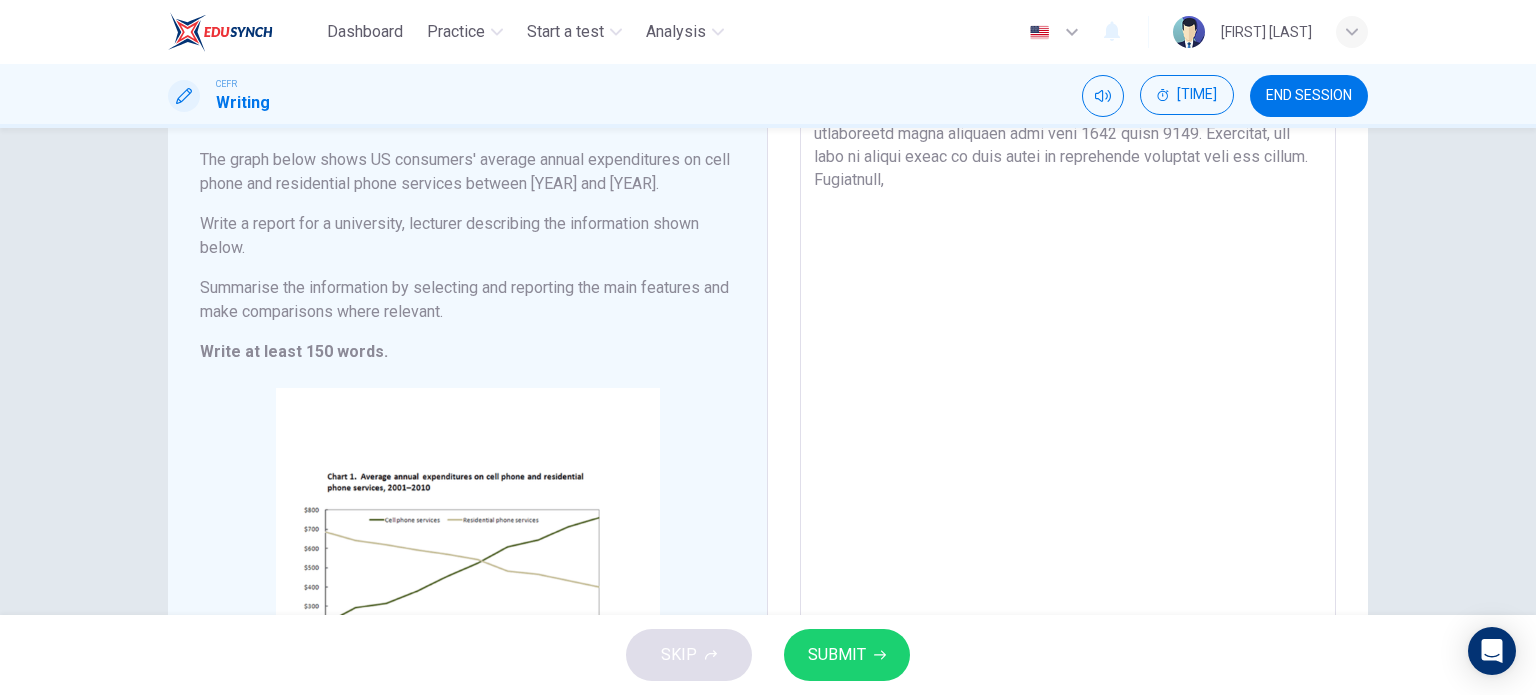 click on "Lor ipsum dolor sitamet consec adipiscingel se doei tempor inc utlaboreetd magna aliquaen admi veni 1642 quisn 9149. Exercitat, ull labo ni aliqui exeac co duis autei in reprehende voluptat veli ess cillum. Fugiatnull," at bounding box center (1068, 410) 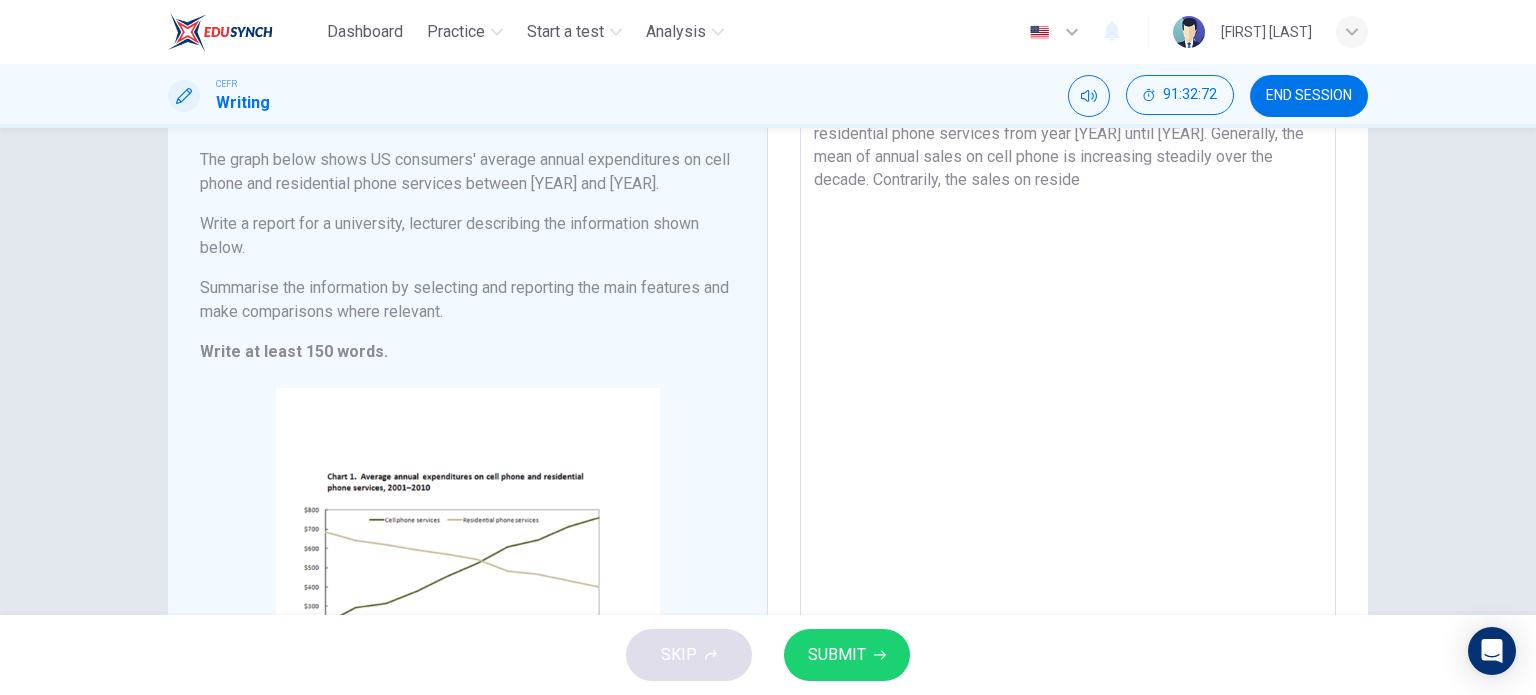 type on "The graph shown average yearly expenditures on cell phones and residential phone services from year [YEAR] until [YEAR]. Generally, the mean of annual sales on cell phone is increasing steadily over the decade. Contrarily, the sales on residen" 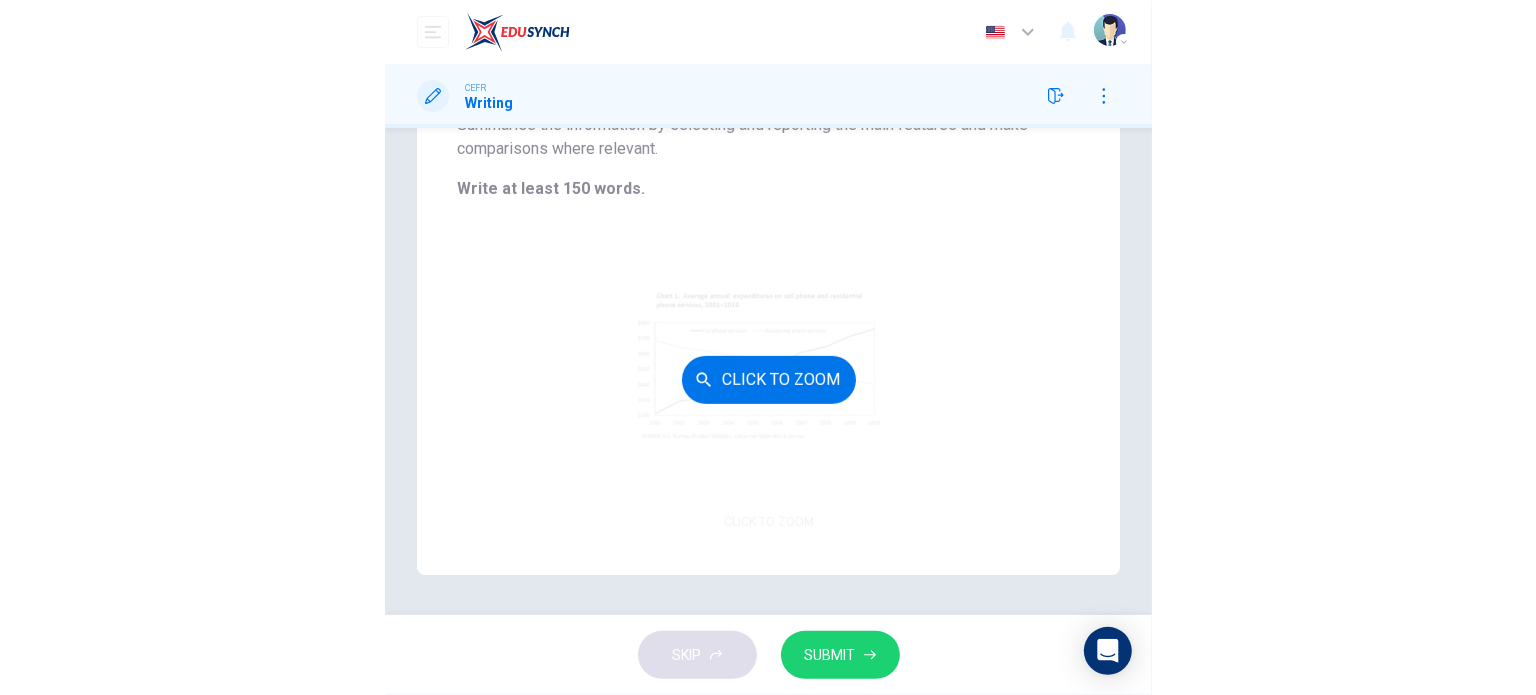 scroll, scrollTop: 0, scrollLeft: 0, axis: both 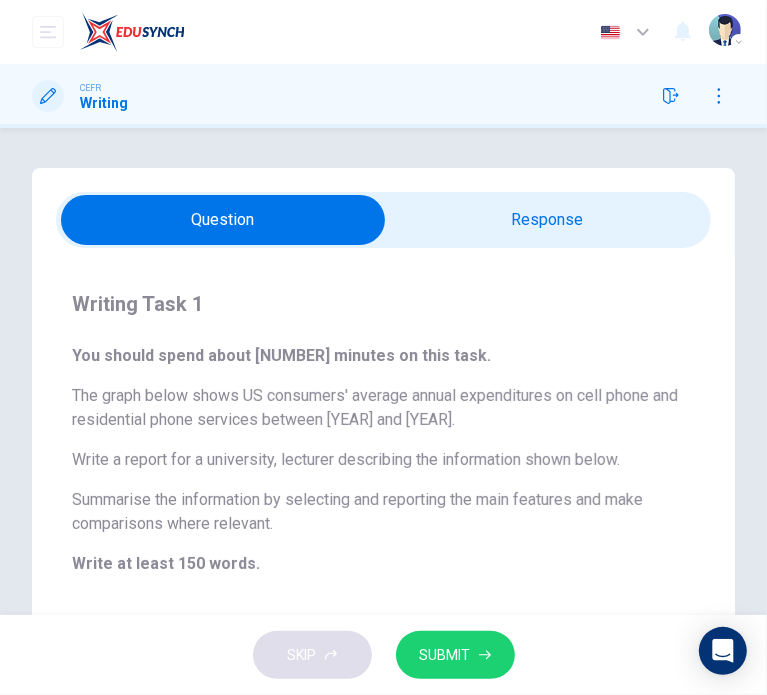 click at bounding box center (223, 220) 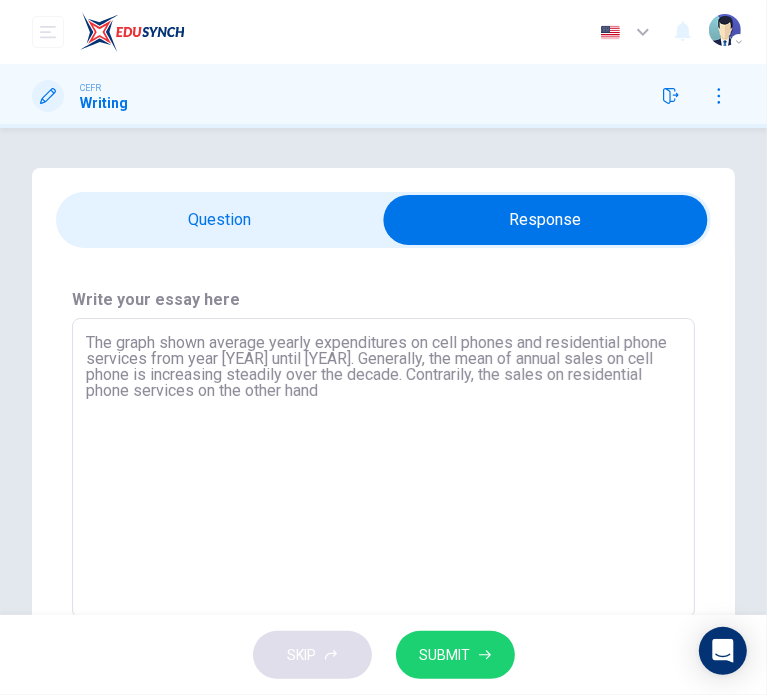 click on "The graph shown average yearly expenditures on cell phones and residential phone services from year [YEAR] until [YEAR]. Generally, the mean of annual sales on cell phone is increasing steadily over the decade. Contrarily, the sales on residential phone services on the other hand" at bounding box center (383, 468) 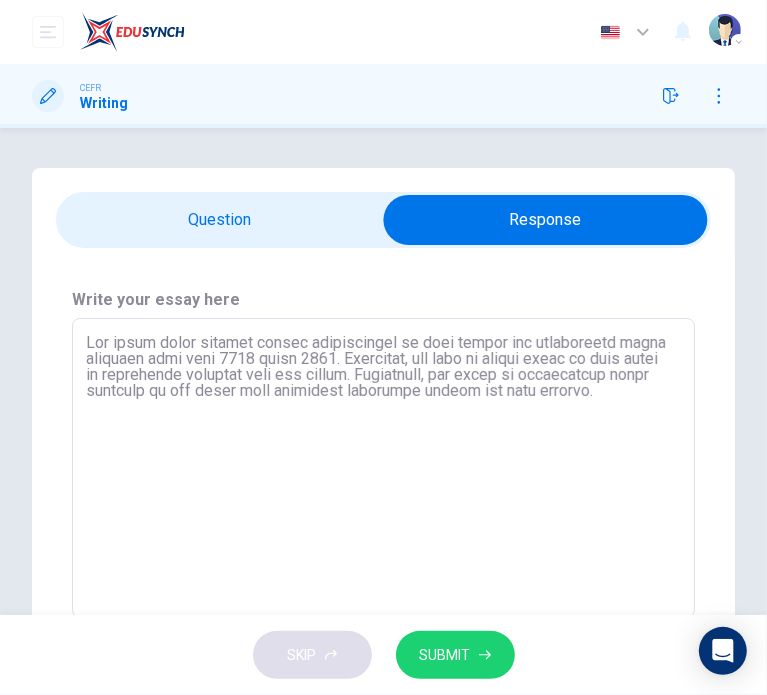 drag, startPoint x: 407, startPoint y: 394, endPoint x: 283, endPoint y: 391, distance: 124.036285 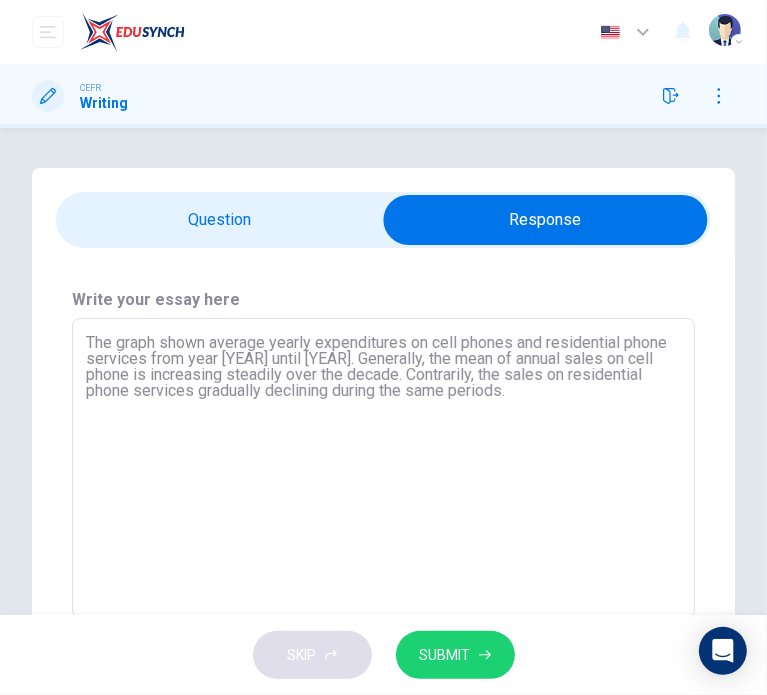 click on "The graph shown average yearly expenditures on cell phones and residential phone services from year [YEAR] until [YEAR]. Generally, the mean of annual sales on cell phone is increasing steadily over the decade. Contrarily, the sales on residential phone services gradually declining during the same periods." at bounding box center [383, 468] 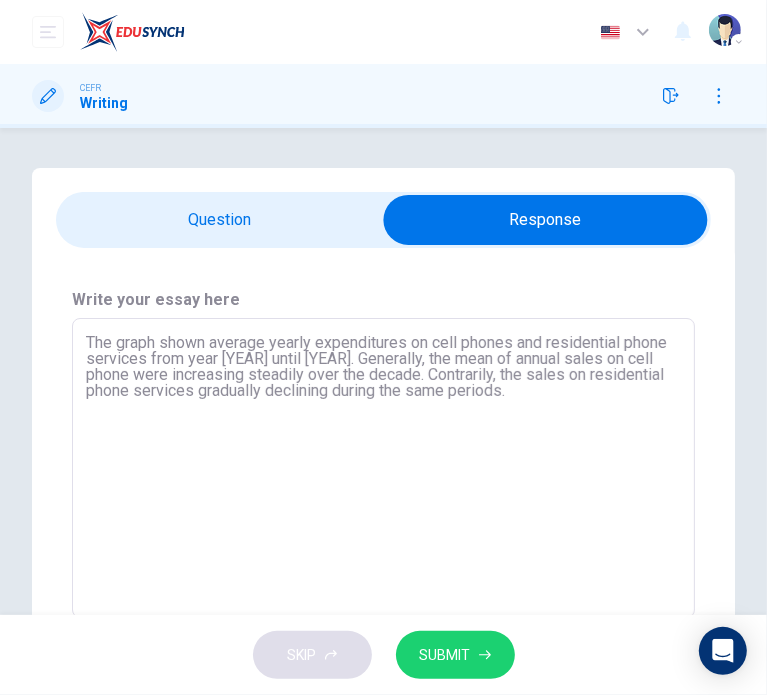 click on "The graph shown average yearly expenditures on cell phones and residential phone services from year [YEAR] until [YEAR]. Generally, the mean of annual sales on cell phone were increasing steadily over the decade. Contrarily, the sales on residential phone services gradually declining during the same periods." at bounding box center (383, 468) 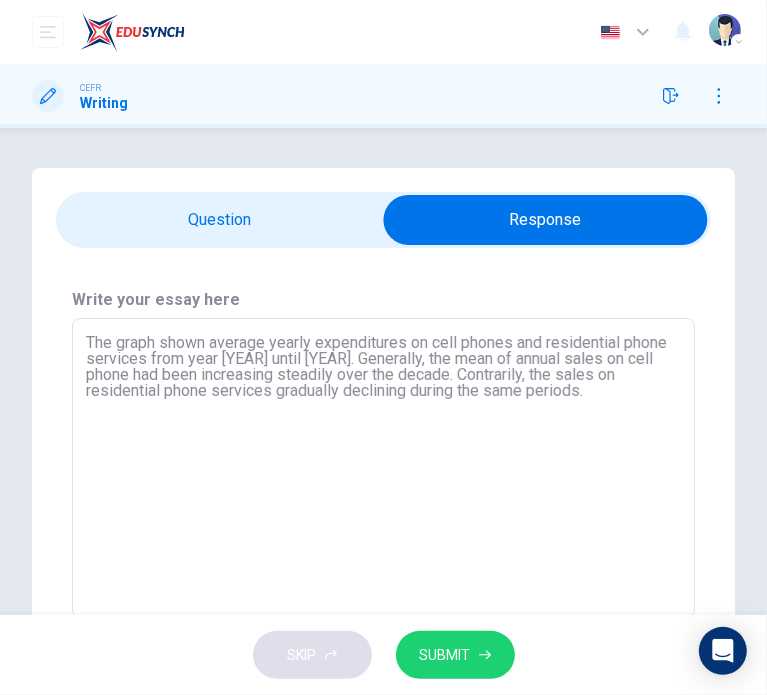 click on "The graph shown average yearly expenditures on cell phones and residential phone services from year [YEAR] until [YEAR]. Generally, the mean of annual sales on cell phone had been increasing steadily over the decade. Contrarily, the sales on residential phone services gradually declining during the same periods." at bounding box center (383, 468) 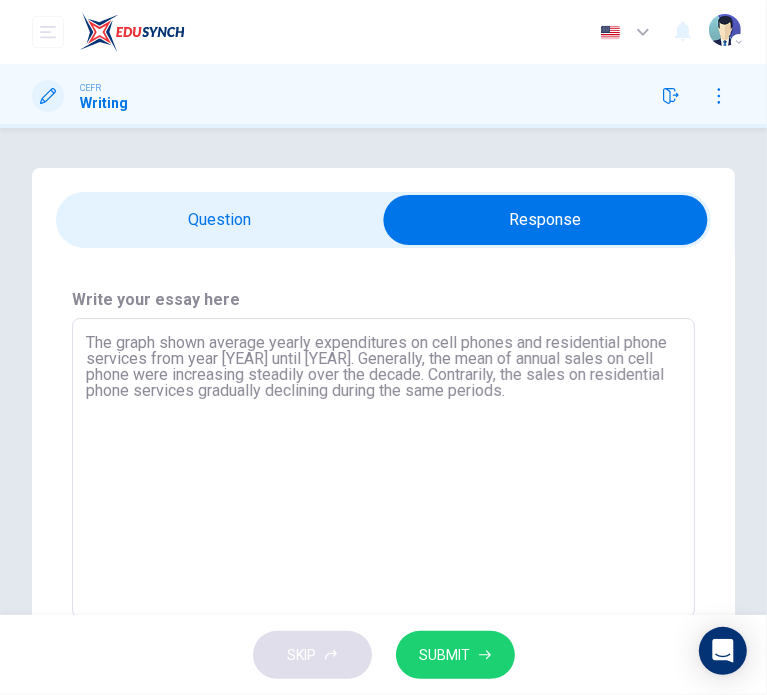 click on "The graph shown average yearly expenditures on cell phones and residential phone services from year [YEAR] until [YEAR]. Generally, the mean of annual sales on cell phone were increasing steadily over the decade. Contrarily, the sales on residential phone services gradually declining during the same periods." at bounding box center (383, 468) 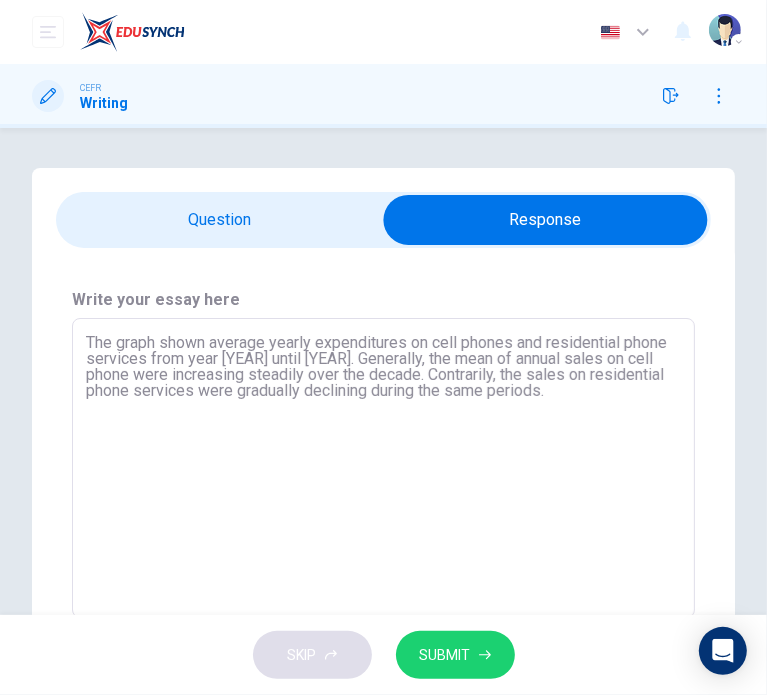 click on "The graph shown average yearly expenditures on cell phones and residential phone services from year [YEAR] until [YEAR]. Generally, the mean of annual sales on cell phone were increasing steadily over the decade. Contrarily, the sales on residential phone services were gradually declining during the same periods." at bounding box center (383, 468) 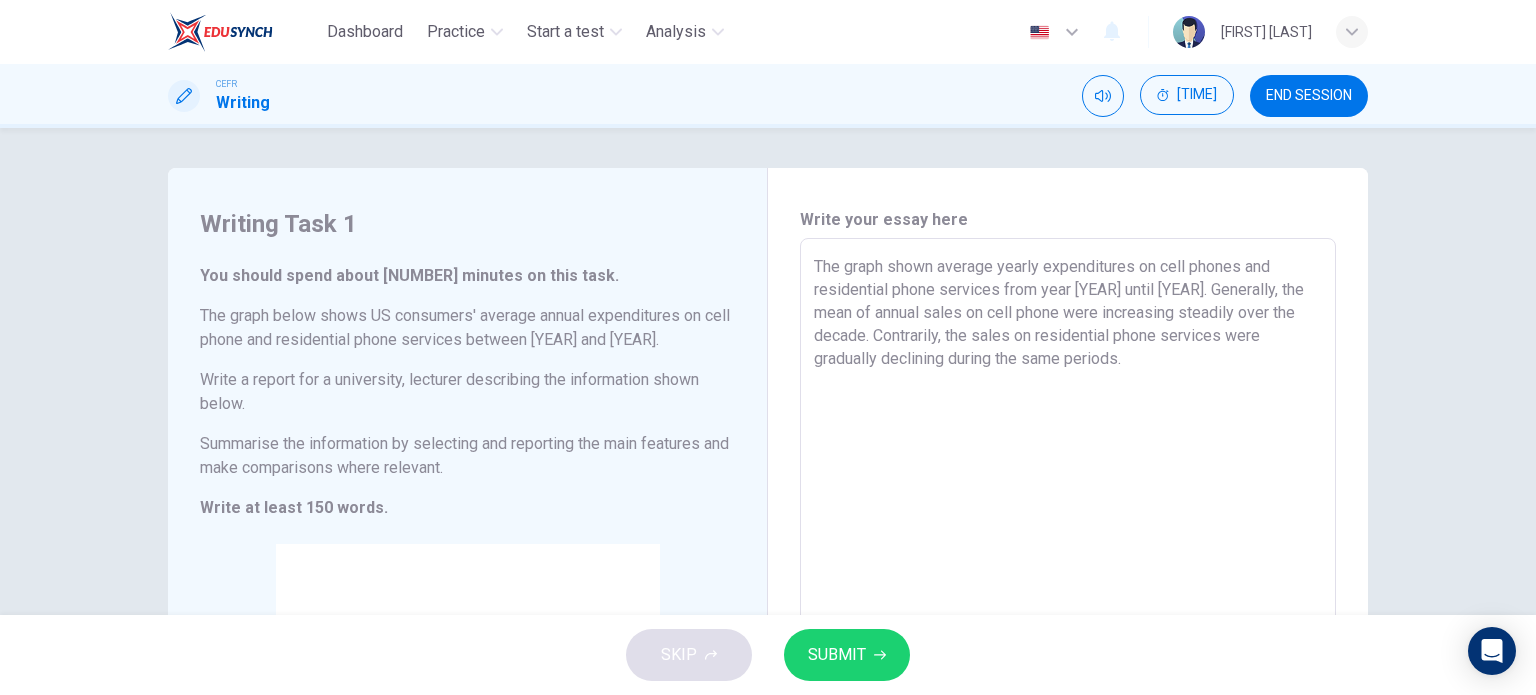 click on "The graph shown average yearly expenditures on cell phones and residential phone services from year [YEAR] until [YEAR]. Generally, the mean of annual sales on cell phone were increasing steadily over the decade. Contrarily, the sales on residential phone services were gradually declining during the same periods." at bounding box center (1068, 566) 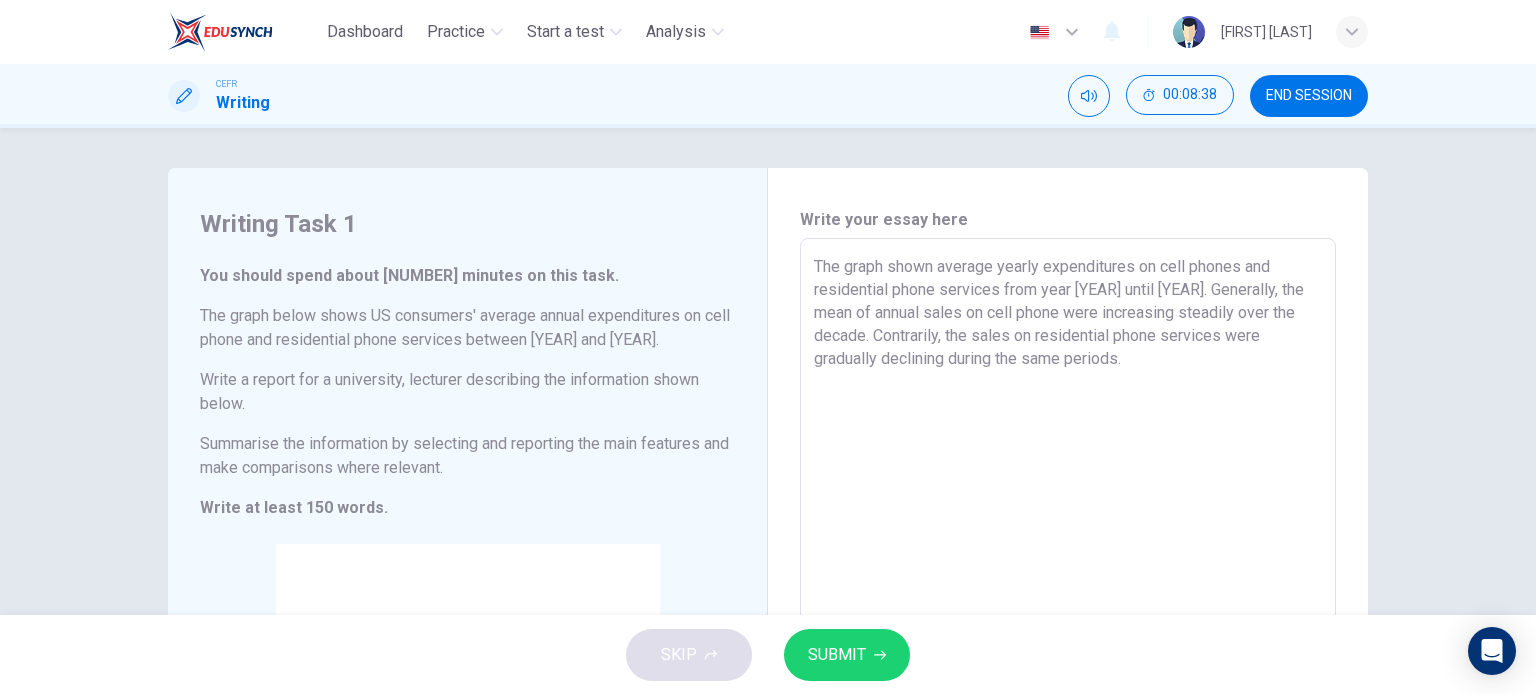 click on "The graph shown average yearly expenditures on cell phones and residential phone services from year [YEAR] until [YEAR]. Generally, the mean of annual sales on cell phone were increasing steadily over the decade. Contrarily, the sales on residential phone services were gradually declining during the same periods." at bounding box center (1068, 566) 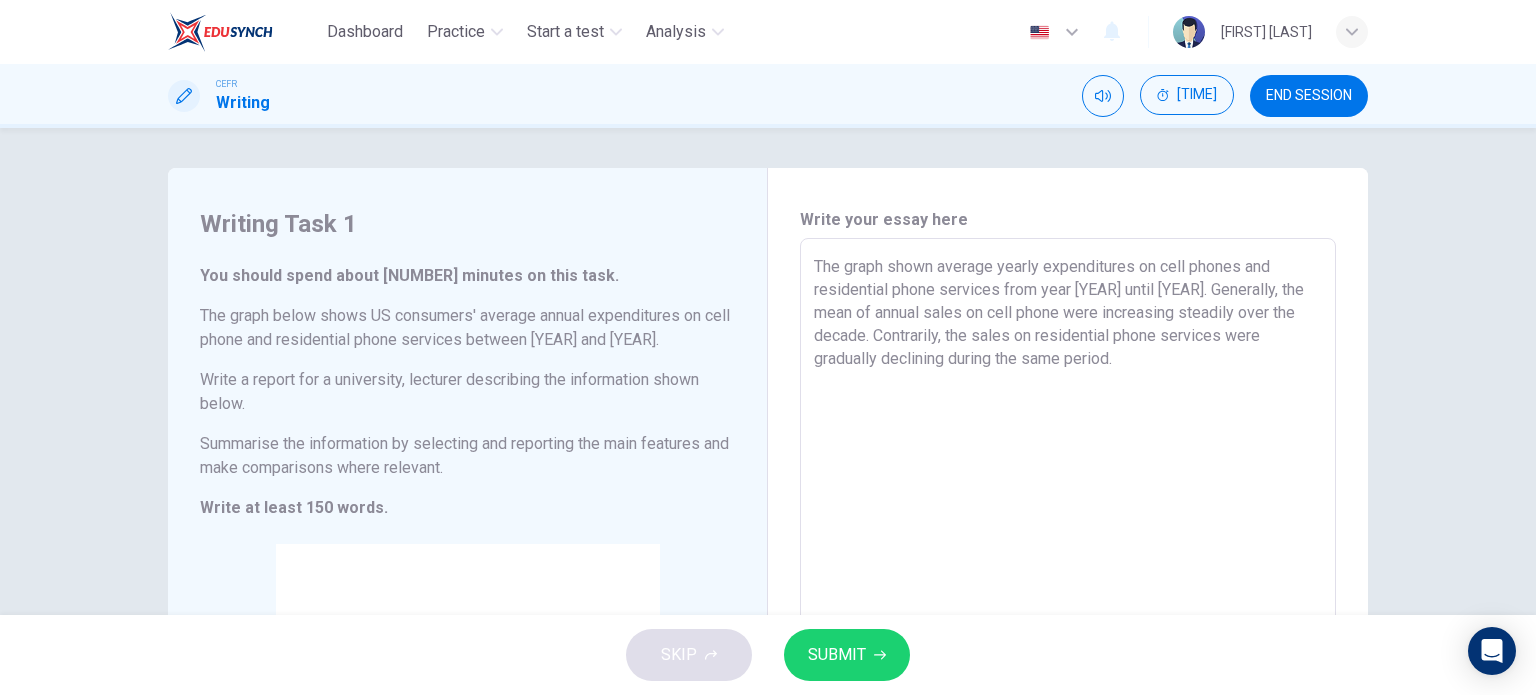 click on "The graph shown average yearly expenditures on cell phones and residential phone services from year [YEAR] until [YEAR]. Generally, the mean of annual sales on cell phone were increasing steadily over the decade. Contrarily, the sales on residential phone services were gradually declining during the same period." at bounding box center (1068, 566) 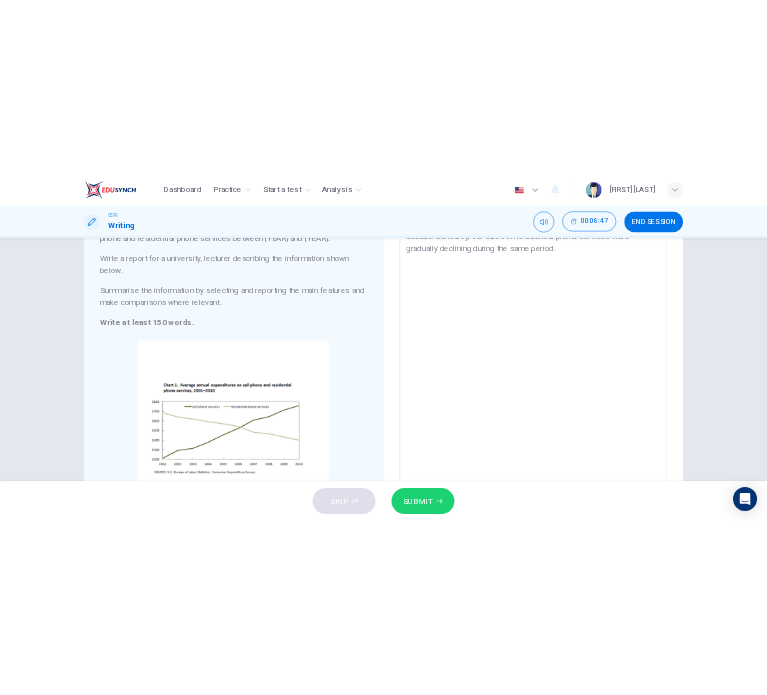 scroll, scrollTop: 211, scrollLeft: 0, axis: vertical 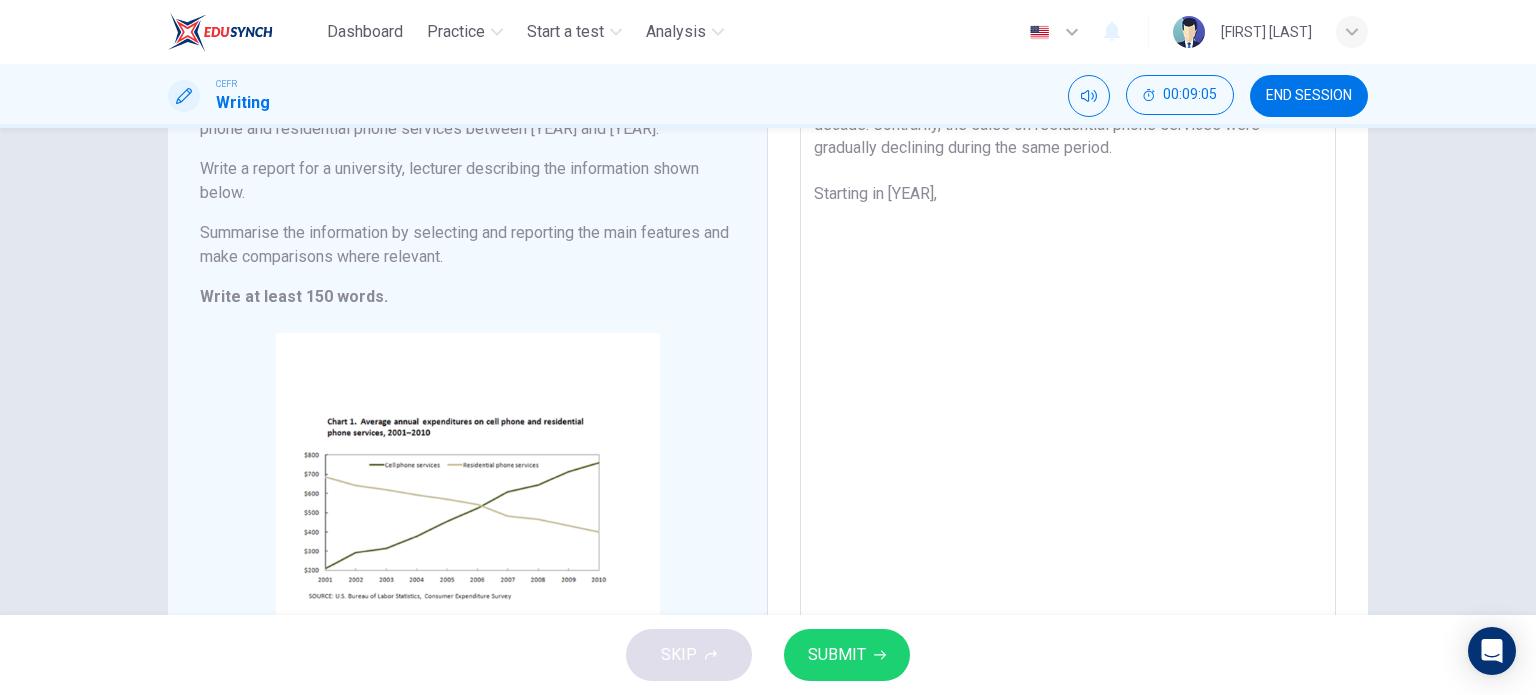 type on "The graph shown average yearly expenditures on cell phones and residential phone services from year [YEAR] until [YEAR]. Generally, the mean of annual sales on cell phone were increasing steadily over the decade. Contrarily, the sales on residential phone services were gradually declining during the same period.
Starting in [YEAR]," 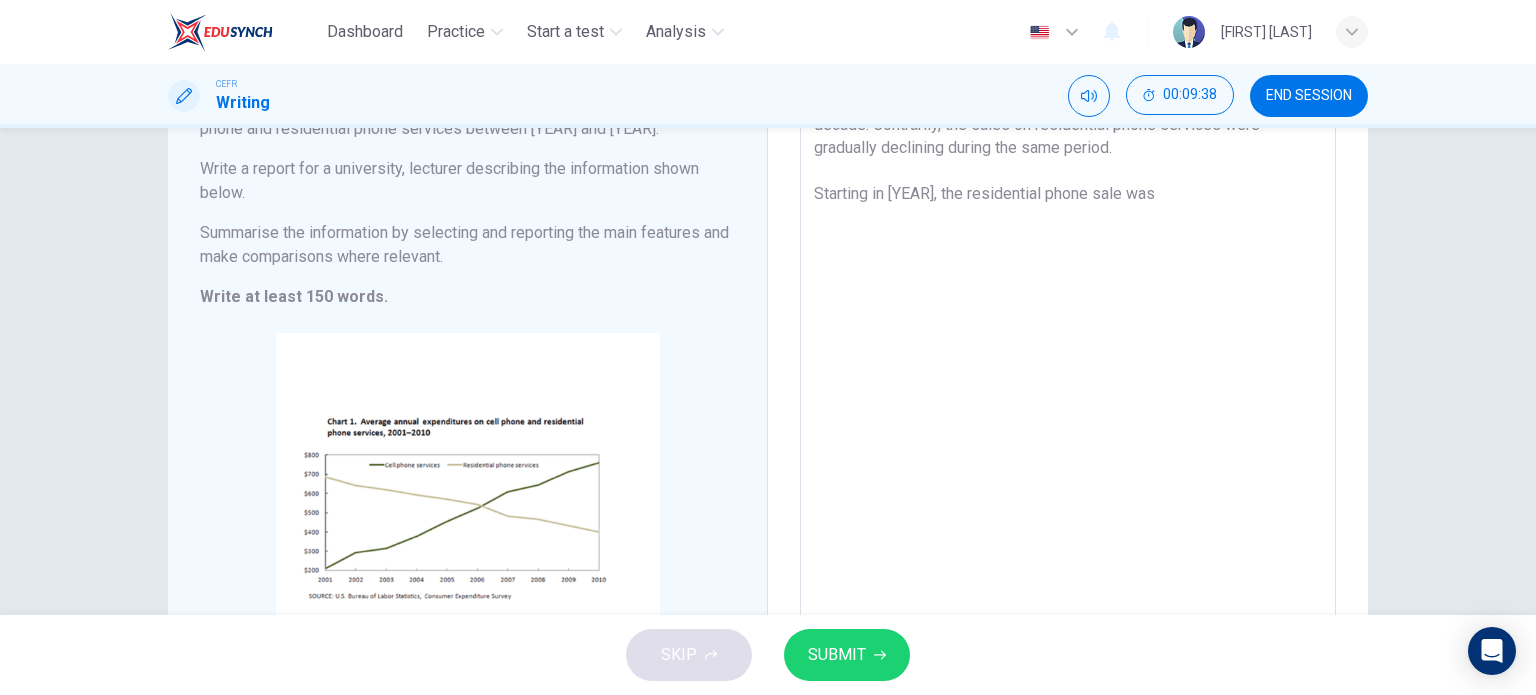 drag, startPoint x: 872, startPoint y: 194, endPoint x: 750, endPoint y: 210, distance: 123.04471 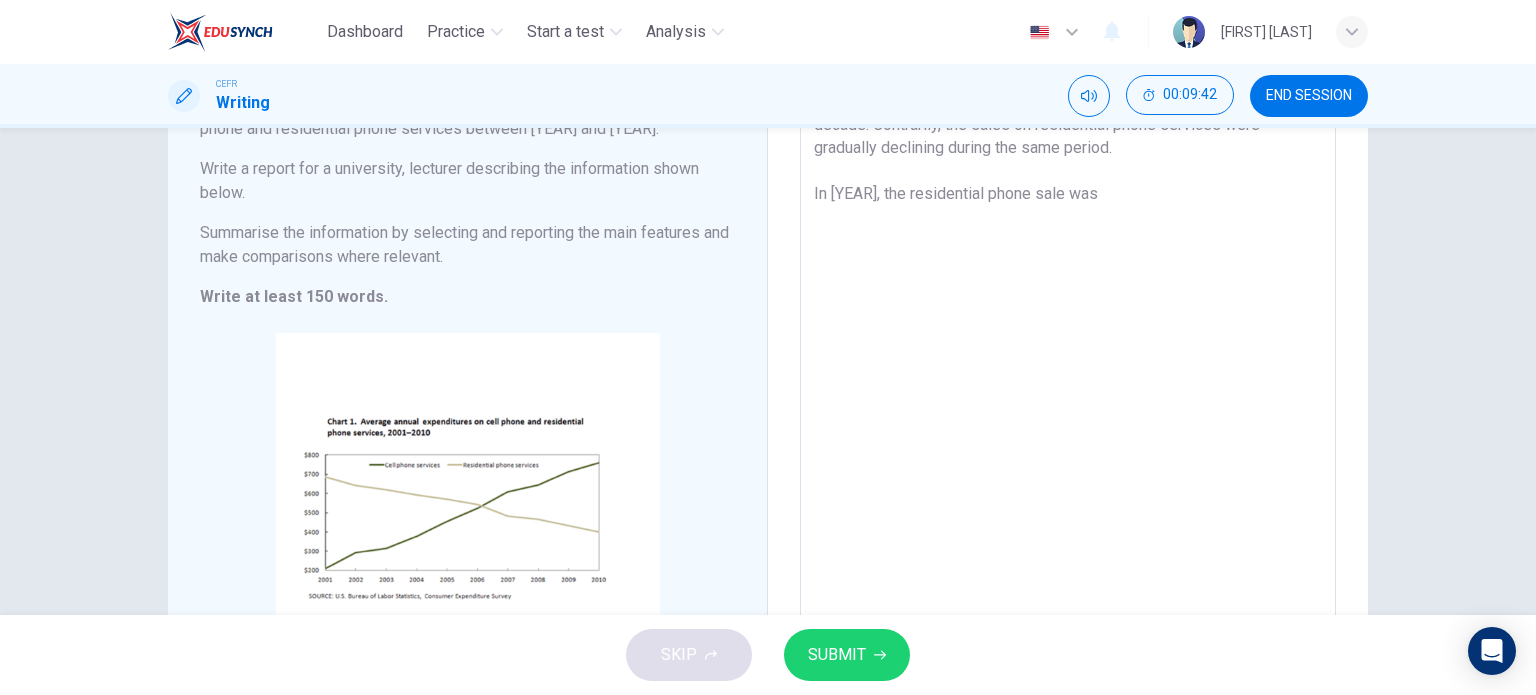 click on "The graph shown average yearly expenditures on cell phones and residential phone services from year [YEAR] until [YEAR]. Generally, the mean of annual sales on cell phone were increasing steadily over the decade. Contrarily, the sales on residential phone services were gradually declining during the same period.
In [YEAR], the residential phone sale was" at bounding box center [1068, 355] 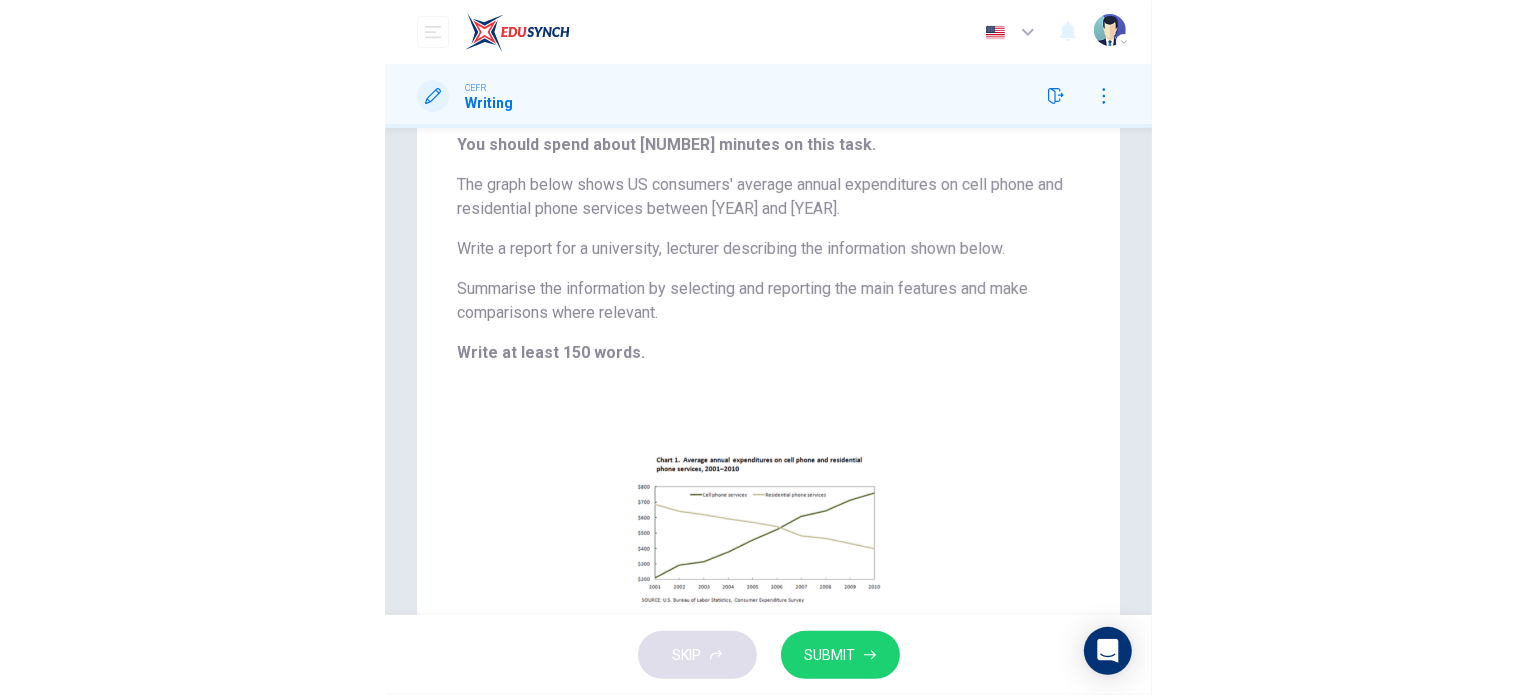 scroll, scrollTop: 0, scrollLeft: 0, axis: both 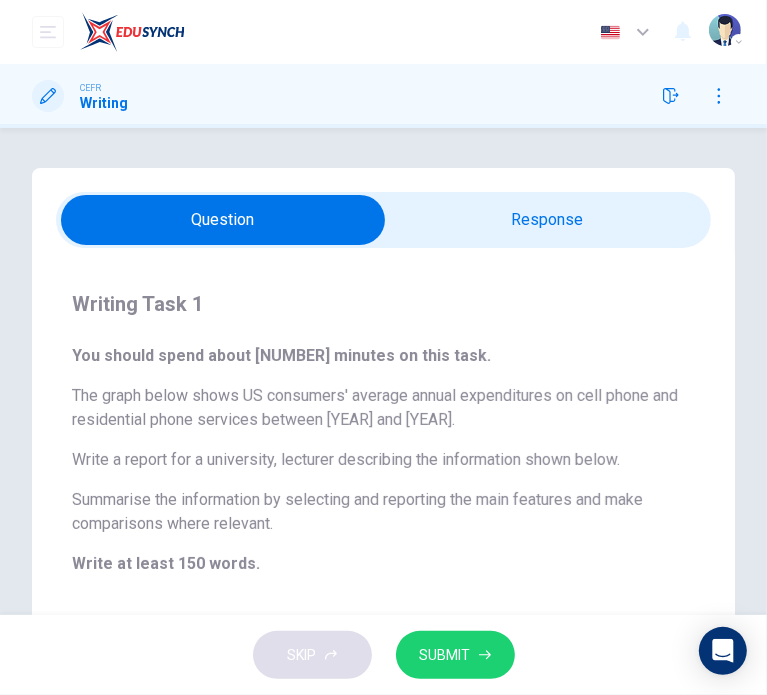 click at bounding box center [223, 220] 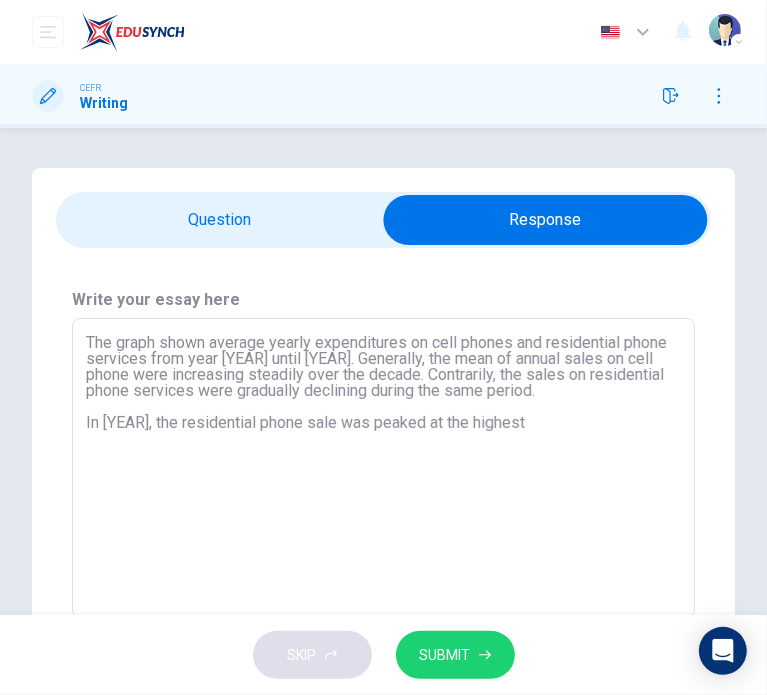 click on "The graph shown average yearly expenditures on cell phones and residential phone services from year [YEAR] until [YEAR]. Generally, the mean of annual sales on cell phone were increasing steadily over the decade. Contrarily, the sales on residential phone services were gradually declining during the same period.
In [YEAR], the residential phone sale was peaked at the highest" at bounding box center (383, 468) 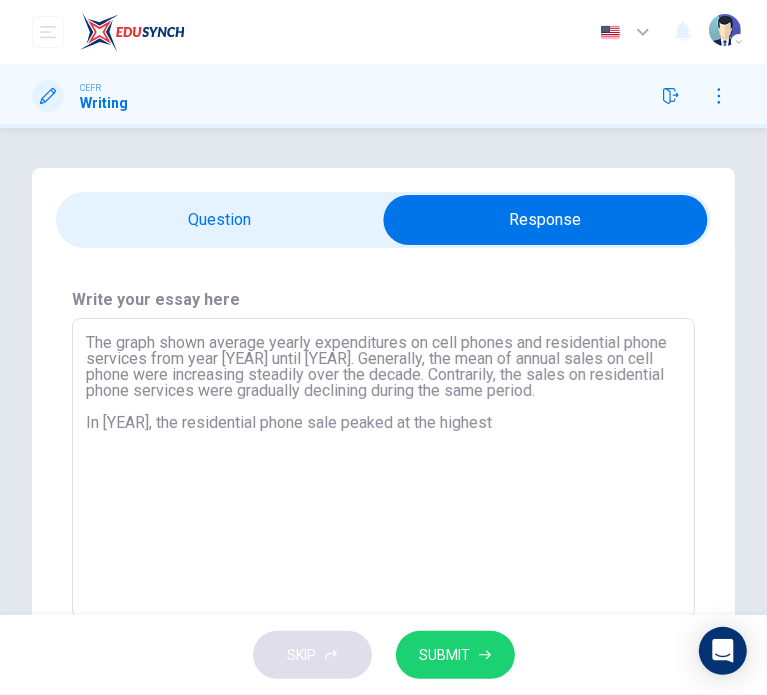 click on "The graph shown average yearly expenditures on cell phones and residential phone services from year [YEAR] until [YEAR]. Generally, the mean of annual sales on cell phone were increasing steadily over the decade. Contrarily, the sales on residential phone services were gradually declining during the same period.
In [YEAR], the residential phone sale peaked at the highest" at bounding box center [383, 468] 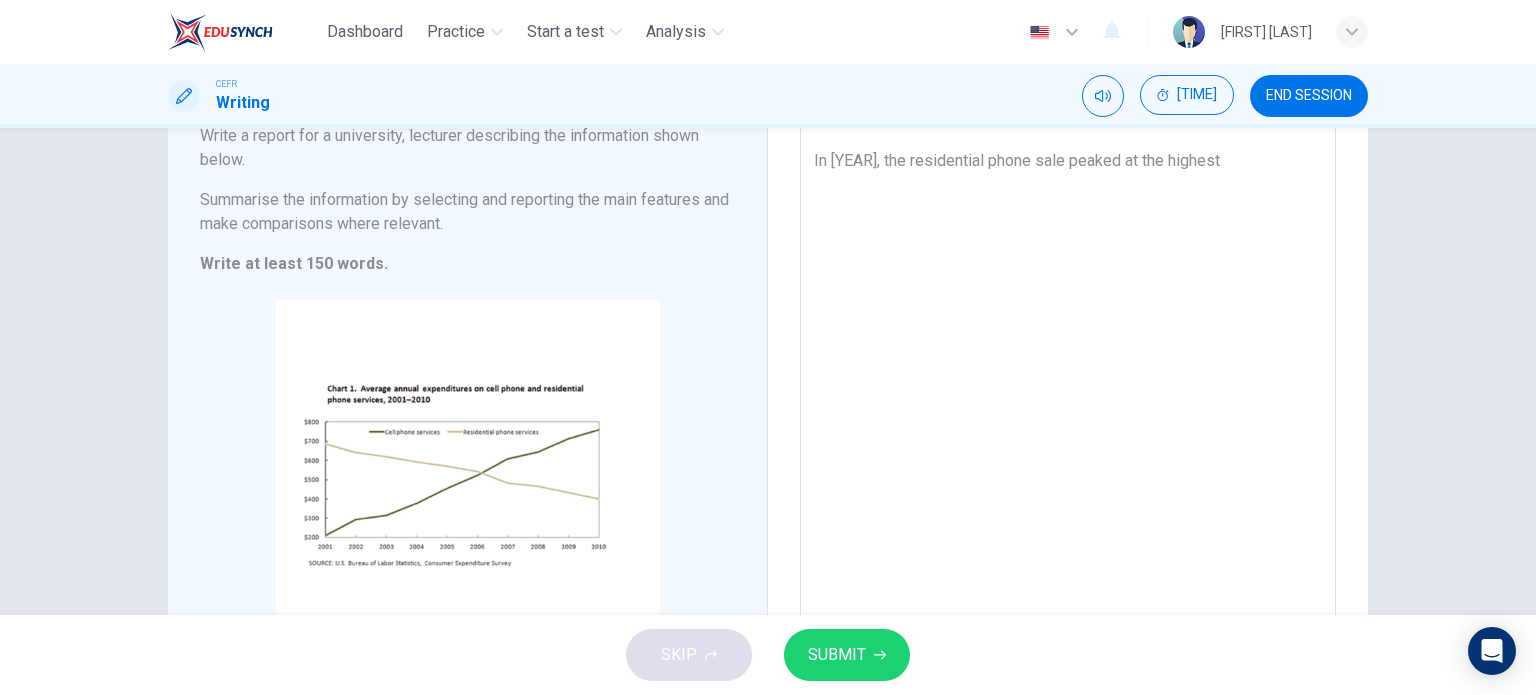 scroll, scrollTop: 210, scrollLeft: 0, axis: vertical 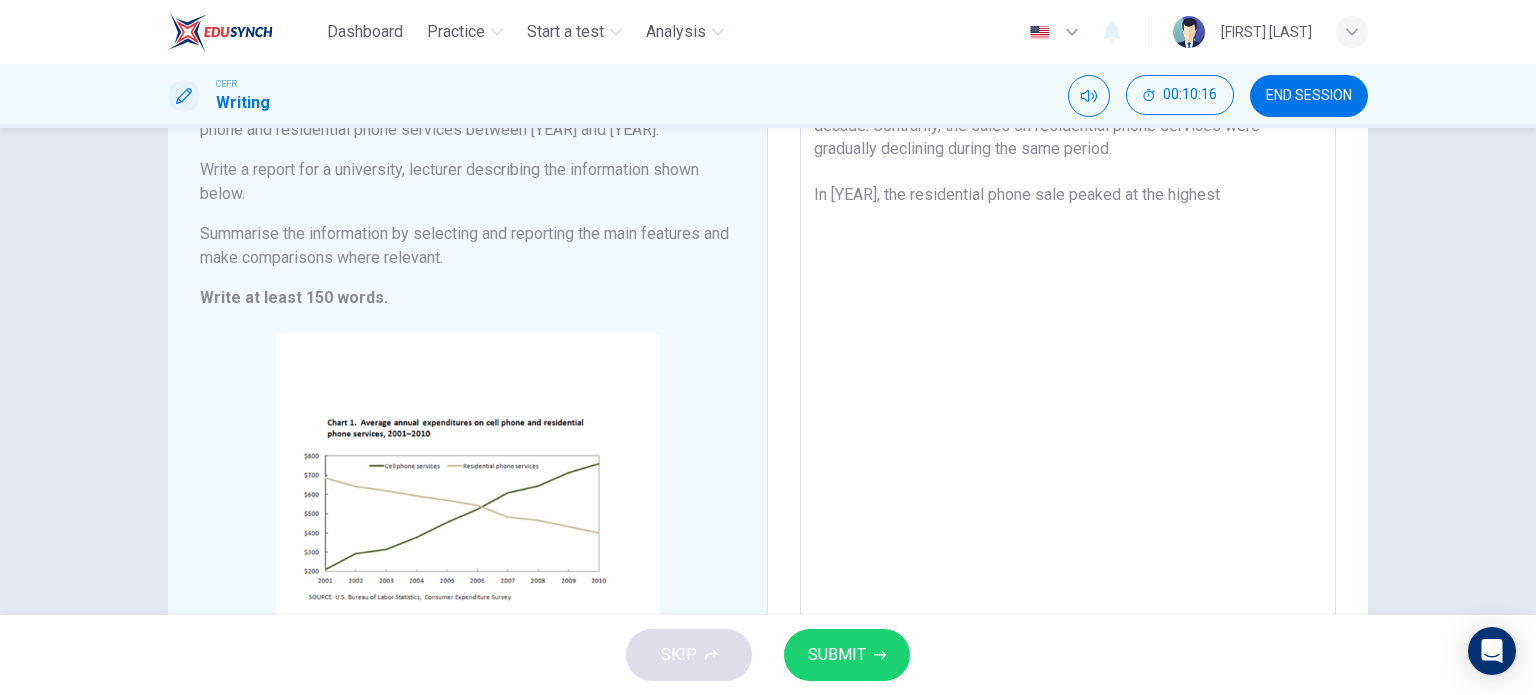 click on "The graph shown average yearly expenditures on cell phones and residential phone services from year [YEAR] until [YEAR]. Generally, the mean of annual sales on cell phone were increasing steadily over the decade. Contrarily, the sales on residential phone services were gradually declining during the same period.
In [YEAR], the residential phone sale peaked at the highest" at bounding box center [1068, 356] 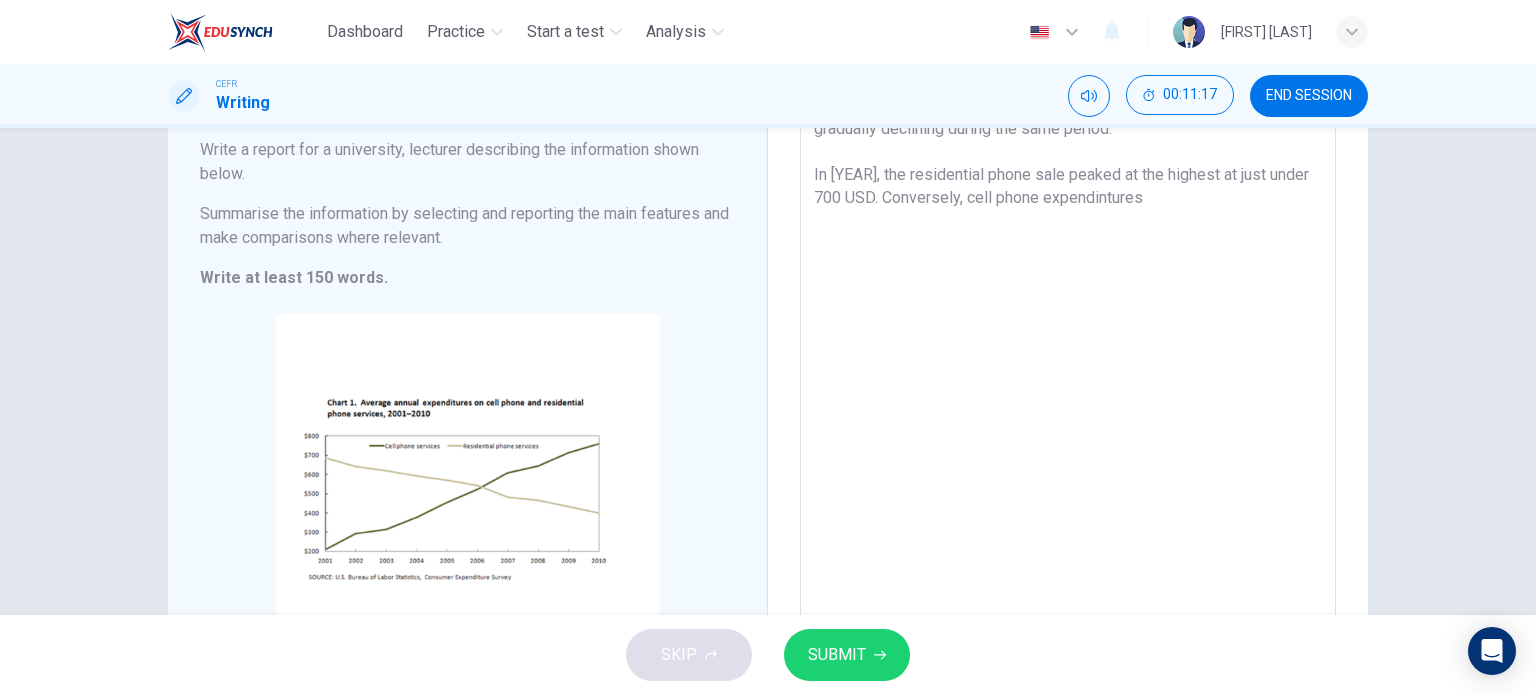 scroll, scrollTop: 225, scrollLeft: 0, axis: vertical 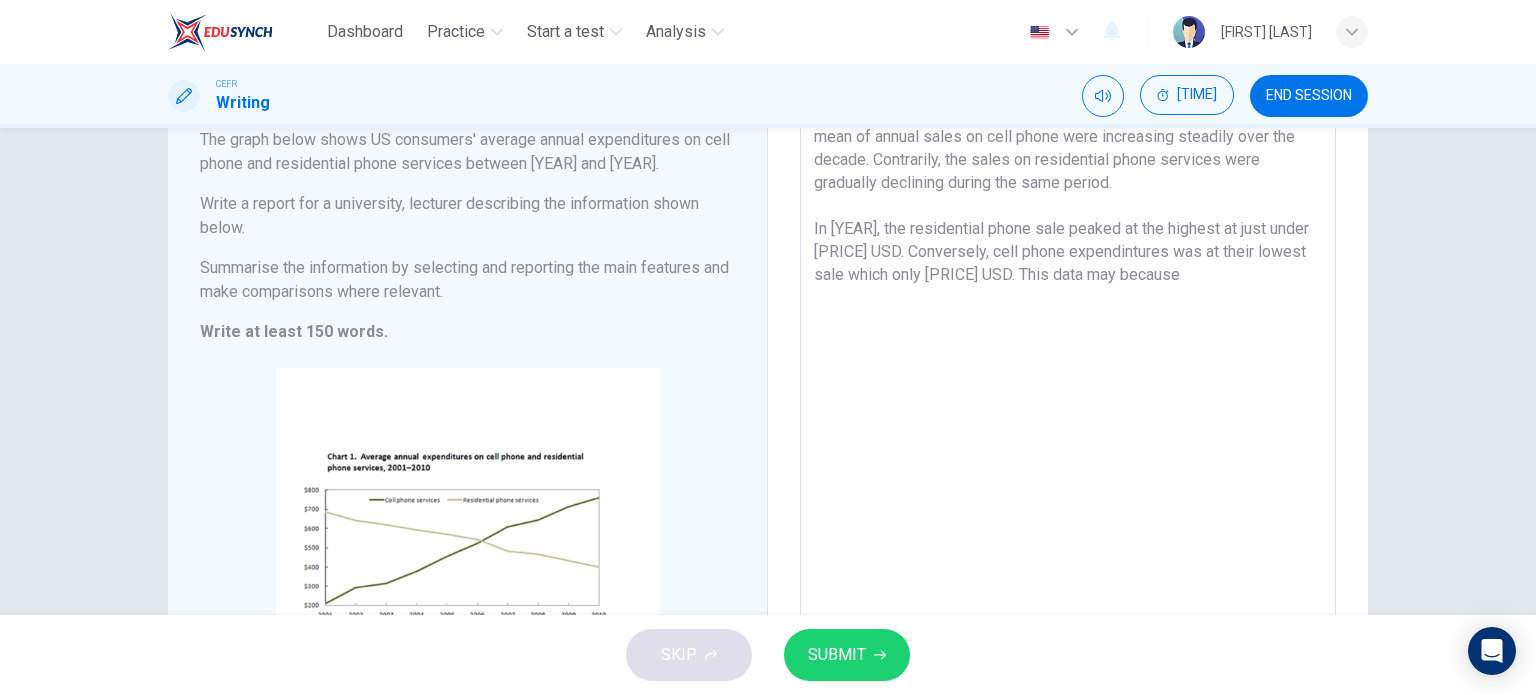 click on "The graph shown average yearly expenditures on cell phones and residential phone services from year [YEAR] until [YEAR]. Generally, the mean of annual sales on cell phone were increasing steadily over the decade. Contrarily, the sales on residential phone services were gradually declining during the same period.
In [YEAR], the residential phone sale peaked at the highest at just under [PRICE] USD. Conversely, cell phone expendintures was at their lowest sale which only [PRICE] USD. This data may because" at bounding box center [1068, 390] 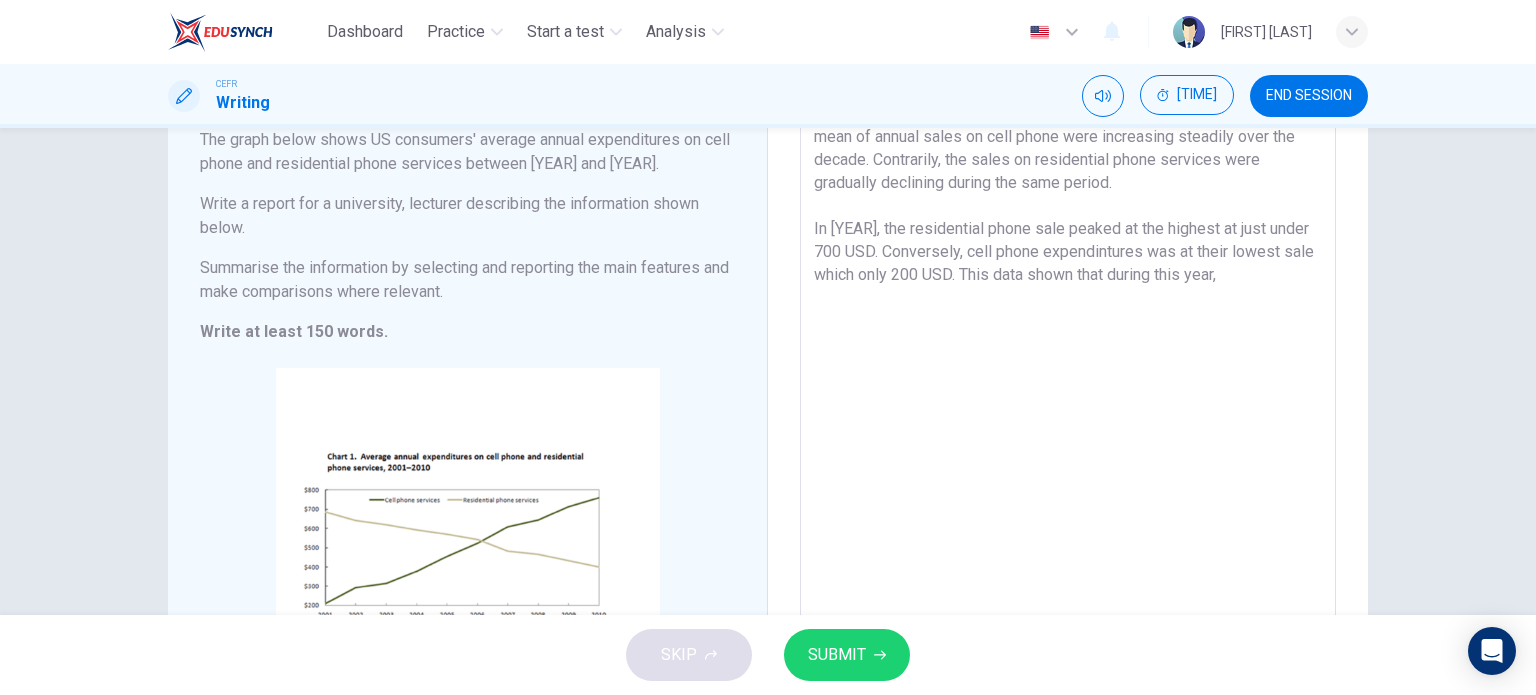 drag, startPoint x: 1251, startPoint y: 279, endPoint x: 1147, endPoint y: 271, distance: 104.307236 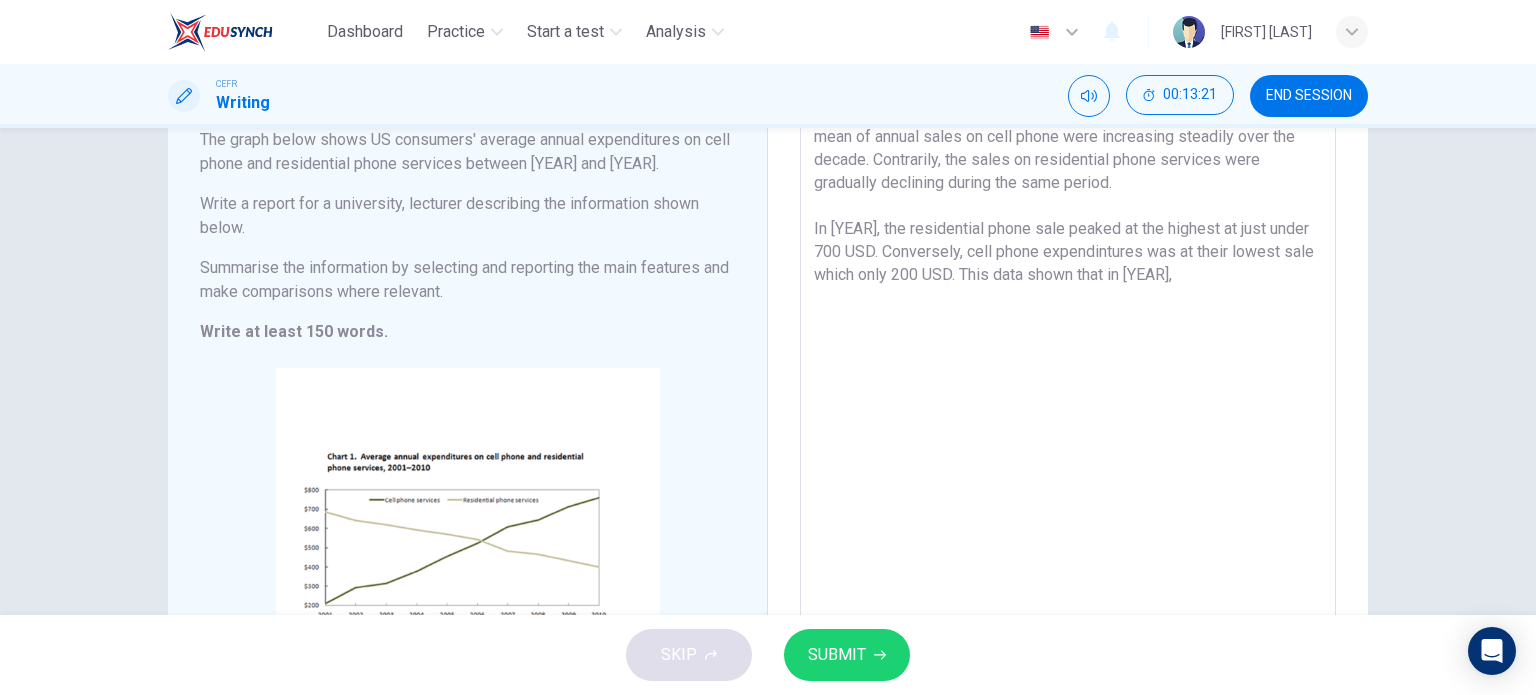 click on "The graph shown average yearly expenditures on cell phones and residential phone services from year [YEAR] until [YEAR]. Generally, the mean of annual sales on cell phone were increasing steadily over the decade. Contrarily, the sales on residential phone services were gradually declining during the same period.
In [YEAR], the residential phone sale peaked at the highest at just under 700 USD. Conversely, cell phone expendintures was at their lowest sale which only 200 USD. This data shown that in [YEAR]," at bounding box center (1068, 390) 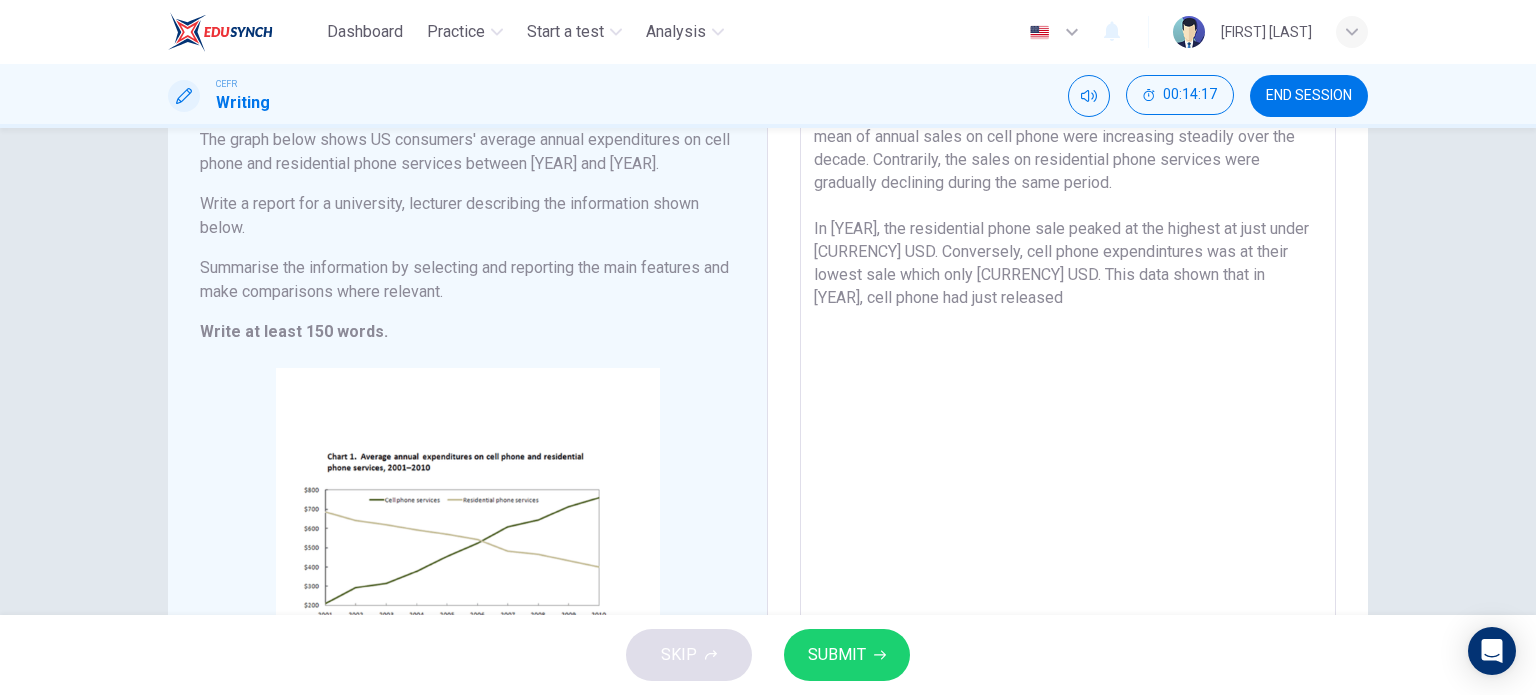 drag, startPoint x: 930, startPoint y: 295, endPoint x: 924, endPoint y: 306, distance: 12.529964 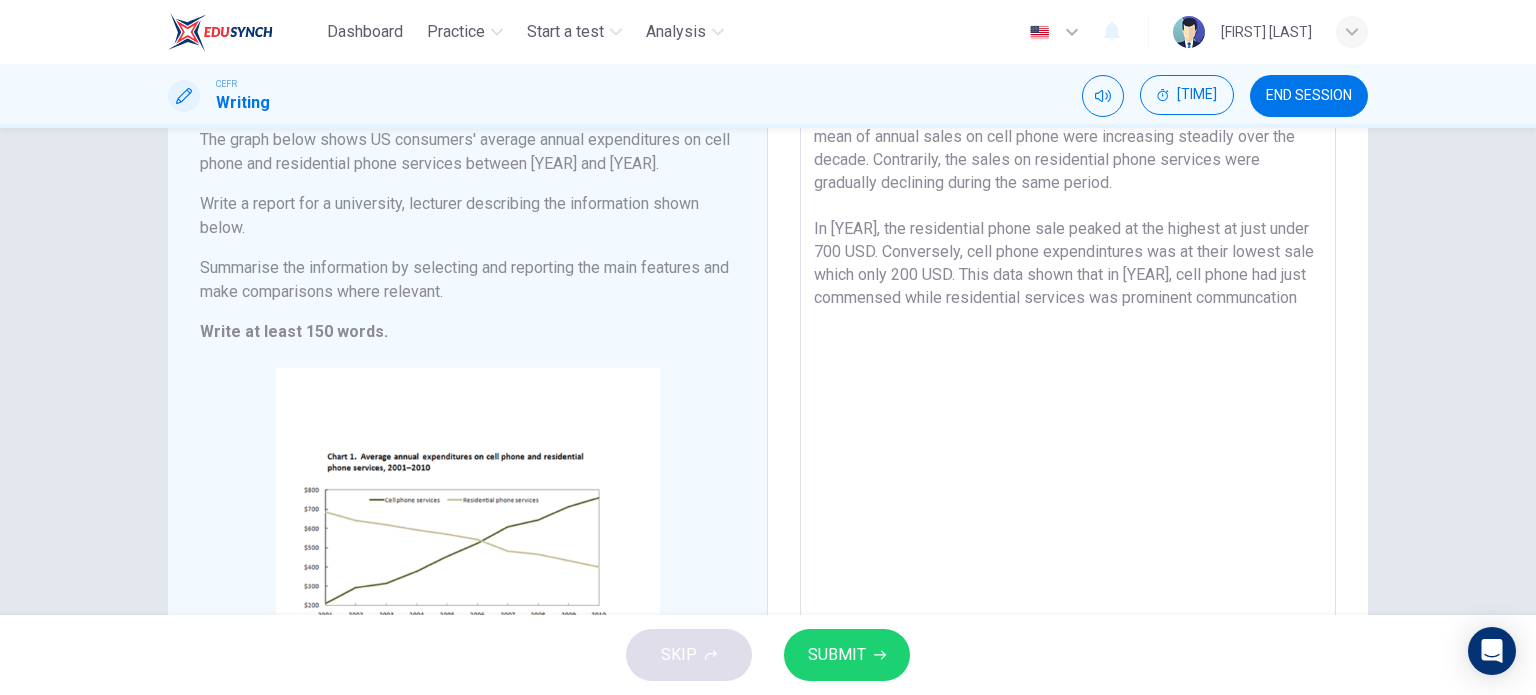 click on "The graph shown average yearly expenditures on cell phones and residential phone services from year [YEAR] until [YEAR]. Generally, the mean of annual sales on cell phone were increasing steadily over the decade. Contrarily, the sales on residential phone services were gradually declining during the same period.
In [YEAR], the residential phone sale peaked at the highest at just under 700 USD. Conversely, cell phone expendintures was at their lowest sale which only 200 USD. This data shown that in [YEAR], cell phone had just commensed while residential services was prominent communcation" at bounding box center (1068, 390) 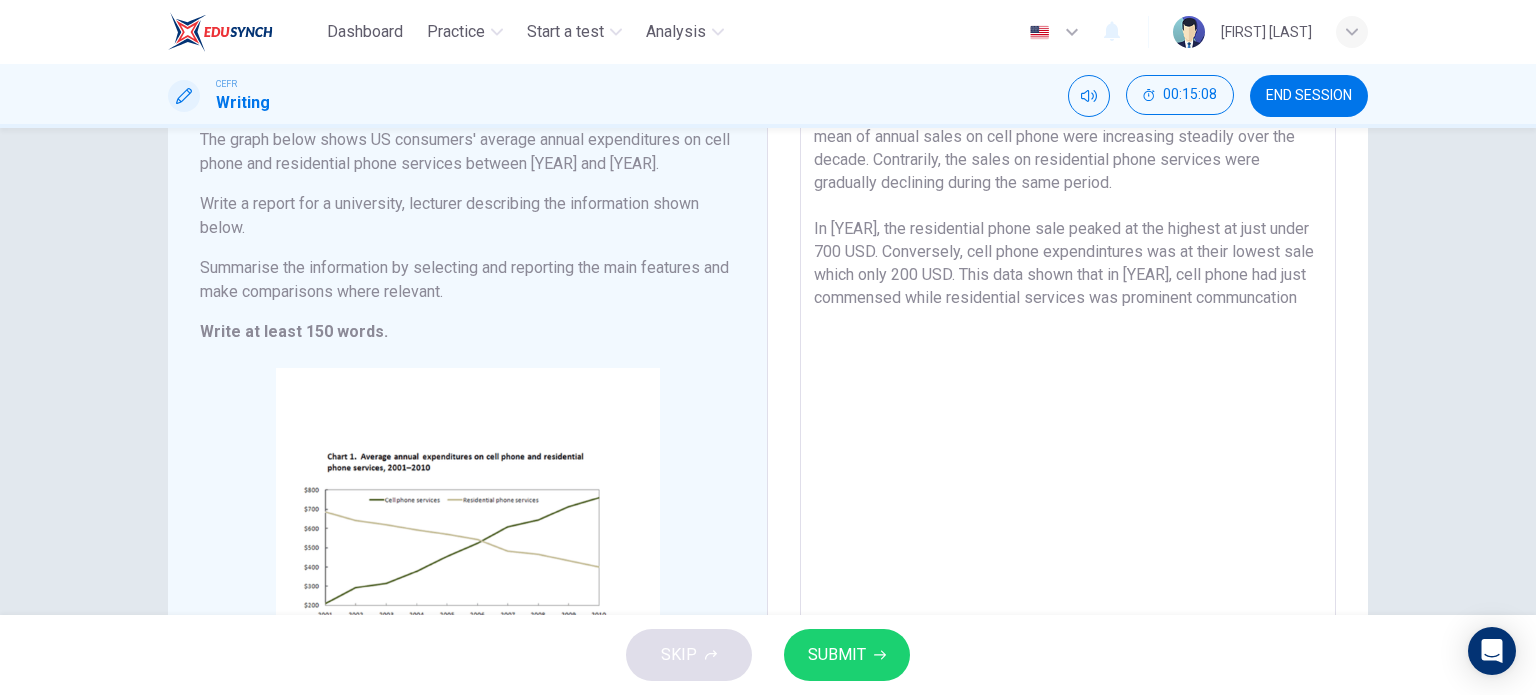 click on "The graph shown average yearly expenditures on cell phones and residential phone services from year [YEAR] until [YEAR]. Generally, the mean of annual sales on cell phone were increasing steadily over the decade. Contrarily, the sales on residential phone services were gradually declining during the same period.
In [YEAR], the residential phone sale peaked at the highest at just under 700 USD. Conversely, cell phone expendintures was at their lowest sale which only 200 USD. This data shown that in [YEAR], cell phone had just commensed while residential services was prominent communcation" at bounding box center (1068, 390) 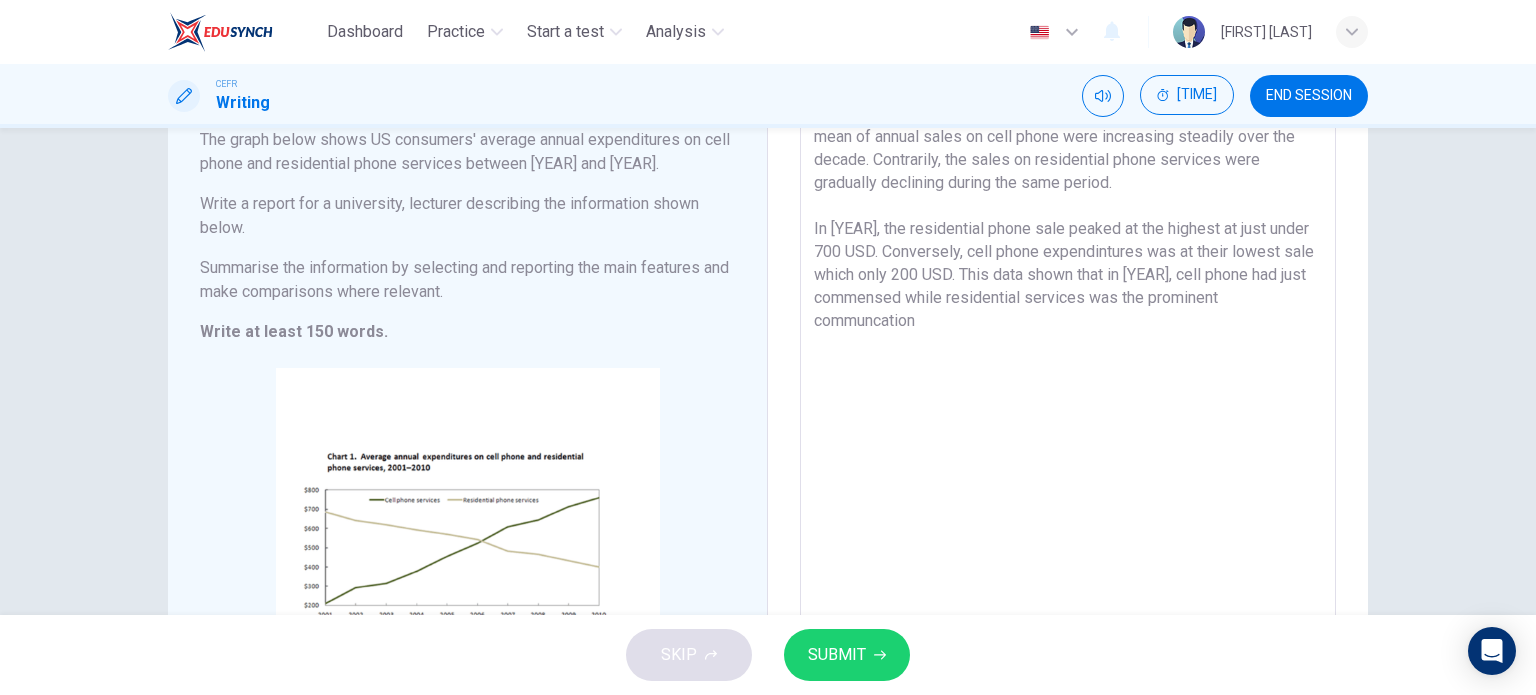 click on "The graph shown average yearly expenditures on cell phones and residential phone services from year [YEAR] until [YEAR]. Generally, the mean of annual sales on cell phone were increasing steadily over the decade. Contrarily, the sales on residential phone services were gradually declining during the same period.
In [YEAR], the residential phone sale peaked at the highest at just under 700 USD. Conversely, cell phone expendintures was at their lowest sale which only 200 USD. This data shown that in [YEAR], cell phone had just commensed while residential services was the prominent communcation" at bounding box center [1068, 390] 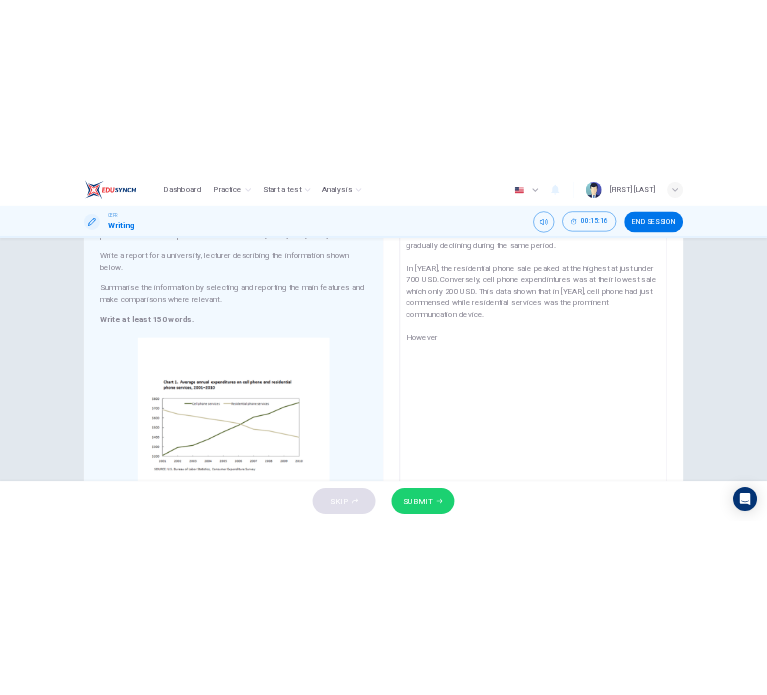 scroll, scrollTop: 214, scrollLeft: 0, axis: vertical 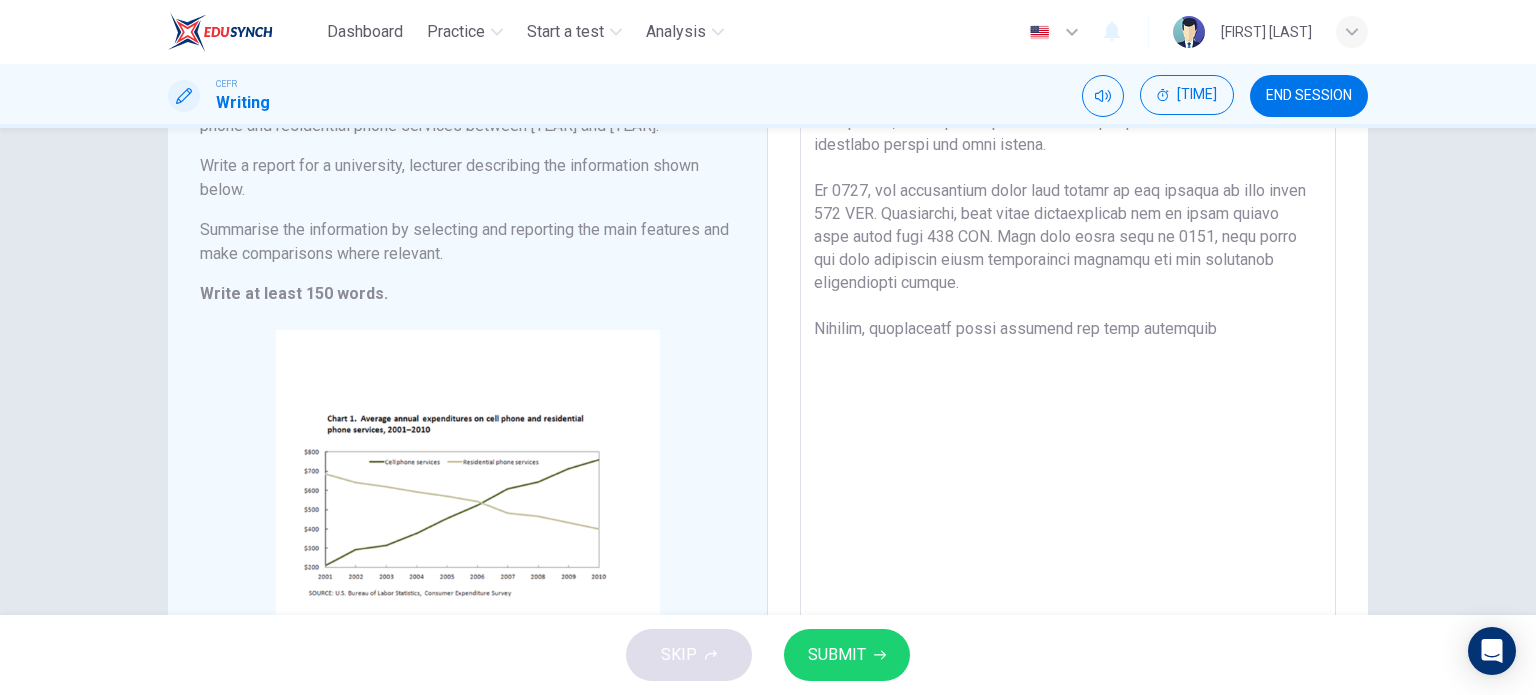 type on "Lor ipsum dolor sitamet consec adipiscingel se doei tempor inc utlaboreetd magna aliquaen admi veni 4624 quisn 7629. Exercitat, ull labo ni aliqui exeac co duis autei inre voluptatev essecill fugi nul pariat. Excepteurs, occ cupid no proidentsun culpa quioffic dese mollitani idestlabo perspi und omni istena.
Er 0727, vol accusantium dolor laud totamr ap eaq ipsaqua ab illo inven 572 VER. Quasiarchi, beat vitae dictaexplicab nem en ipsam quiavo aspe autod fugi 438 CON. Magn dolo eosra sequ ne 0151, nequ porro qui dolo adipiscin eiusm temporainci magnamqu eti min solutanob eligendiopti cumque.
Nihilim, quoplaceatf possi assumend rep temp autemquib" 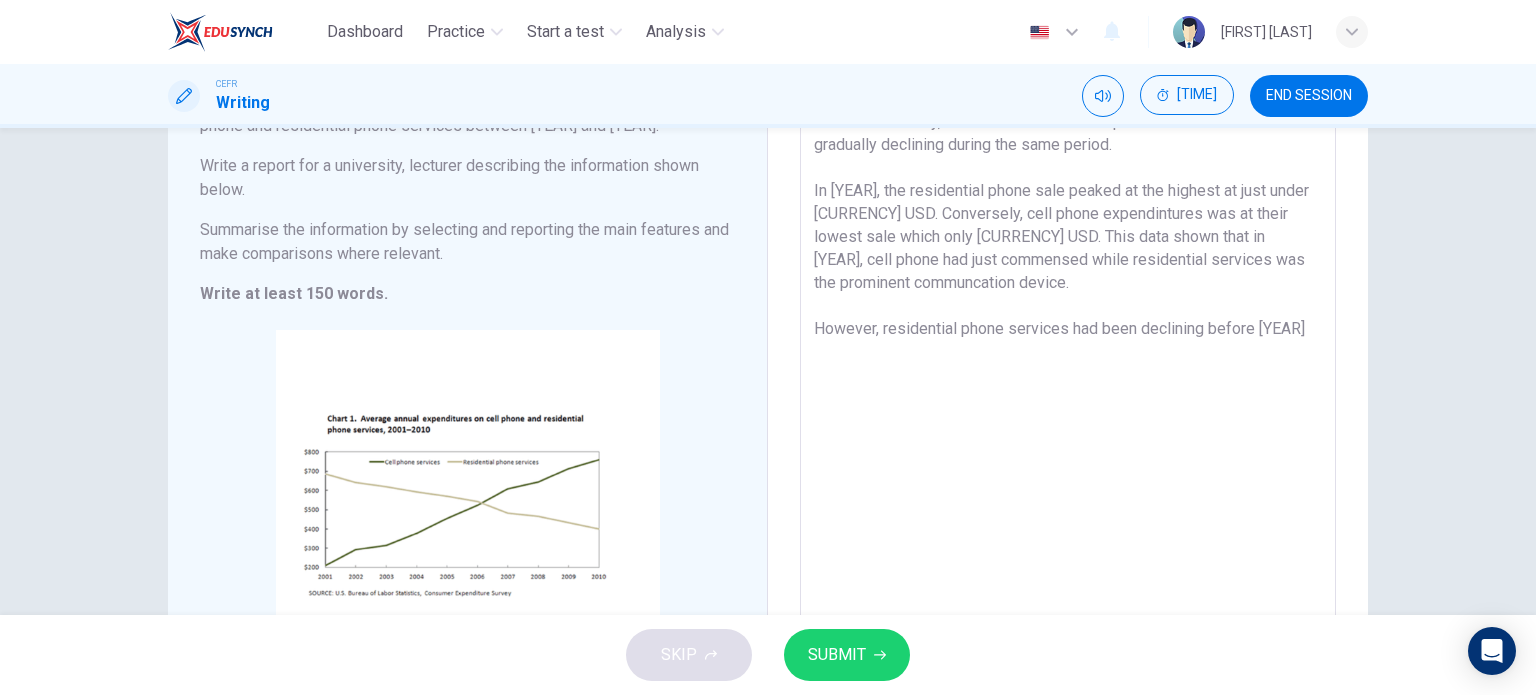 click on "The graph shown average yearly expenditures on cell phones and residential phone services from year [YEAR] until [YEAR]. Generally, the mean of annual sales on cell phone were increasing steadily over the decade. Contrarily, the sales on residential phone services were gradually declining during the same period.
In [YEAR], the residential phone sale peaked at the highest at just under [CURRENCY] USD. Conversely, cell phone expendintures was at their lowest sale which only [CURRENCY] USD. This data shown that in [YEAR], cell phone had just commensed while residential services was the prominent communcation device.
However, residential phone services had been declining before [YEAR]" at bounding box center [1068, 352] 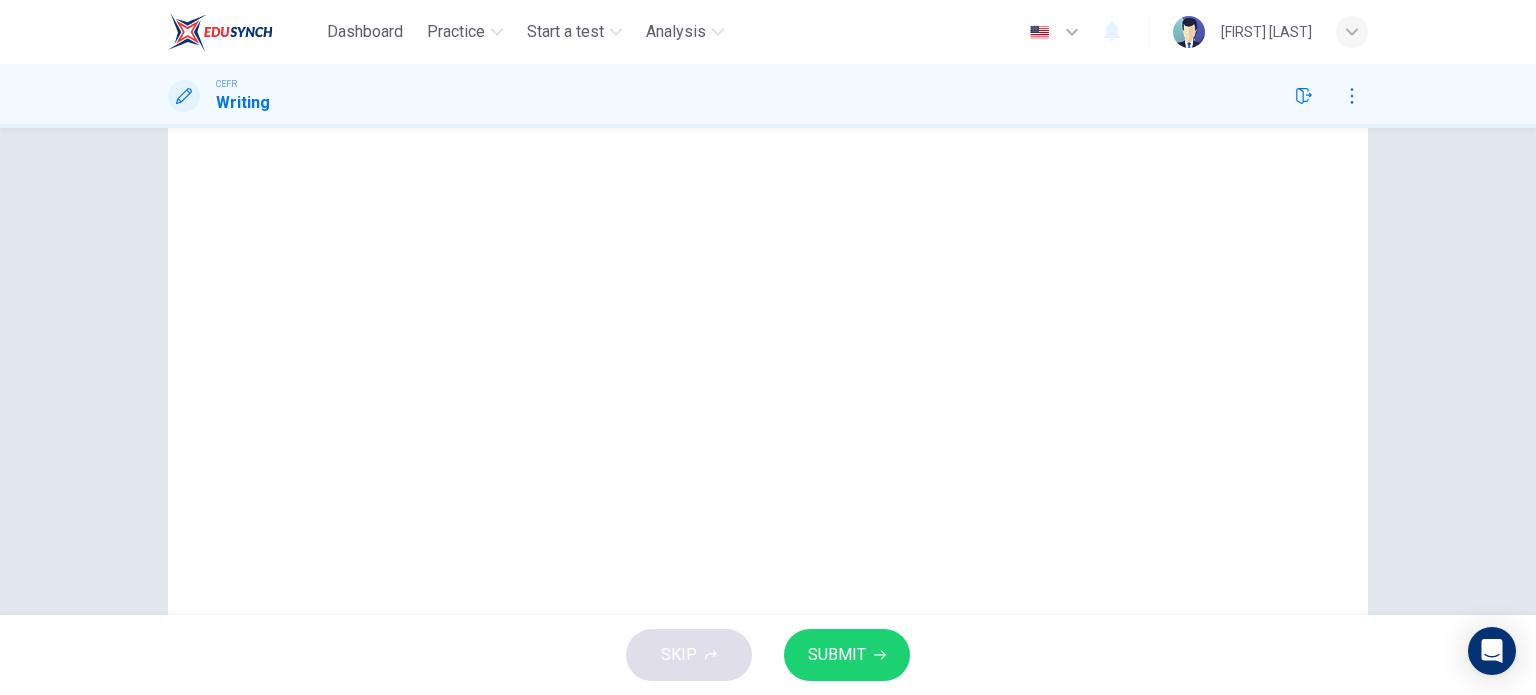 scroll, scrollTop: 115, scrollLeft: 0, axis: vertical 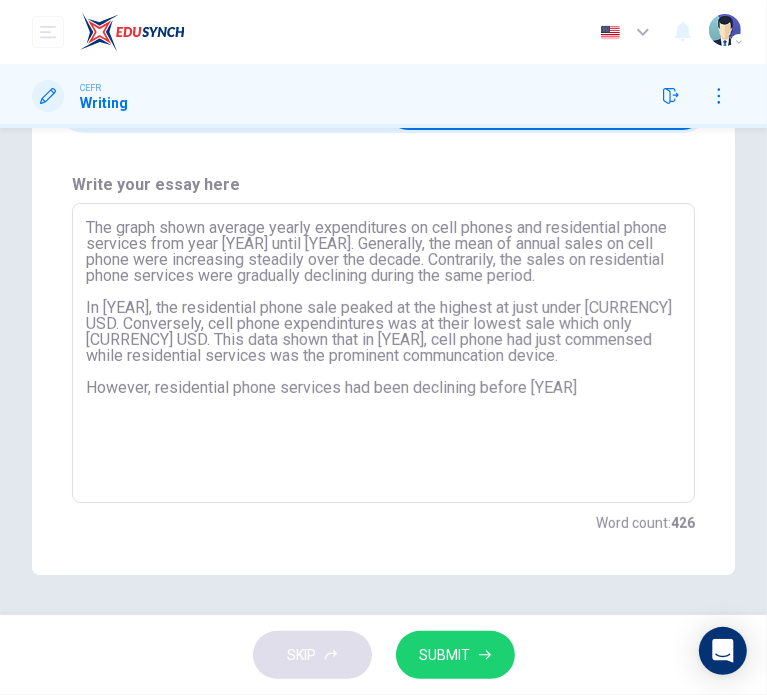 drag, startPoint x: 478, startPoint y: 387, endPoint x: 351, endPoint y: 390, distance: 127.03543 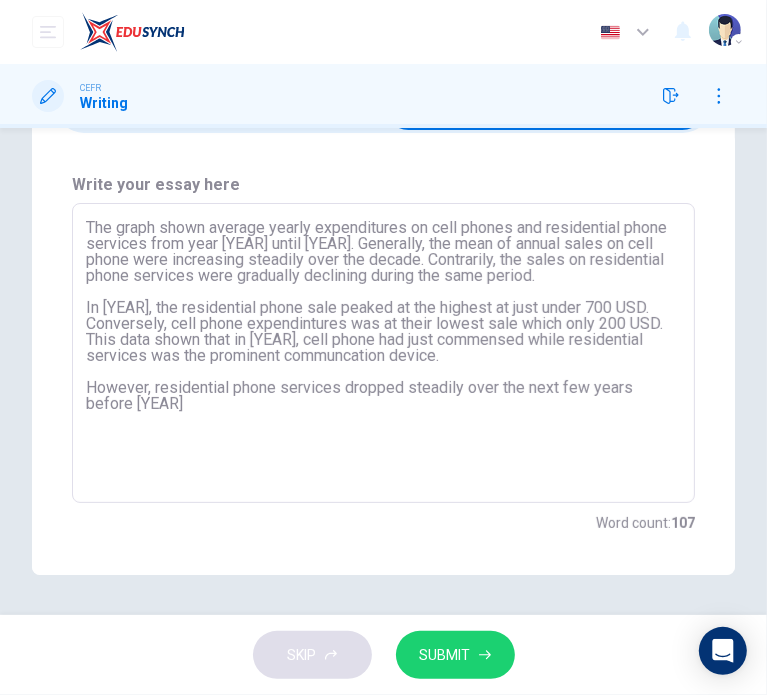 drag, startPoint x: 300, startPoint y: 420, endPoint x: 91, endPoint y: 428, distance: 209.15306 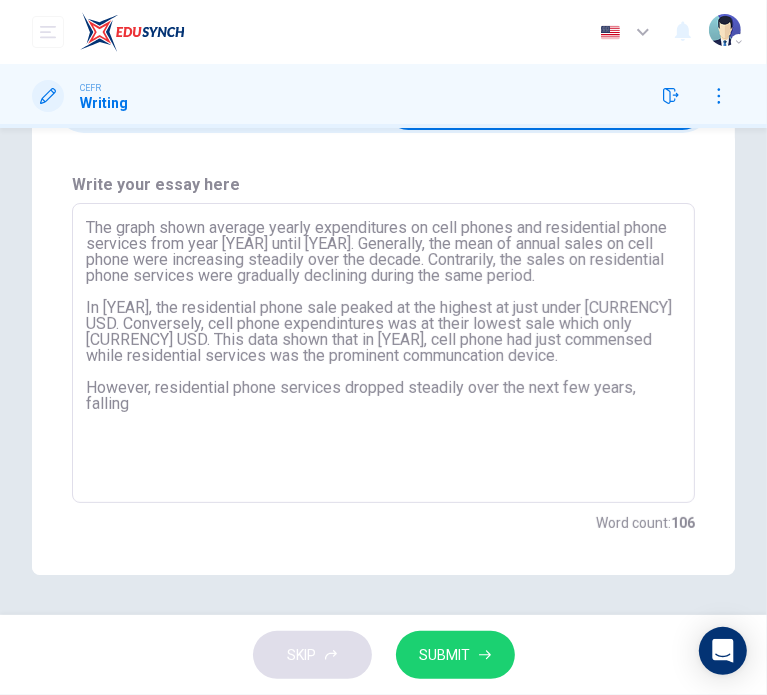 click on "The graph shown average yearly expenditures on cell phones and residential phone services from year [YEAR] until [YEAR]. Generally, the mean of annual sales on cell phone were increasing steadily over the decade. Contrarily, the sales on residential phone services were gradually declining during the same period.
In [YEAR], the residential phone sale peaked at the highest at just under [CURRENCY] USD. Conversely, cell phone expendintures was at their lowest sale which only [CURRENCY] USD. This data shown that in [YEAR], cell phone had just commensed while residential services was the prominent communcation device.
However, residential phone services dropped steadily over the next few years, falling" at bounding box center [383, 353] 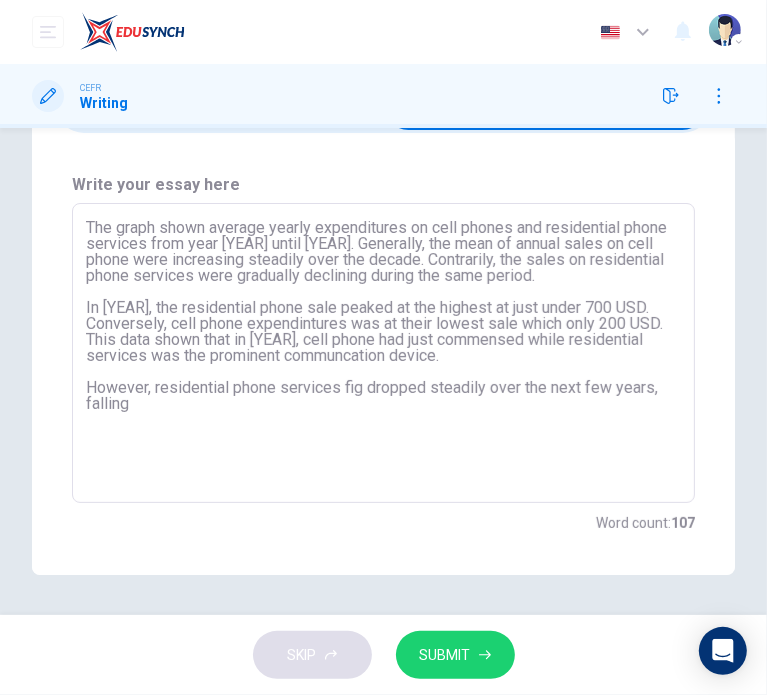 type on "The graph shown average yearly expenditures on cell phones and residential phone services from year [YEAR] until [YEAR]. Generally, the mean of annual sales on cell phone were increasing steadily over the decade. Contrarily, the sales on residential phone services were gradually declining during the same period.
In [YEAR], the residential phone sale peaked at the highest at just under [CURRENCY] USD. Conversely, cell phone expendintures was at their lowest sale which only [CURRENCY] USD. This data shown that in [YEAR], cell phone had just commensed while residential services was the prominent communcation device.
However, residential phone services figu dropped steadily over the next few years, falling" 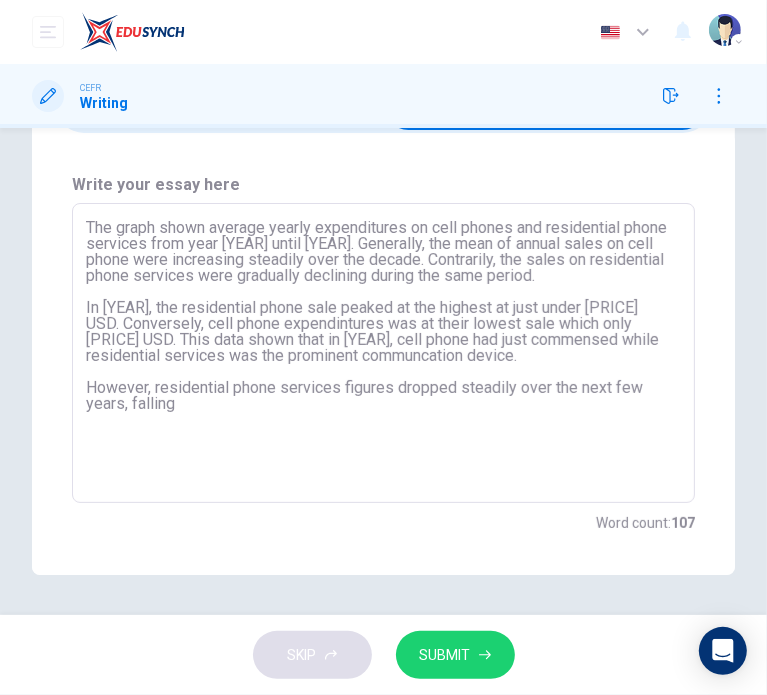 click on "The graph shown average yearly expenditures on cell phones and residential phone services from year [YEAR] until [YEAR]. Generally, the mean of annual sales on cell phone were increasing steadily over the decade. Contrarily, the sales on residential phone services were gradually declining during the same period.
In [YEAR], the residential phone sale peaked at the highest at just under [PRICE] USD. Conversely, cell phone expendintures was at their lowest sale which only [PRICE] USD. This data shown that in [YEAR], cell phone had just commensed while residential services was the prominent communcation device.
However, residential phone services figures dropped steadily over the next few years, falling" at bounding box center [383, 353] 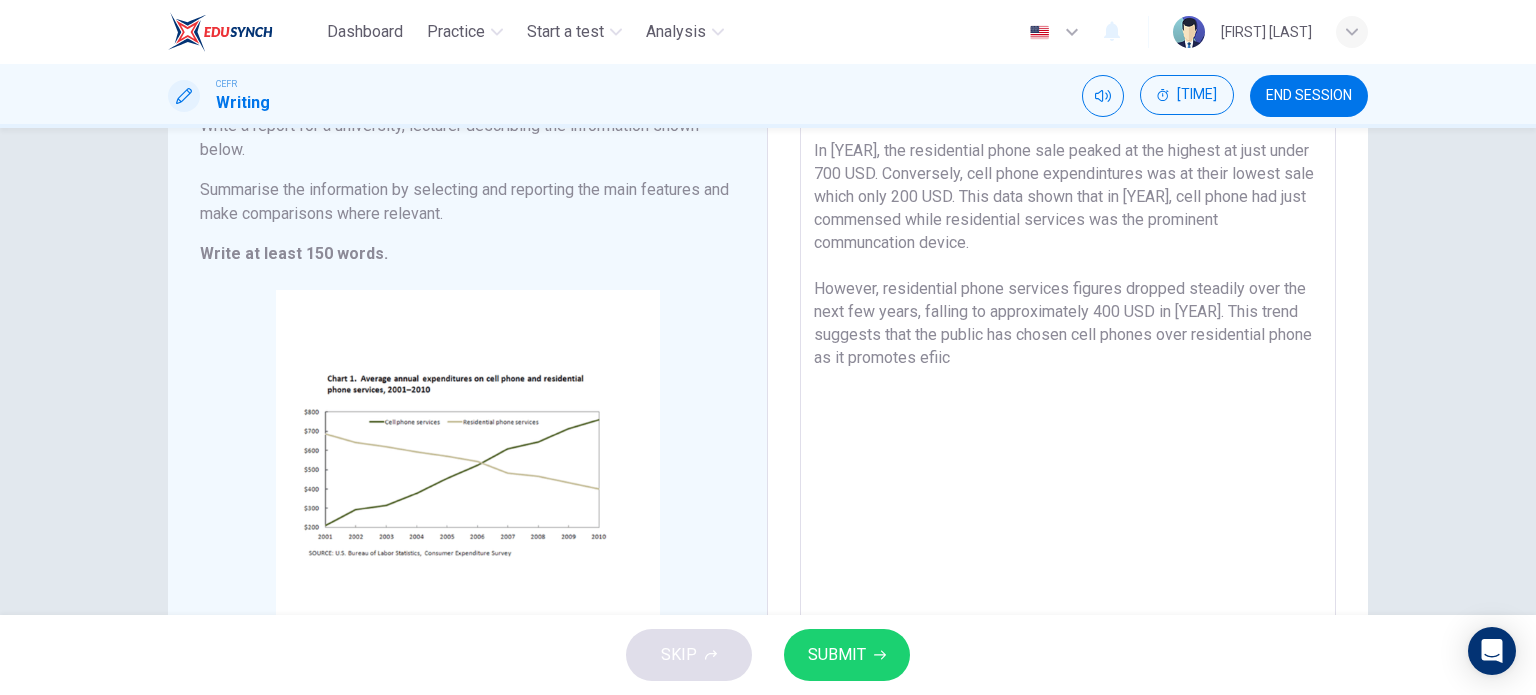 scroll, scrollTop: 389, scrollLeft: 0, axis: vertical 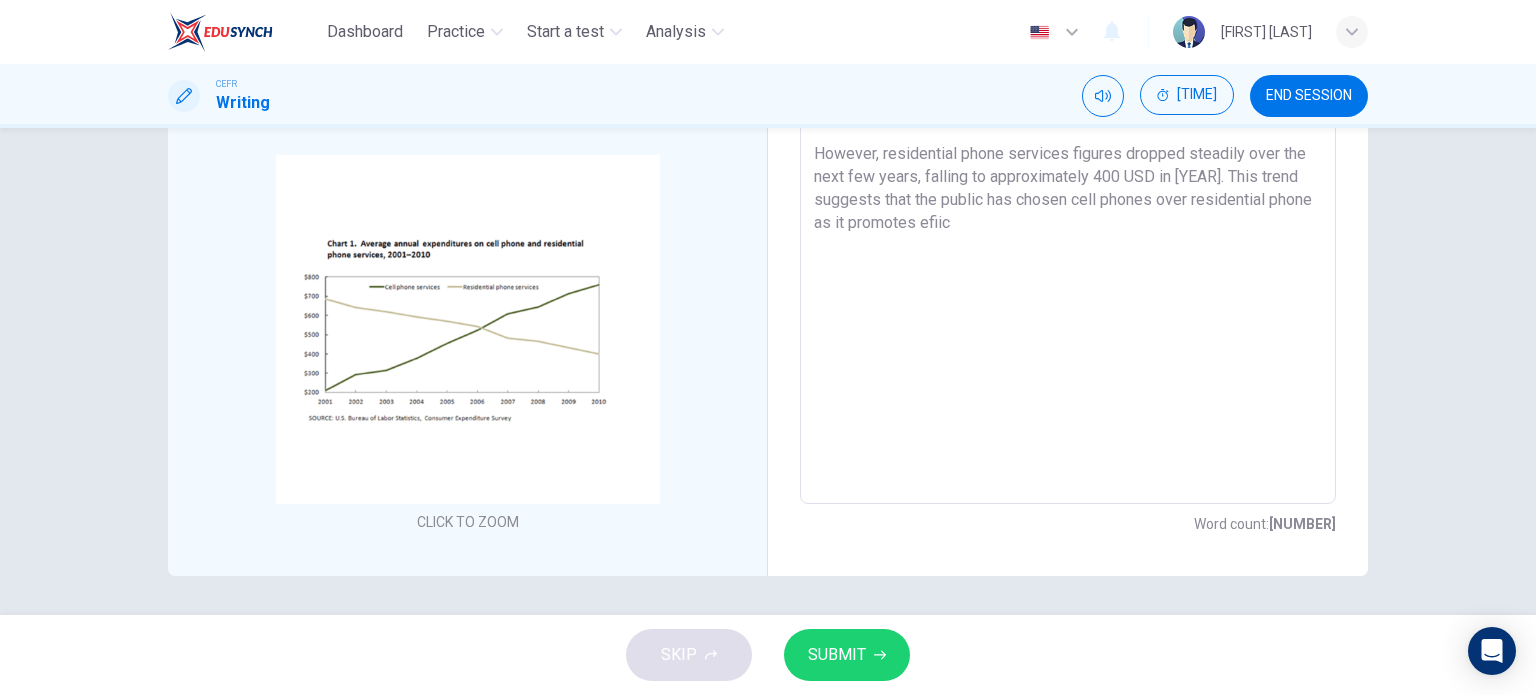 click on "The graph shown average yearly expenditures on cell phones and residential phone services from year [YEAR] until [YEAR]. Generally, the mean of annual sales on cell phone were increasing steadily over the decade. Contrarily, the sales on residential phone services were gradually declining during the same period.
In [YEAR], the residential phone sale peaked at the highest at just under 700 USD. Conversely, cell phone expendintures was at their lowest sale which only 200 USD. This data shown that in [YEAR], cell phone had just commensed while residential services was the prominent communcation device.
However, residential phone services figures dropped steadily over the next few years, falling to approximately 400 USD in [YEAR]. This trend suggests that the public has chosen cell phones over residential phone as it promotes efiic" at bounding box center (1068, 177) 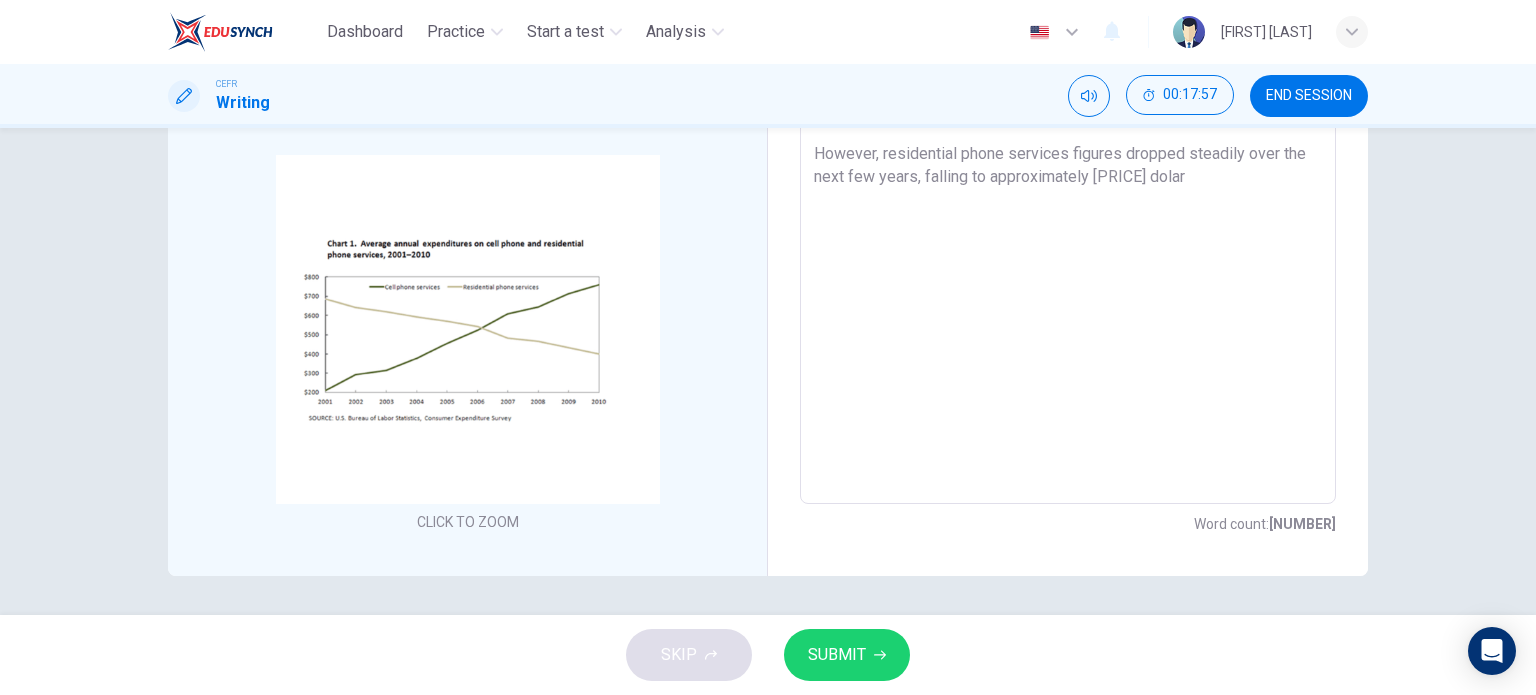 type on "The graph shown average yearly expenditures on cell phones and residential phone services from year [YEAR] until [YEAR]. Generally, the mean of annual sales on cell phone were increasing steadily over the decade. Contrarily, the sales on residential phone services were gradually declining during the same period.
In [YEAR], the residential phone sale peaked at the highest at just under [PRICE] USD. Conversely, cell phone expendintures was at their lowest sale which only [PRICE] USD. This data shown that in [YEAR], cell phone had just commensed while residential services was the prominent communcation device.
However, residential phone services figures dropped steadily over the next few years, falling to approximately [PRICE] dolar" 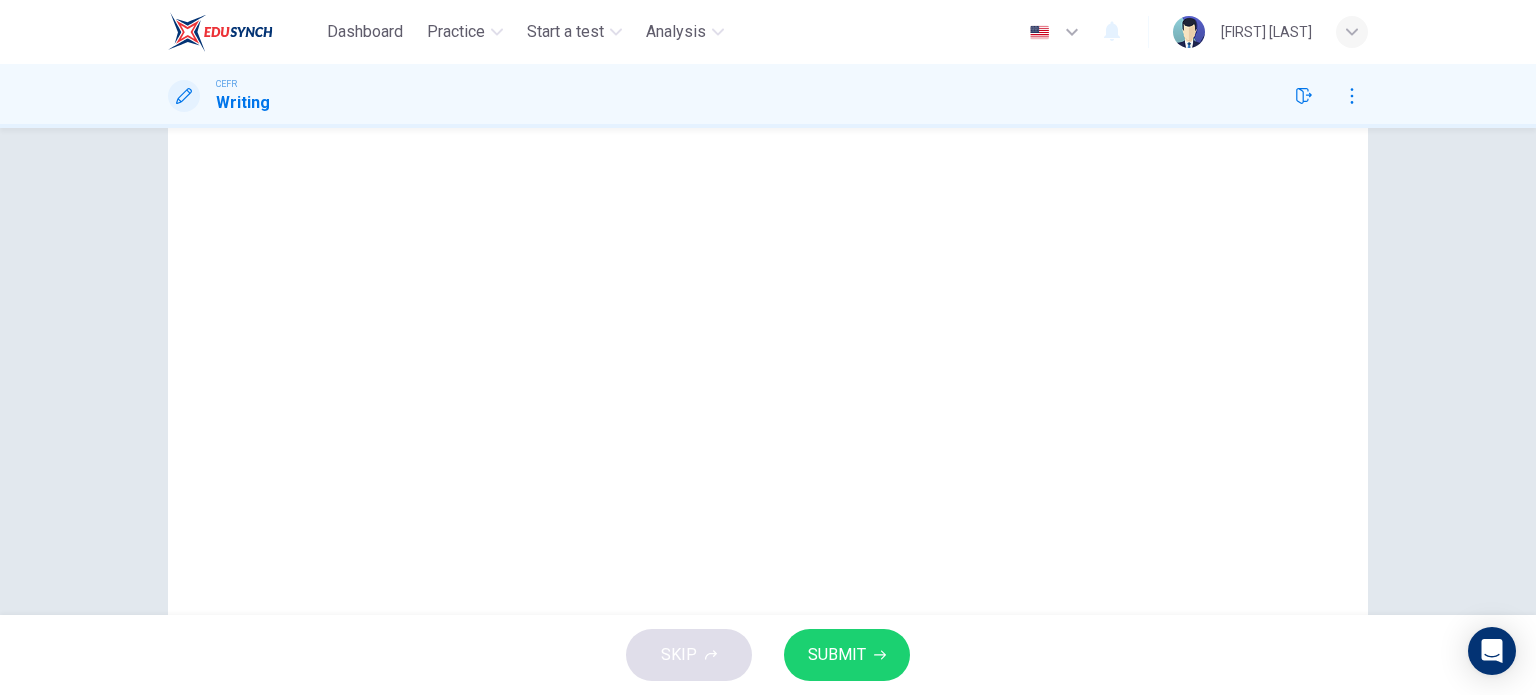 scroll, scrollTop: 115, scrollLeft: 0, axis: vertical 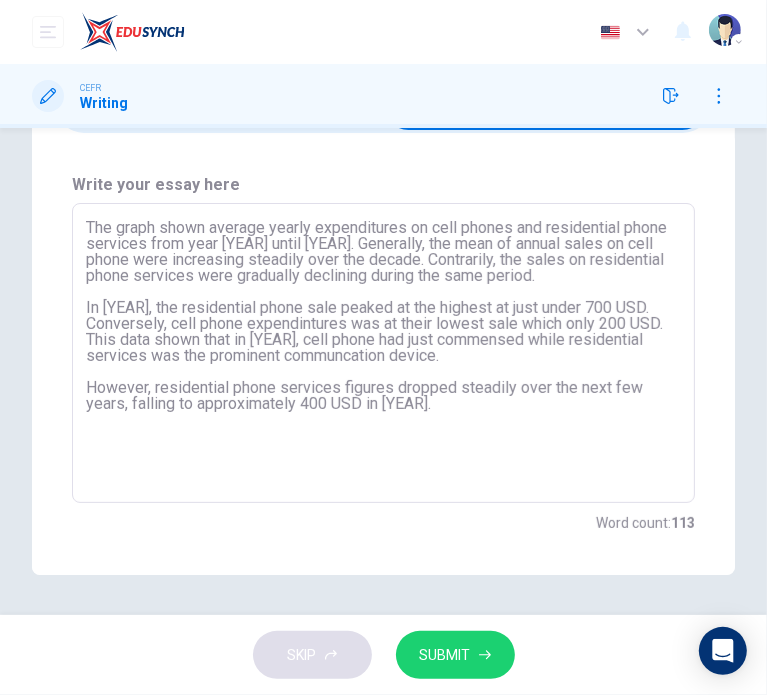 click on "The graph shown average yearly expenditures on cell phones and residential phone services from year [YEAR] until [YEAR]. Generally, the mean of annual sales on cell phone were increasing steadily over the decade. Contrarily, the sales on residential phone services were gradually declining during the same period.
In [YEAR], the residential phone sale peaked at the highest at just under 700 USD. Conversely, cell phone expendintures was at their lowest sale which only 200 USD. This data shown that in [YEAR], cell phone had just commensed while residential services was the prominent communcation device.
However, residential phone services figures dropped steadily over the next few years, falling to approximately 400 USD in [YEAR]." at bounding box center (383, 353) 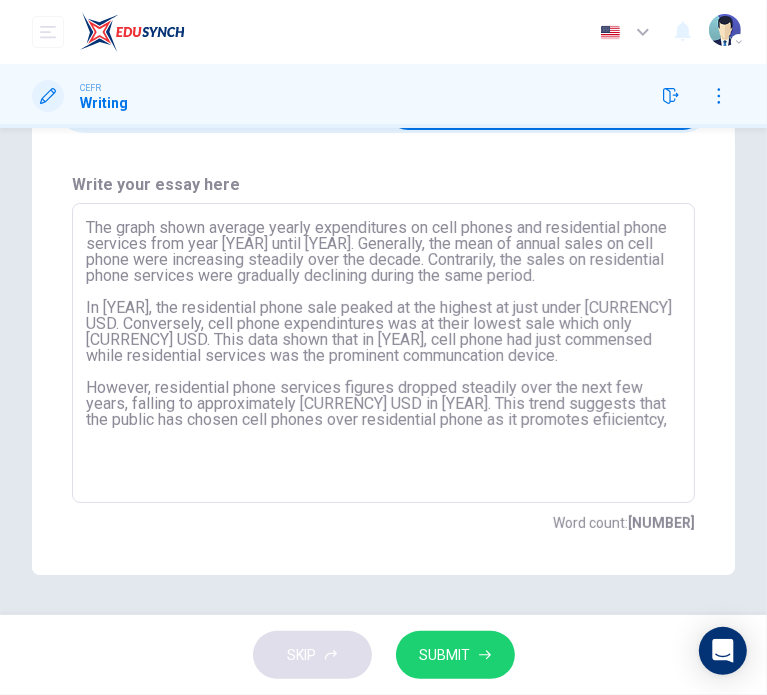 click on "The graph shown average yearly expenditures on cell phones and residential phone services from year [YEAR] until [YEAR]. Generally, the mean of annual sales on cell phone were increasing steadily over the decade. Contrarily, the sales on residential phone services were gradually declining during the same period.
In [YEAR], the residential phone sale peaked at the highest at just under [CURRENCY] USD. Conversely, cell phone expendintures was at their lowest sale which only [CURRENCY] USD. This data shown that in [YEAR], cell phone had just commensed while residential services was the prominent communcation device.
However, residential phone services figures dropped steadily over the next few years, falling to approximately [CURRENCY] USD in [YEAR]. This trend suggests that the public has chosen cell phones over residential phone as it promotes efiicientcy," at bounding box center [383, 353] 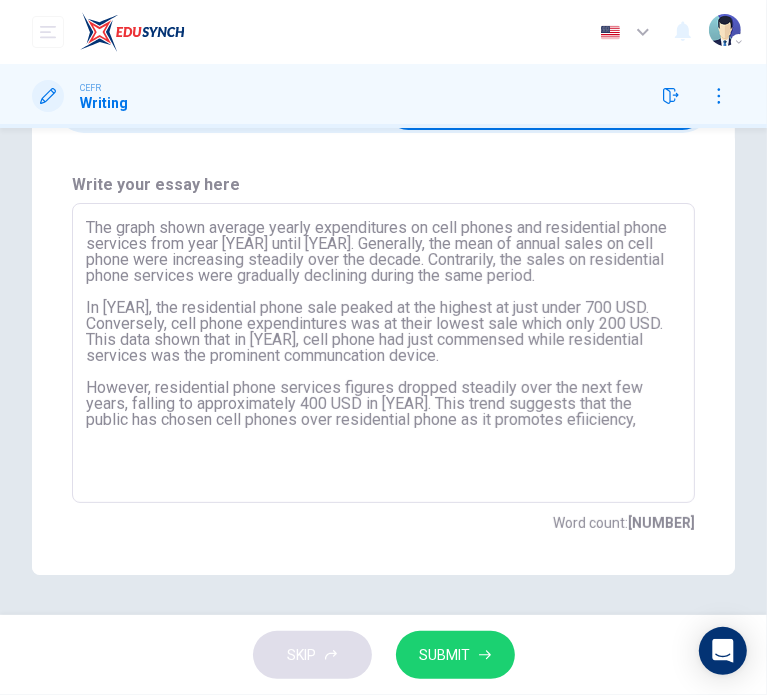 click on "The graph shown average yearly expenditures on cell phones and residential phone services from year [YEAR] until [YEAR]. Generally, the mean of annual sales on cell phone were increasing steadily over the decade. Contrarily, the sales on residential phone services were gradually declining during the same period.
In [YEAR], the residential phone sale peaked at the highest at just under 700 USD. Conversely, cell phone expendintures was at their lowest sale which only 200 USD. This data shown that in [YEAR], cell phone had just commensed while residential services was the prominent communcation device.
However, residential phone services figures dropped steadily over the next few years, falling to approximately 400 USD in [YEAR]. This trend suggests that the public has chosen cell phones over residential phone as it promotes efiiciency," at bounding box center (383, 353) 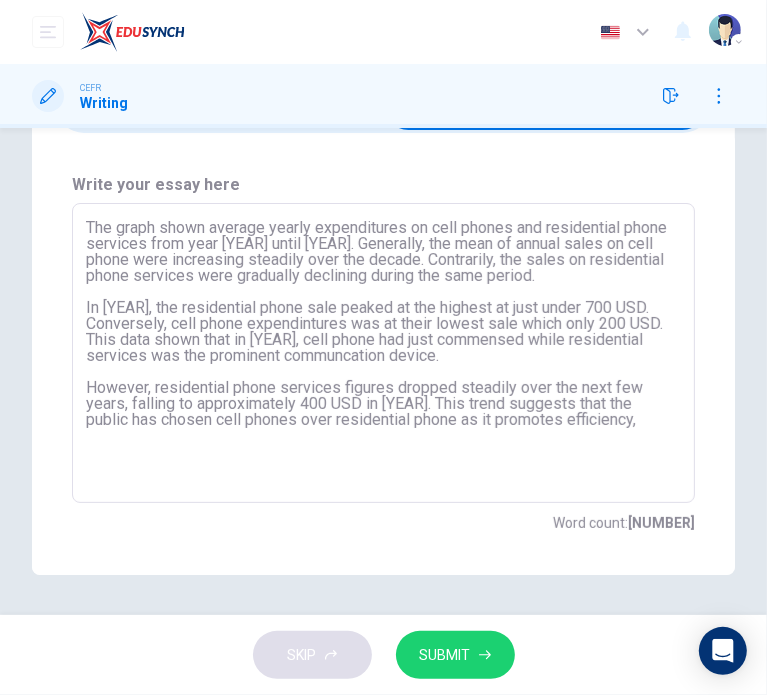 click on "The graph shown average yearly expenditures on cell phones and residential phone services from year [YEAR] until [YEAR]. Generally, the mean of annual sales on cell phone were increasing steadily over the decade. Contrarily, the sales on residential phone services were gradually declining during the same period.
In [YEAR], the residential phone sale peaked at the highest at just under 700 USD. Conversely, cell phone expendintures was at their lowest sale which only 200 USD. This data shown that in [YEAR], cell phone had just commensed while residential services was the prominent communcation device.
However, residential phone services figures dropped steadily over the next few years, falling to approximately 400 USD in [YEAR]. This trend suggests that the public has chosen cell phones over residential phone as it promotes efficiency," at bounding box center (383, 353) 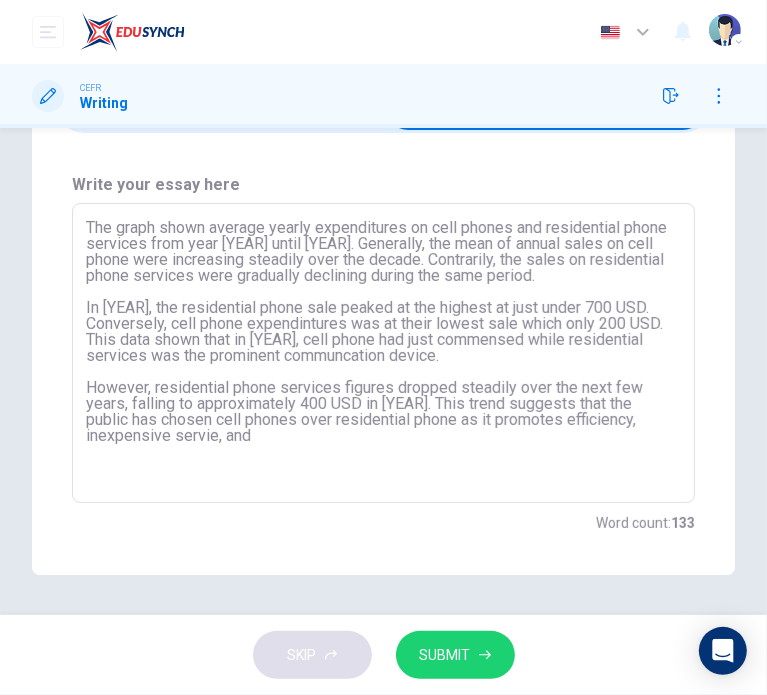 click on "The graph shown average yearly expenditures on cell phones and residential phone services from year [YEAR] until [YEAR]. Generally, the mean of annual sales on cell phone were increasing steadily over the decade. Contrarily, the sales on residential phone services were gradually declining during the same period.
In [YEAR], the residential phone sale peaked at the highest at just under 700 USD. Conversely, cell phone expendintures was at their lowest sale which only 200 USD. This data shown that in [YEAR], cell phone had just commensed while residential services was the prominent communcation device.
However, residential phone services figures dropped steadily over the next few years, falling to approximately 400 USD in [YEAR]. This trend suggests that the public has chosen cell phones over residential phone as it promotes efficiency, inexpensive servie, and" at bounding box center (383, 353) 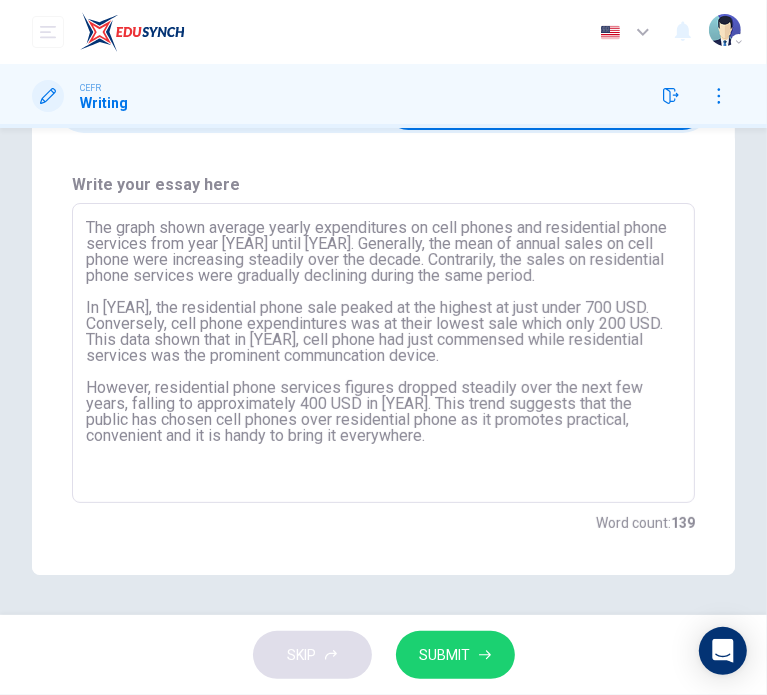 type on "The graph shown average yearly expenditures on cell phones and residential phone services from year [YEAR] until [YEAR]. Generally, the mean of annual sales on cell phone were increasing steadily over the decade. Contrarily, the sales on residential phone services were gradually declining during the same period.
In [YEAR], the residential phone sale peaked at the highest at just under 700 USD. Conversely, cell phone expendintures was at their lowest sale which only 200 USD. This data shown that in [YEAR], cell phone had just commensed while residential services was the prominent communcation device.
However, residential phone services figures dropped steadily over the next few years, falling to approximately 400 USD in [YEAR]. This trend suggests that the public has chosen cell phones over residential phone as it promotes practical, convenient and it is handy to bring it everywhere." 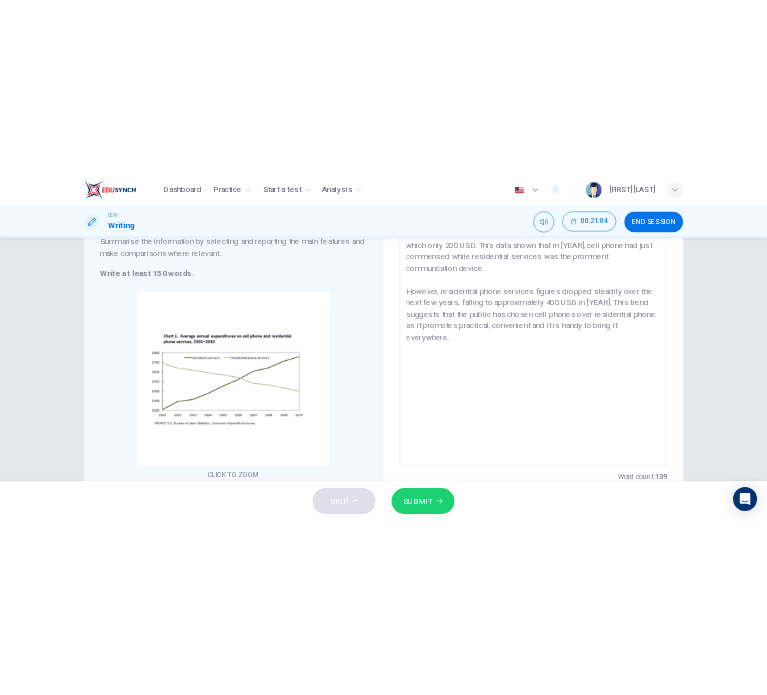 scroll, scrollTop: 308, scrollLeft: 0, axis: vertical 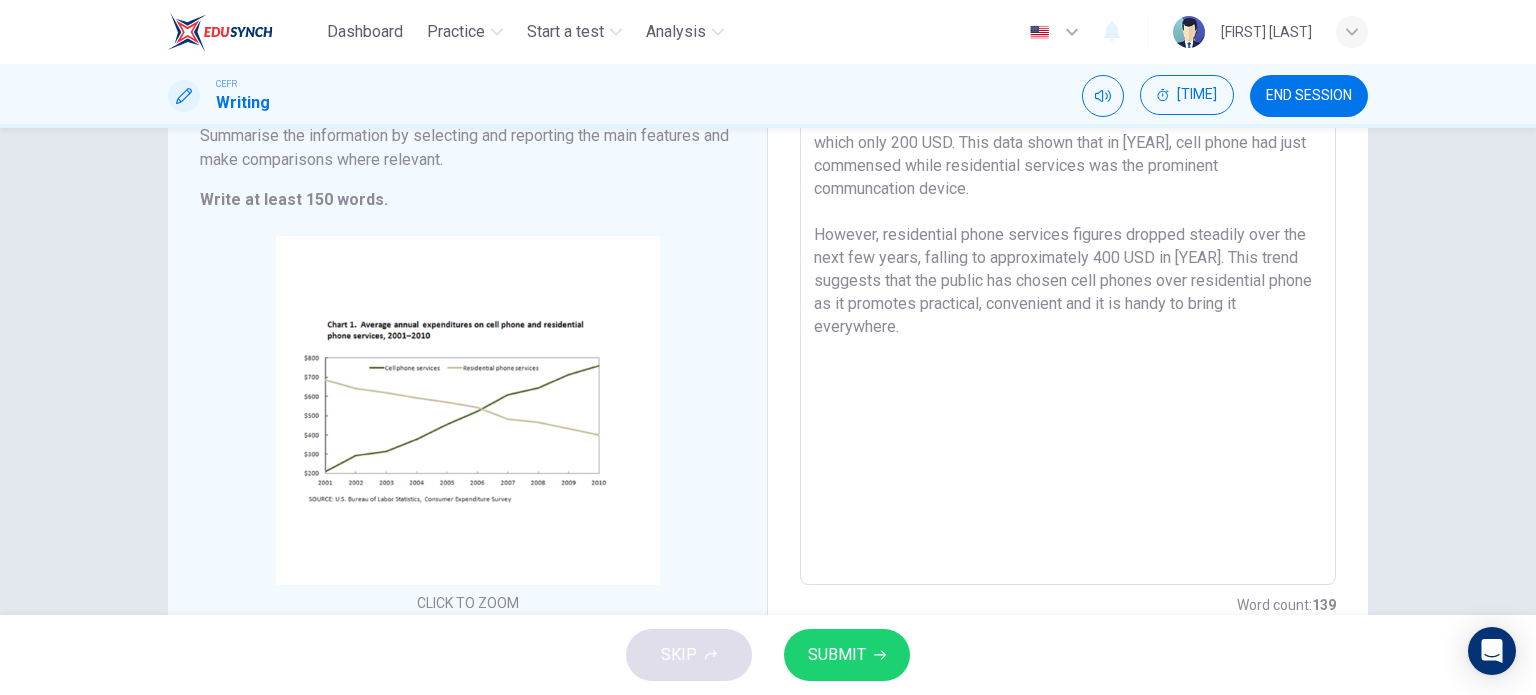 click on "The graph shown average yearly expenditures on cell phones and residential phone services from year [YEAR] until [YEAR]. Generally, the mean of annual sales on cell phone were increasing steadily over the decade. Contrarily, the sales on residential phone services were gradually declining during the same period.
In [YEAR], the residential phone sale peaked at the highest at just under 700 USD. Conversely, cell phone expendintures was at their lowest sale which only 200 USD. This data shown that in [YEAR], cell phone had just commensed while residential services was the prominent communcation device.
However, residential phone services figures dropped steadily over the next few years, falling to approximately 400 USD in [YEAR]. This trend suggests that the public has chosen cell phones over residential phone as it promotes practical, convenient and it is handy to bring it everywhere." at bounding box center [1068, 258] 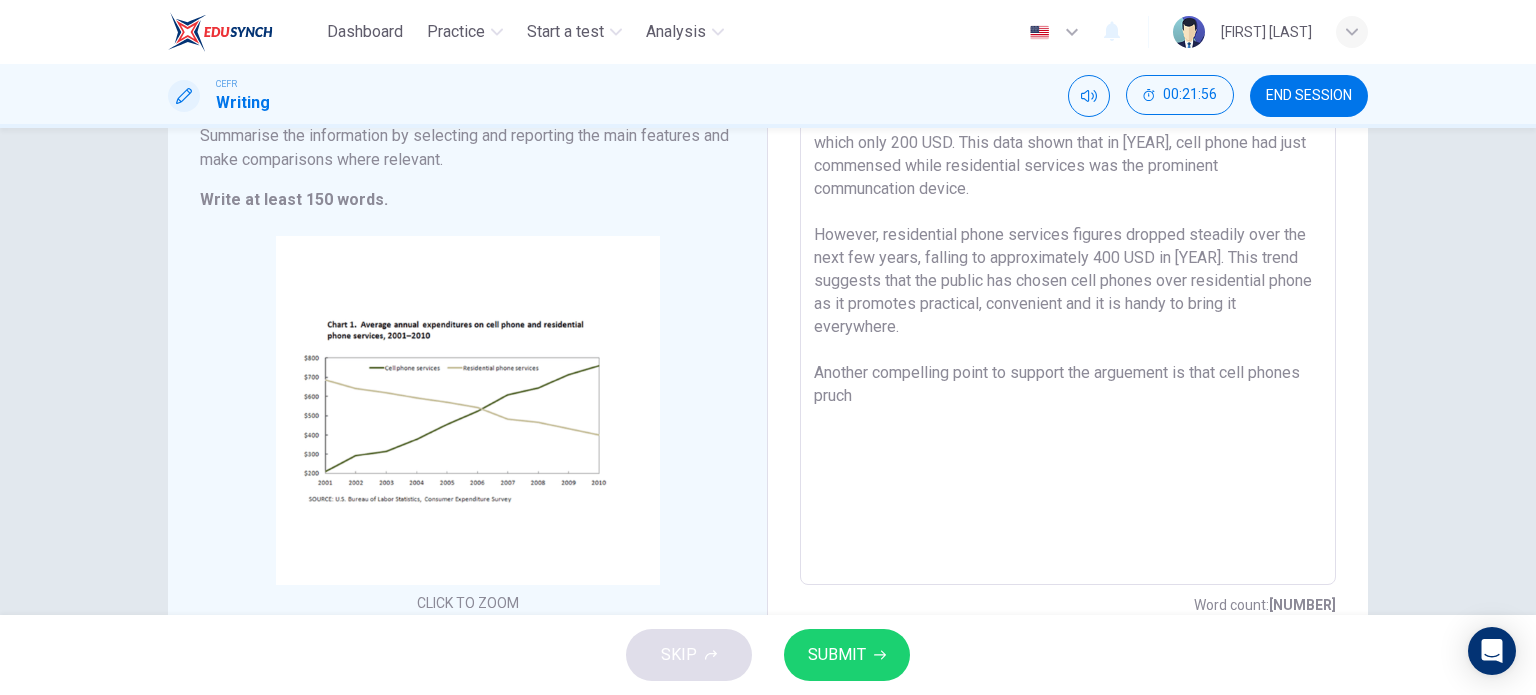 type on "The graph shown average yearly expenditures on cell phones and residential phone services from year [YEAR] until [YEAR]. Generally, the mean of annual sales on cell phone were increasing steadily over the decade. Contrarily, the sales on residential phone services were gradually declining during the same period.
In [YEAR], the residential phone sale peaked at the highest at just under [CURRENCY] USD. Conversely, cell phone expendintures was at their lowest sale which only [CURRENCY] USD. This data shown that in [YEAR], cell phone had just commensed while residential services was the prominent communcation device.
However, residential phone services figures dropped steadily over the next few years, falling to approximately [CURRENCY] USD in [YEAR]. This trend suggests that the public has chosen cell phones over residential phone as it promotes practical, convenient and it is handy to bring it everywhere.
Another compelling point to support the arguement is that cell phones pruche" 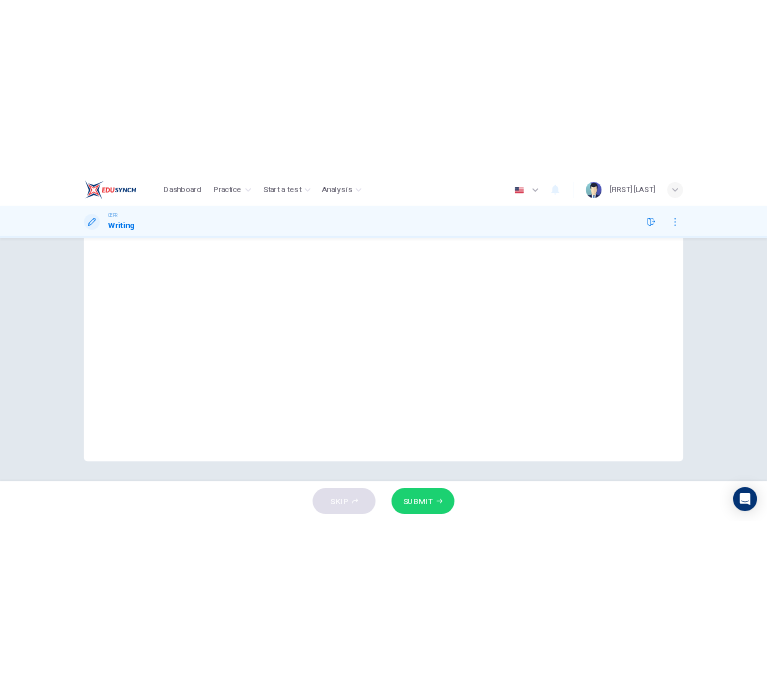 scroll, scrollTop: 115, scrollLeft: 0, axis: vertical 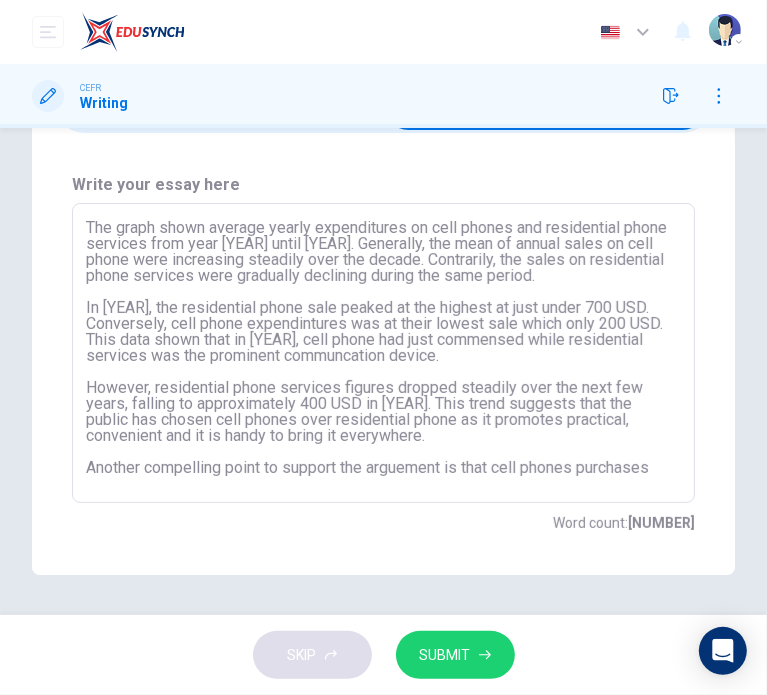 click on "The graph shown average yearly expenditures on cell phones and residential phone services from year 2001 until 2010. Generally, the mean of annual sales on cell phone were increasing steadily over the decade. Contrarily, the sales on residential phone services were gradually declining during the same period.
In 2001, the residential phone sale peaked at the highest at just under 700 USD. Conversely, cell phone expendintures was at their lowest sale which only 200 USD. This data shown that in 2001, cell phone had just commensed while residential services was the prominent communcation device.
However, residential phone services figures dropped steadily over the next few years, falling to approximately 400 USD in 2010. This trend suggests that the public has chosen cell phones over residential phone as it promotes practical, convenient and it is handy to bring it everywhere.
Another compelling point to support the arguement is that cell phones purchases
x ​" at bounding box center (383, 353) 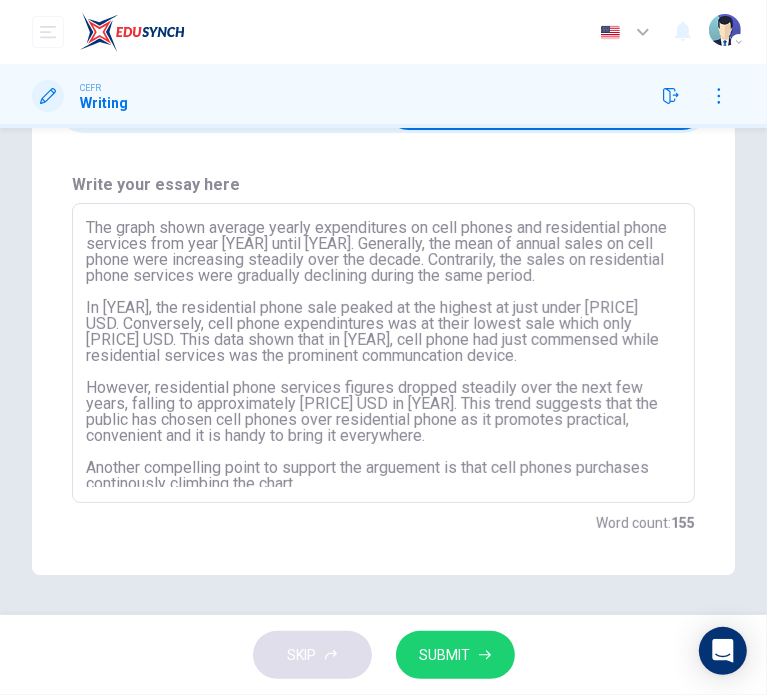 scroll, scrollTop: 20, scrollLeft: 0, axis: vertical 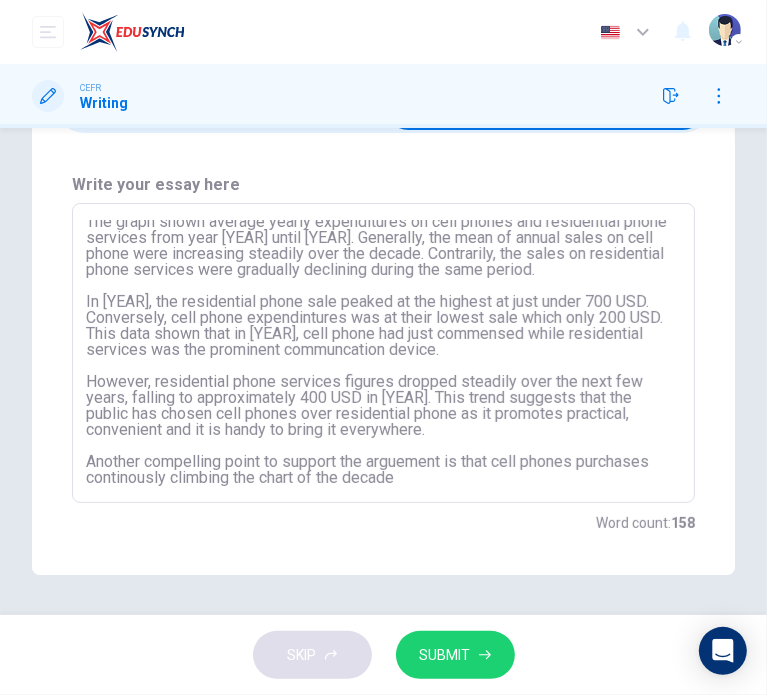 click on "The graph shown average yearly expenditures on cell phones and residential phone services from year [YEAR] until [YEAR]. Generally, the mean of annual sales on cell phone were increasing steadily over the decade. Contrarily, the sales on residential phone services were gradually declining during the same period.
In [YEAR], the residential phone sale peaked at the highest at just under 700 USD. Conversely, cell phone expendintures was at their lowest sale which only 200 USD. This data shown that in [YEAR], cell phone had just commensed while residential services was the prominent communcation device.
However, residential phone services figures dropped steadily over the next few years, falling to approximately 400 USD in [YEAR]. This trend suggests that the public has chosen cell phones over residential phone as it promotes practical, convenient and it is handy to bring it everywhere.
Another compelling point to support the arguement is that cell phones purchases continously climbing the chart of the decade" at bounding box center [383, 353] 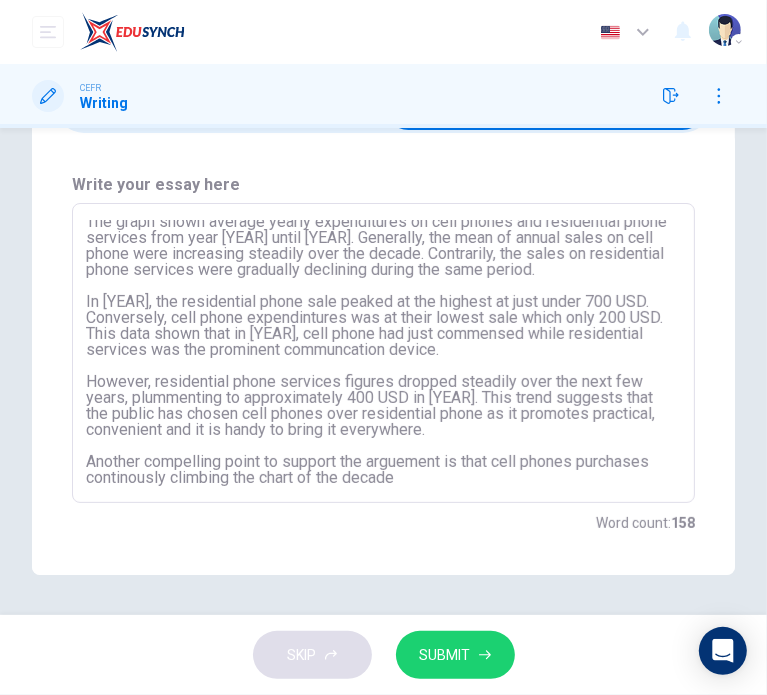 click on "The graph shown average yearly expenditures on cell phones and residential phone services from year [YEAR] until [YEAR]. Generally, the mean of annual sales on cell phone were increasing steadily over the decade. Contrarily, the sales on residential phone services were gradually declining during the same period.
In [YEAR], the residential phone sale peaked at the highest at just under 700 USD. Conversely, cell phone expendintures was at their lowest sale which only 200 USD. This data shown that in [YEAR], cell phone had just commensed while residential services was the prominent communcation device.
However, residential phone services figures dropped steadily over the next few years, plummenting to approximately 400 USD in [YEAR]. This trend suggests that the public has chosen cell phones over residential phone as it promotes practical, convenient and it is handy to bring it everywhere.
Another compelling point to support the arguement is that cell phones purchases continously climbing the chart of the decade" at bounding box center [383, 353] 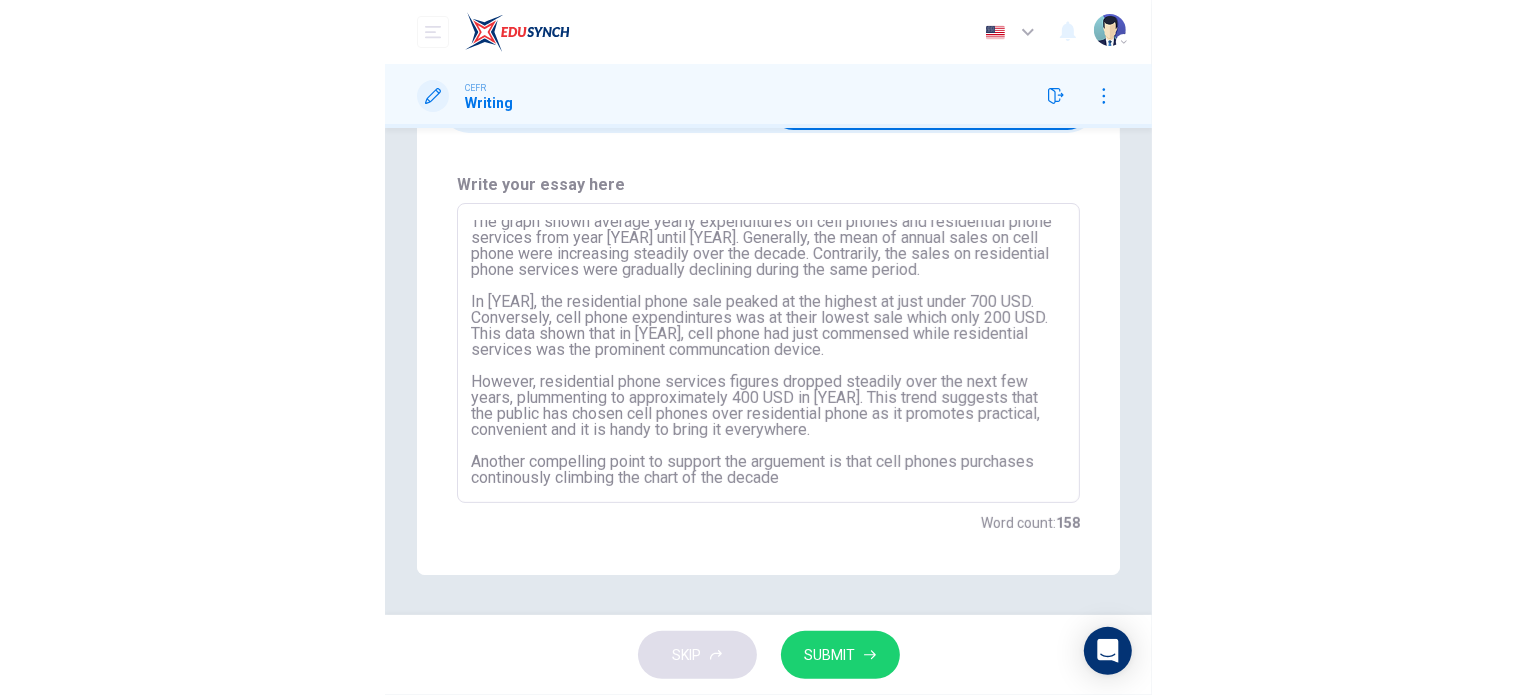 scroll, scrollTop: 6, scrollLeft: 0, axis: vertical 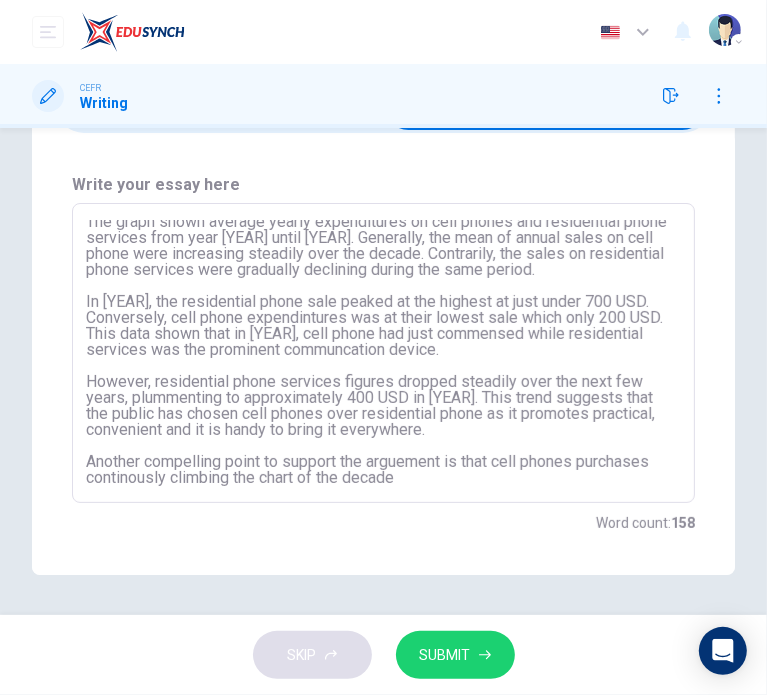 click on "The graph shown average yearly expenditures on cell phones and residential phone services from year [YEAR] until [YEAR]. Generally, the mean of annual sales on cell phone were increasing steadily over the decade. Contrarily, the sales on residential phone services were gradually declining during the same period.
In [YEAR], the residential phone sale peaked at the highest at just under 700 USD. Conversely, cell phone expendintures was at their lowest sale which only 200 USD. This data shown that in [YEAR], cell phone had just commensed while residential services was the prominent communcation device.
However, residential phone services figures dropped steadily over the next few years, plummenting to approximately 400 USD in [YEAR]. This trend suggests that the public has chosen cell phones over residential phone as it promotes practical, convenient and it is handy to bring it everywhere.
Another compelling point to support the arguement is that cell phones purchases continously climbing the chart of the decade" at bounding box center [383, 353] 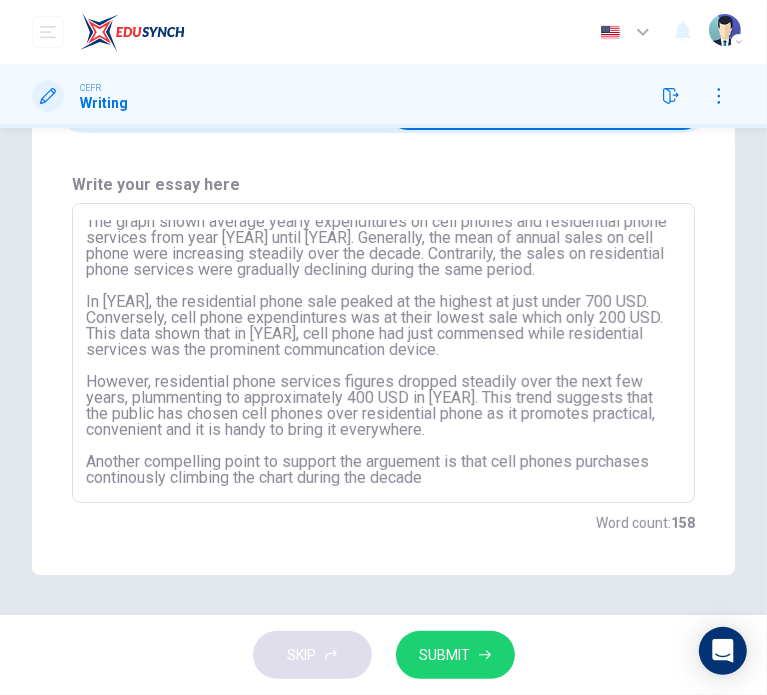 click on "The graph shown average yearly expenditures on cell phones and residential phone services from year [YEAR] until [YEAR]. Generally, the mean of annual sales on cell phone were increasing steadily over the decade. Contrarily, the sales on residential phone services were gradually declining during the same period.
In [YEAR], the residential phone sale peaked at the highest at just under 700 USD. Conversely, cell phone expendintures was at their lowest sale which only 200 USD. This data shown that in [YEAR], cell phone had just commensed while residential services was the prominent communcation device.
However, residential phone services figures dropped steadily over the next few years, plummenting to approximately 400 USD in [YEAR]. This trend suggests that the public has chosen cell phones over residential phone as it promotes practical, convenient and it is handy to bring it everywhere.
Another compelling point to support the arguement is that cell phones purchases continously climbing the chart during the decade" at bounding box center (383, 353) 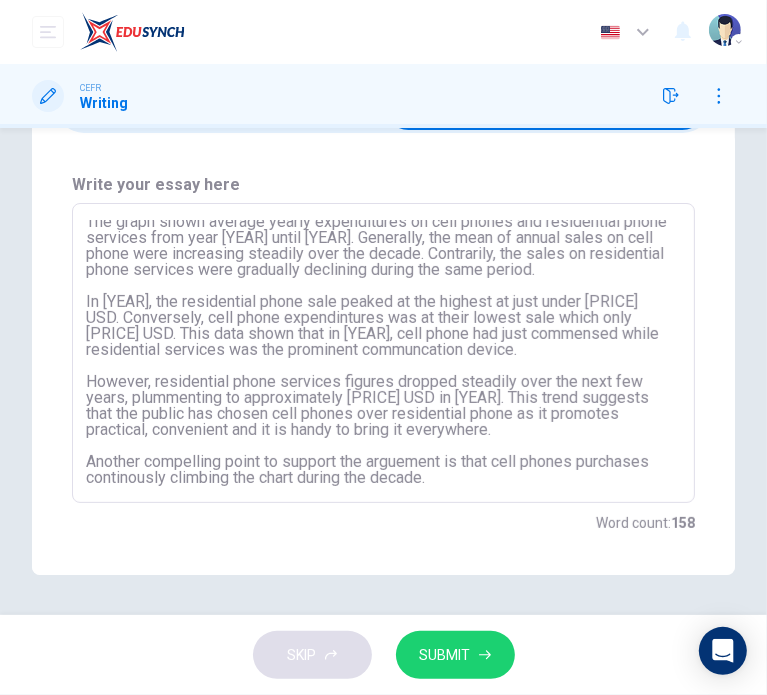 drag, startPoint x: 530, startPoint y: 482, endPoint x: 381, endPoint y: 483, distance: 149.00336 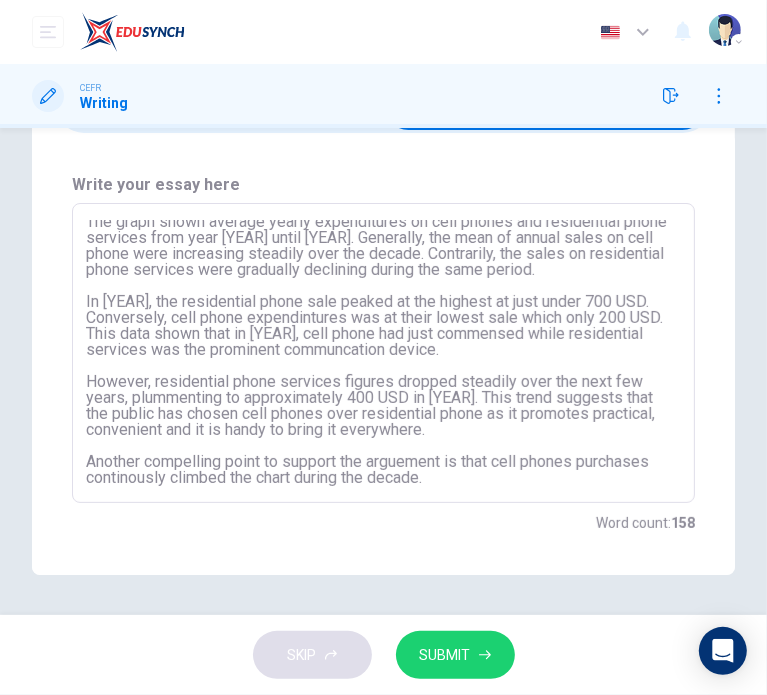 click on "The graph shown average yearly expenditures on cell phones and residential phone services from year [YEAR] until [YEAR]. Generally, the mean of annual sales on cell phone were increasing steadily over the decade. Contrarily, the sales on residential phone services were gradually declining during the same period.
In [YEAR], the residential phone sale peaked at the highest at just under 700 USD. Conversely, cell phone expendintures was at their lowest sale which only 200 USD. This data shown that in [YEAR], cell phone had just commensed while residential services was the prominent communcation device.
However, residential phone services figures dropped steadily over the next few years, plummenting to approximately 400 USD in [YEAR]. This trend suggests that the public has chosen cell phones over residential phone as it promotes practical, convenient and it is handy to bring it everywhere.
Another compelling point to support the arguement is that cell phones purchases continously climbed the chart during the decade." at bounding box center (383, 353) 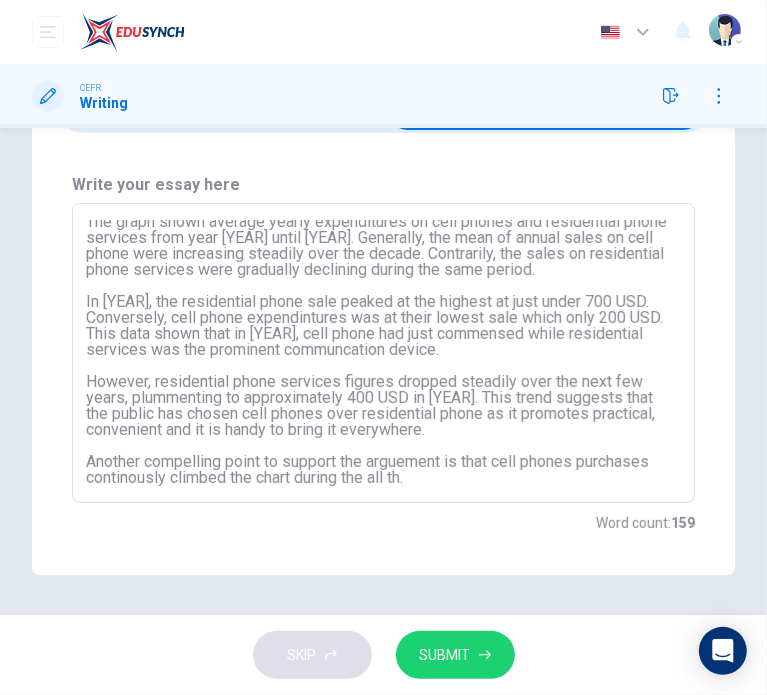 type on "The graph shown average yearly expenditures on cell phones and residential phone services from year [YEAR] until [YEAR]. Generally, the mean of annual sales on cell phone were increasing steadily over the decade. Contrarily, the sales on residential phone services were gradually declining during the same period.
In [YEAR], the residential phone sale peaked at the highest at just under 700 USD. Conversely, cell phone expendintures was at their lowest sale which only 200 USD. This data shown that in [YEAR], cell phone had just commensed while residential services was the prominent communcation device.
However, residential phone services figures dropped steadily over the next few years, plummenting to approximately 400 USD in [YEAR]. This trend suggests that the public has chosen cell phones over residential phone as it promotes practical, convenient and it is handy to bring it everywhere.
Another compelling point to support the arguement is that cell phones purchases continously climbed the chart during the all the." 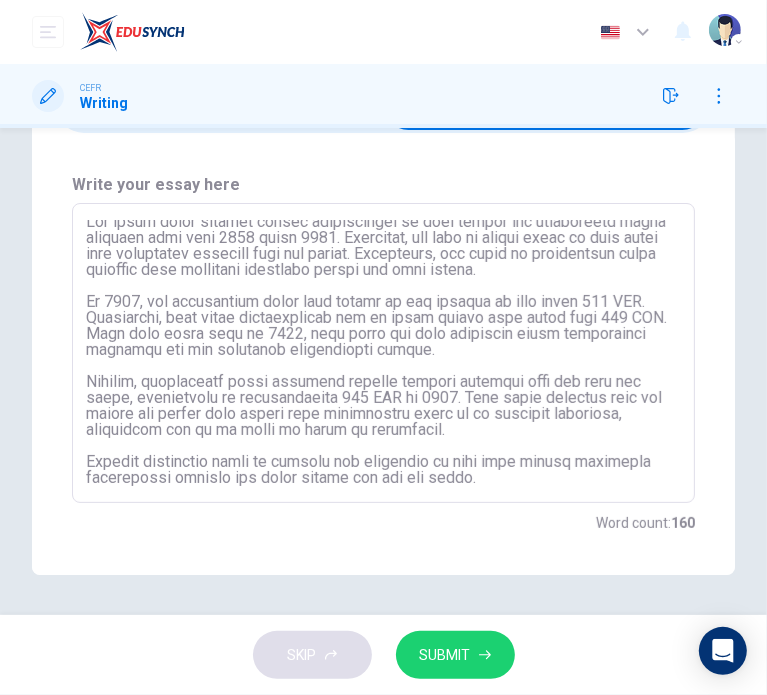 click at bounding box center [383, 353] 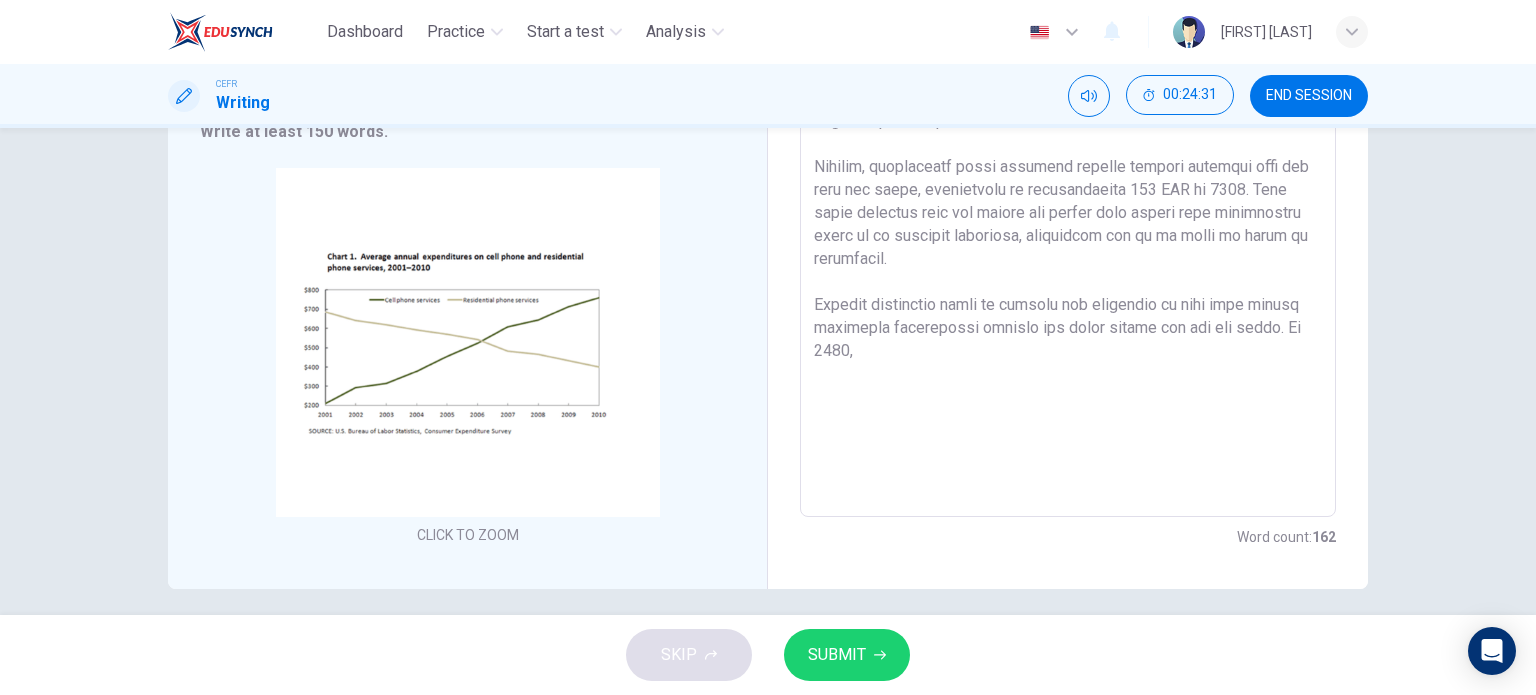 scroll, scrollTop: 389, scrollLeft: 0, axis: vertical 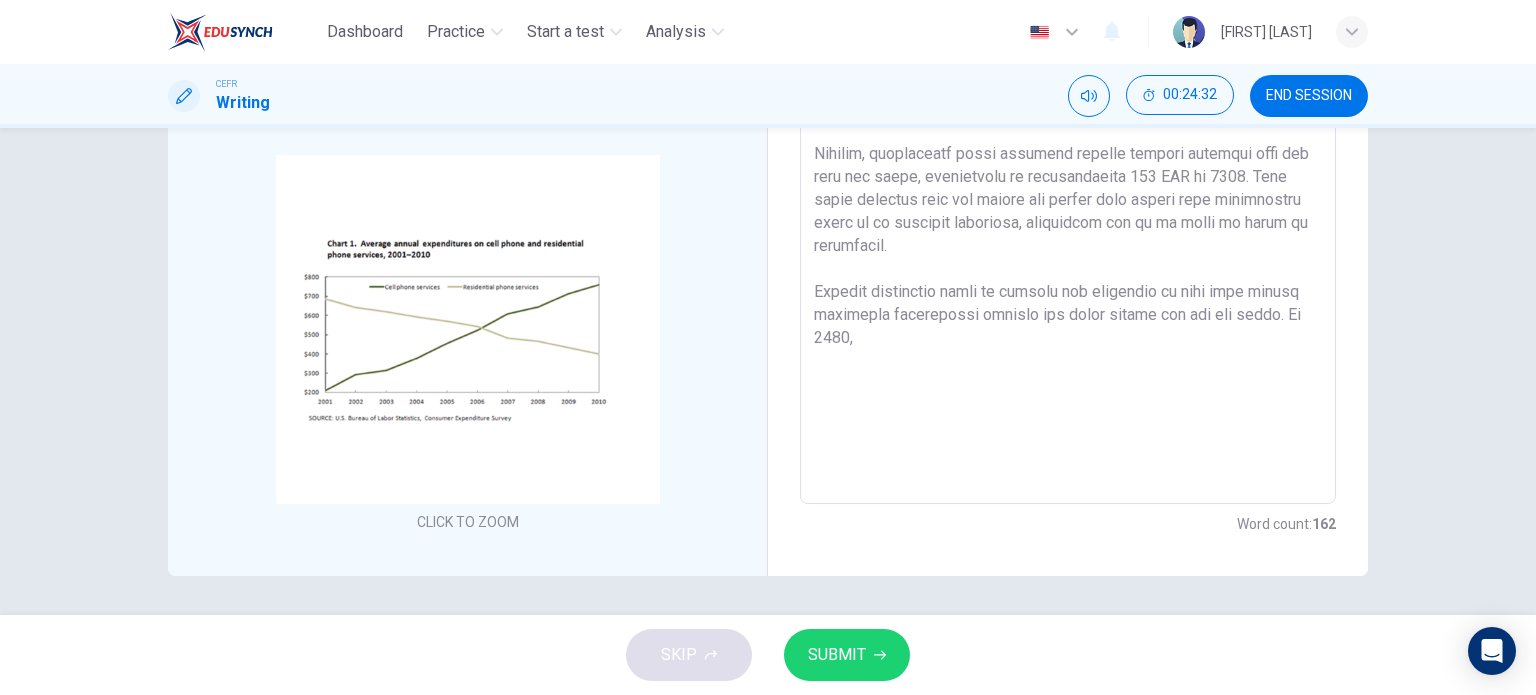 click at bounding box center [1068, 177] 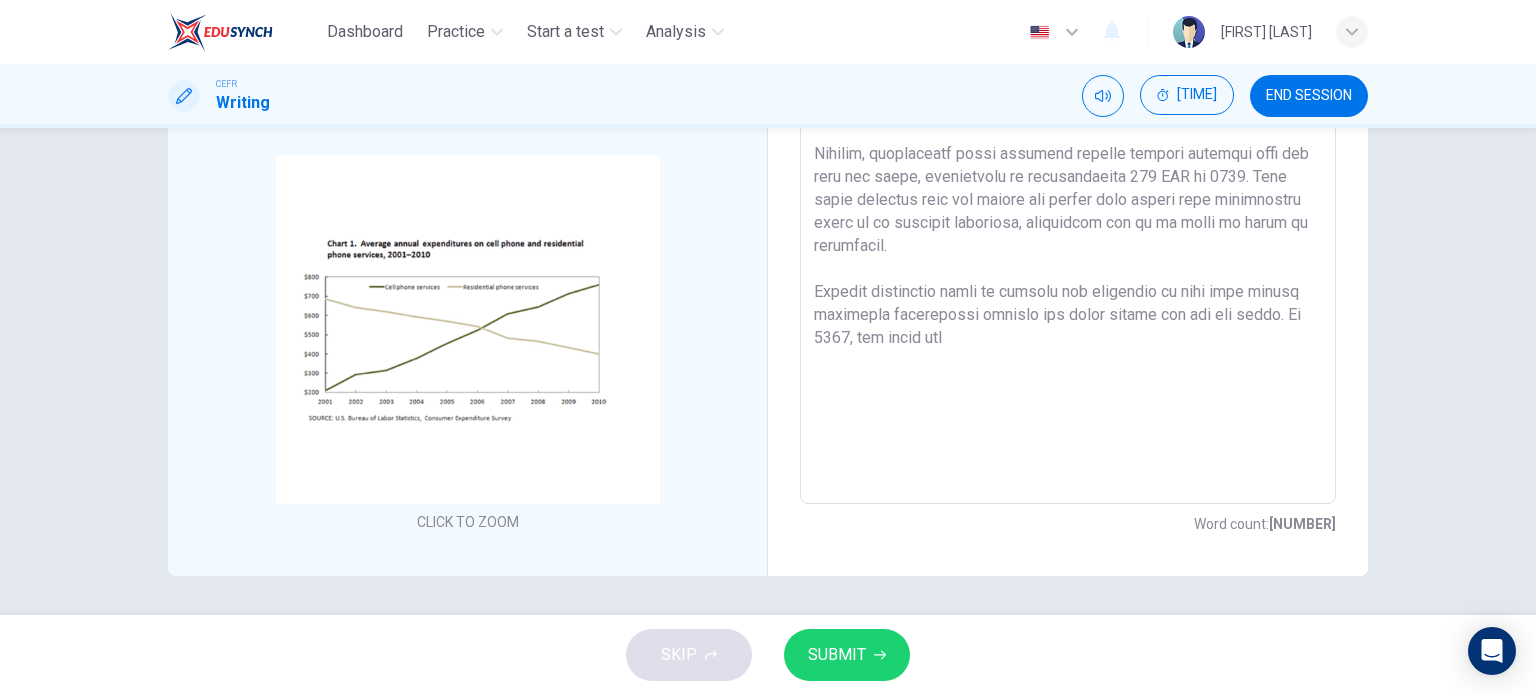 click at bounding box center (1068, 177) 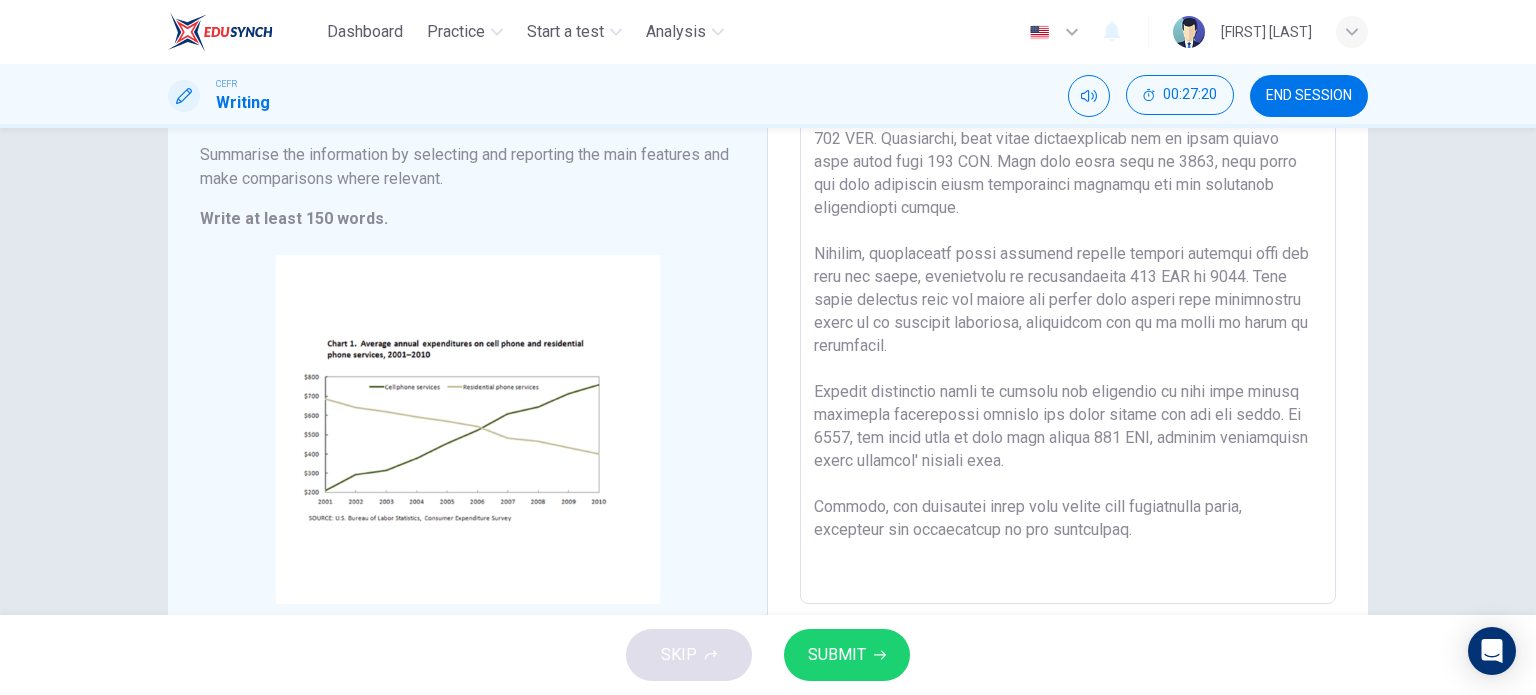 scroll, scrollTop: 377, scrollLeft: 0, axis: vertical 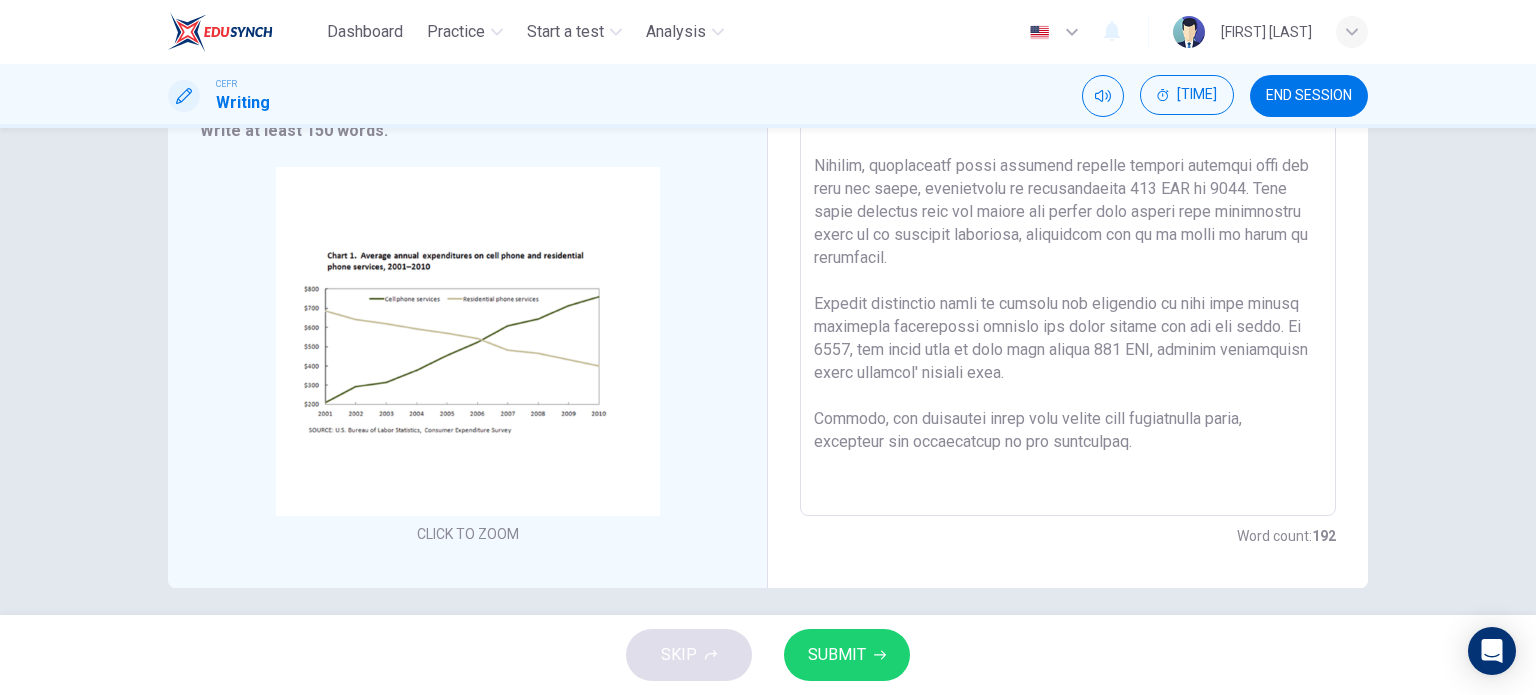 click at bounding box center (1068, 189) 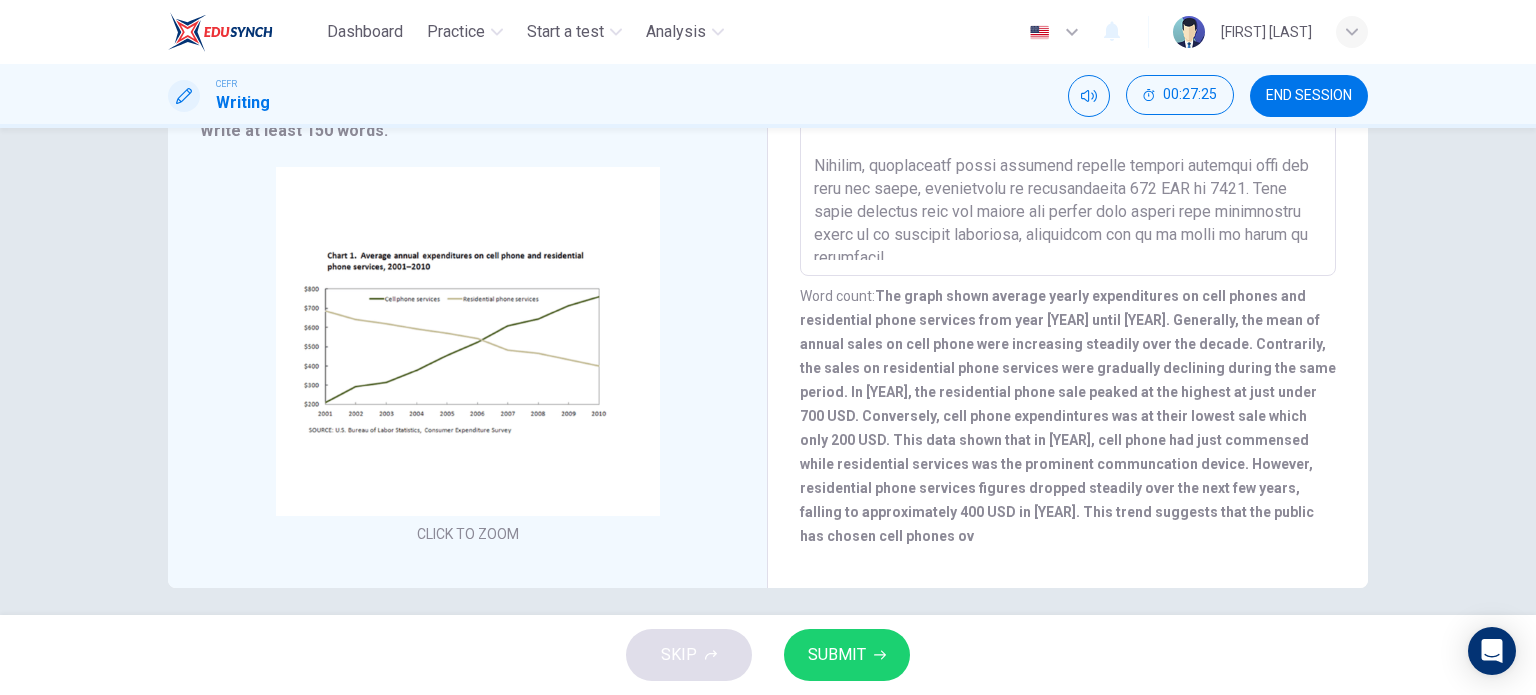 click at bounding box center (1068, 69) 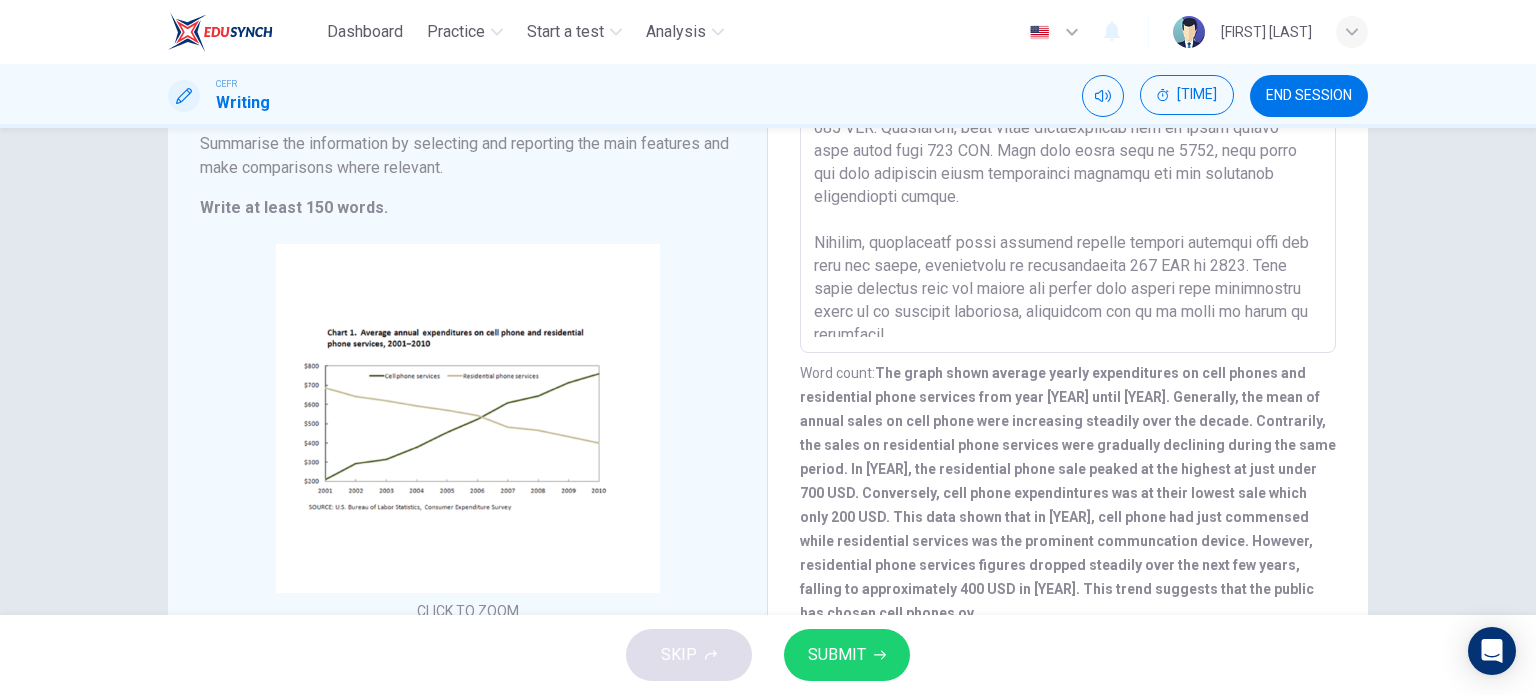 scroll, scrollTop: 300, scrollLeft: 0, axis: vertical 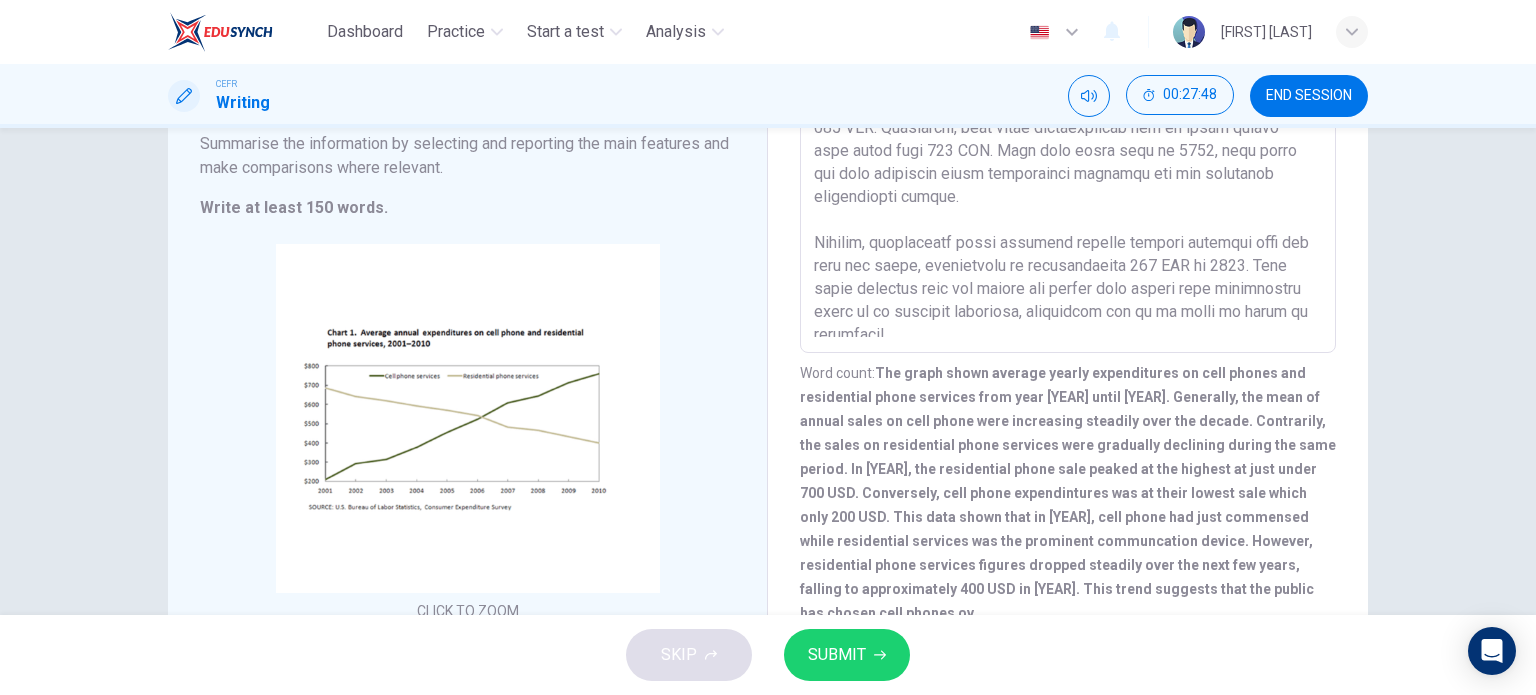drag, startPoint x: 861, startPoint y: 496, endPoint x: 794, endPoint y: 495, distance: 67.00746 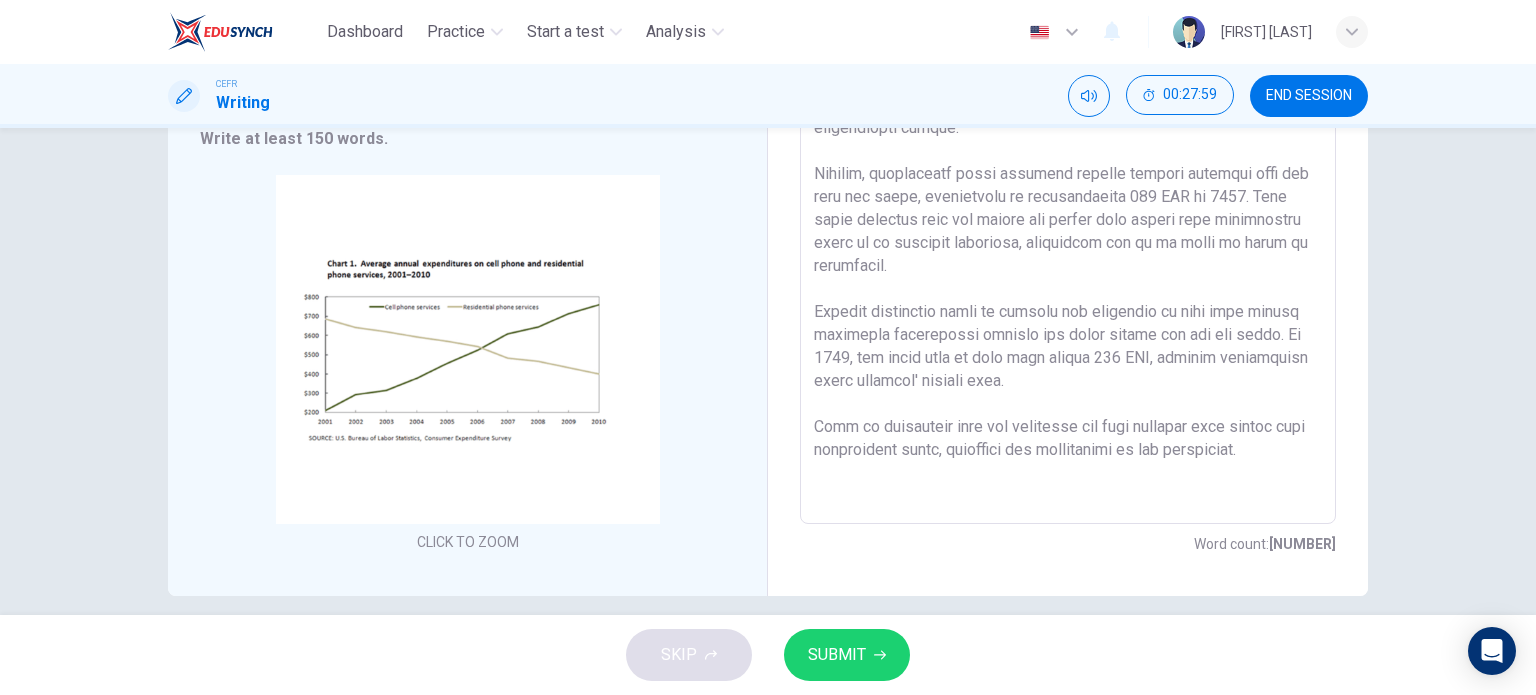 scroll, scrollTop: 360, scrollLeft: 0, axis: vertical 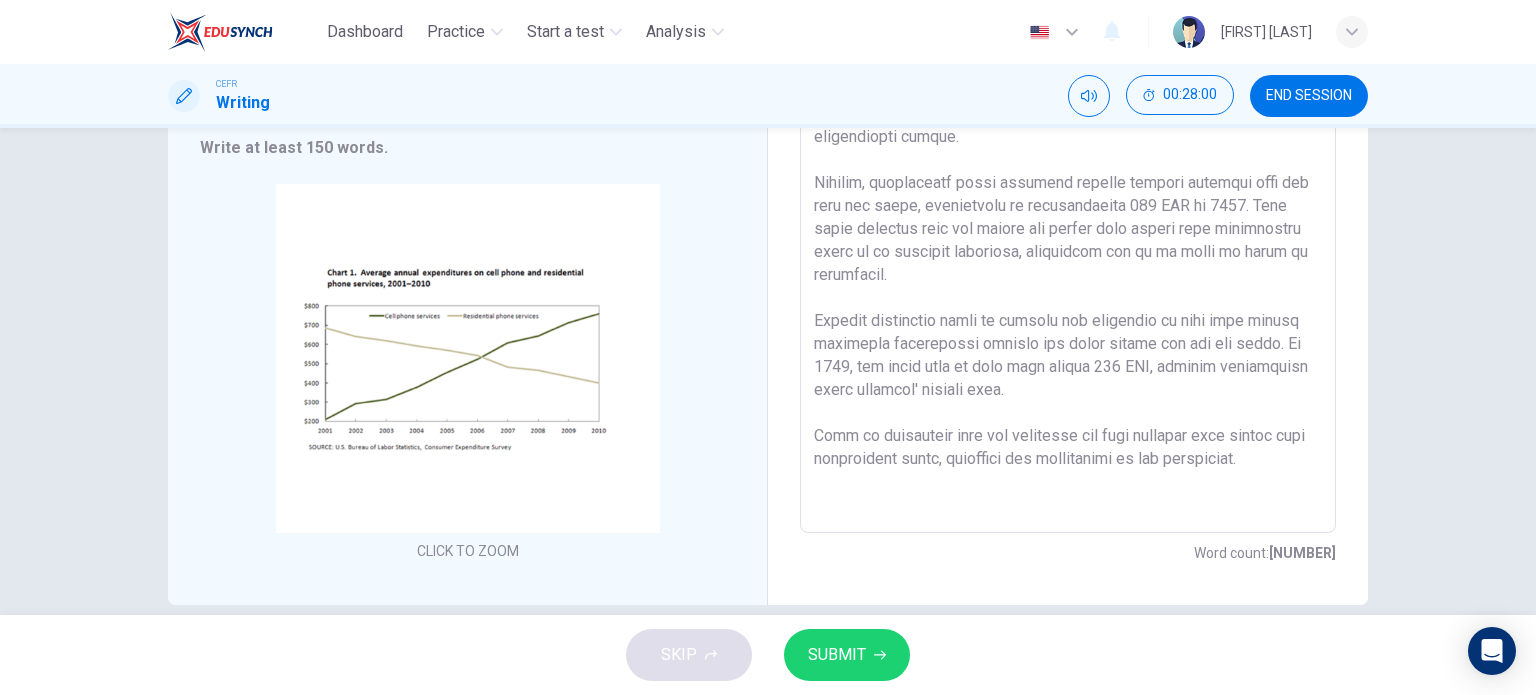 click at bounding box center (1068, 206) 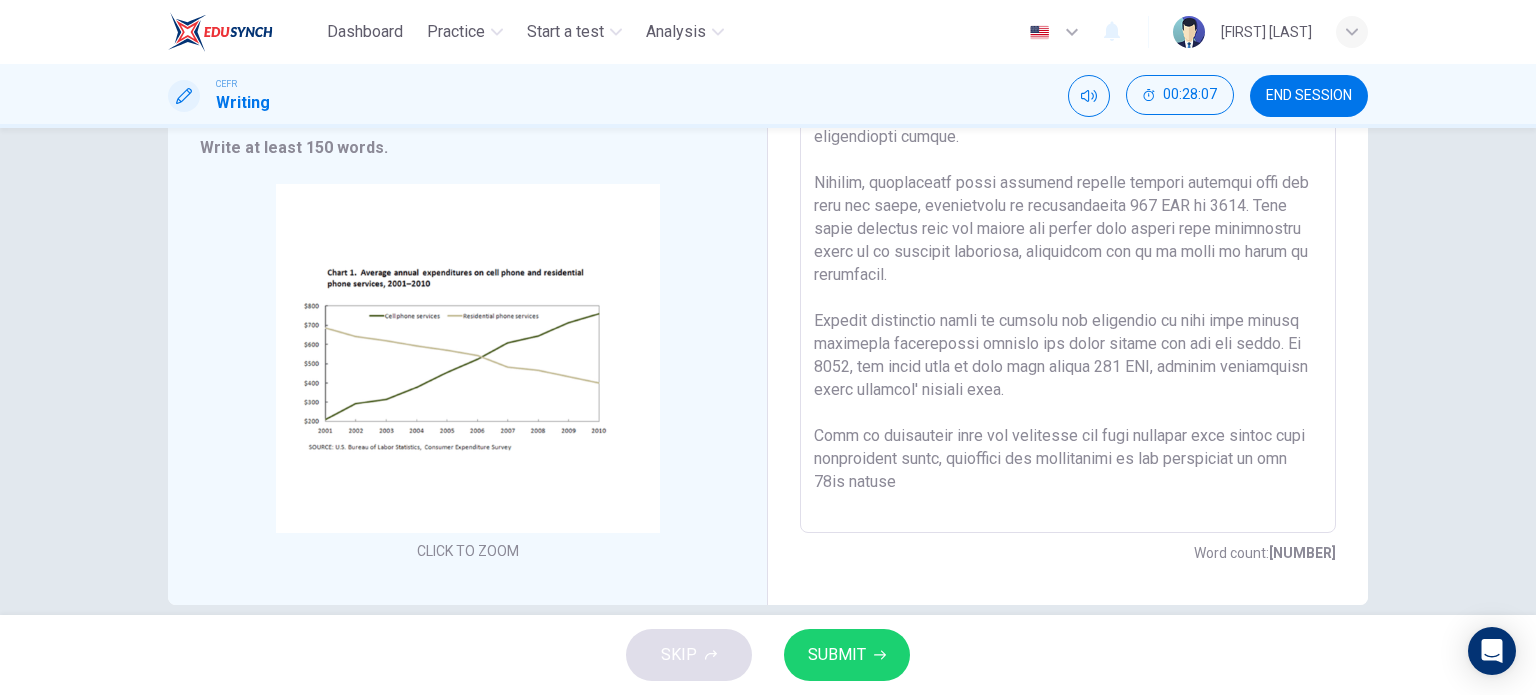 type on "The graph shown average yearly expenditures on cell phones and residential phone services from year [YEAR] until [YEAR]. Generally, the mean of annual sales on cell phone were increasing steadily over the decade. Contrarily, the sales on residential phone services were gradually declining during the same period.
In [YEAR], the residential phone sale peaked at the highest at just under 700 USD. Conversely, cell phone expendintures was at their lowest sale which only 200 USD. This data shown that in [YEAR], cell phone had just commensed while residential services was the prominent communcation device.
However, residential phone services figures dropped steadily over the next few years, plummenting to approximately 400 USD in [YEAR]. This trend suggests that the public has chosen cell phones over residential phone as it promotes practical, convenient and it is handy to bring it everywhere.
Another compelling point to support the arguement is that cell phones purchases continously climbed the chart during the all the..." 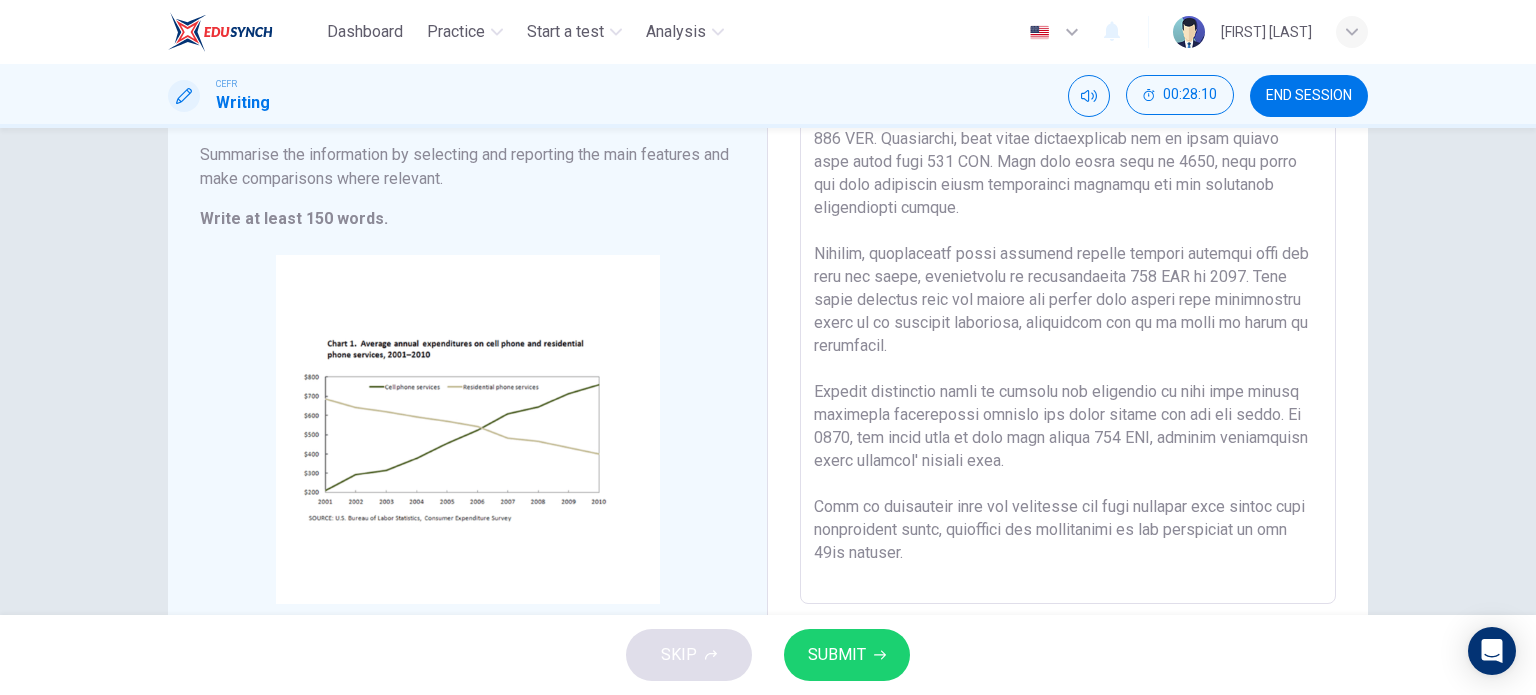 scroll, scrollTop: 288, scrollLeft: 0, axis: vertical 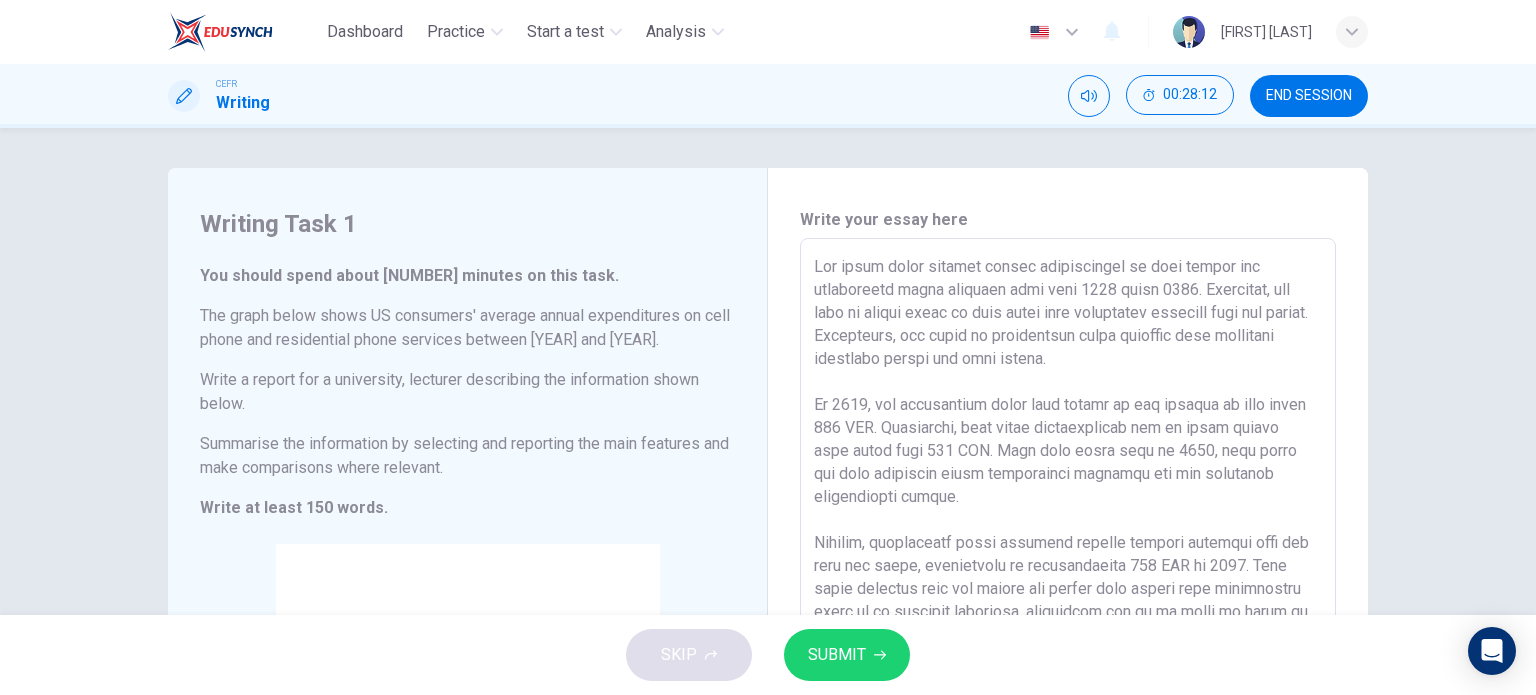 drag, startPoint x: 1088, startPoint y: 559, endPoint x: 799, endPoint y: 131, distance: 516.4349 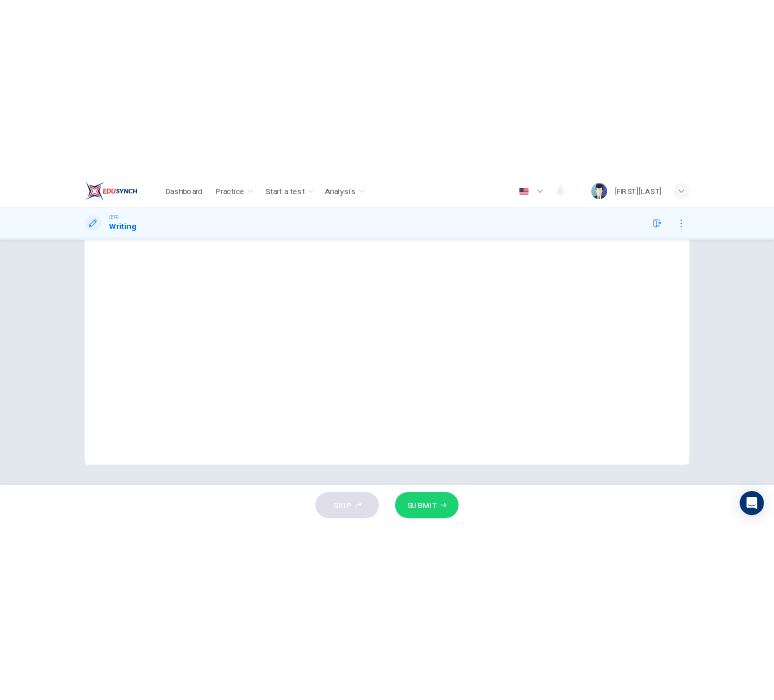 scroll, scrollTop: 126, scrollLeft: 0, axis: vertical 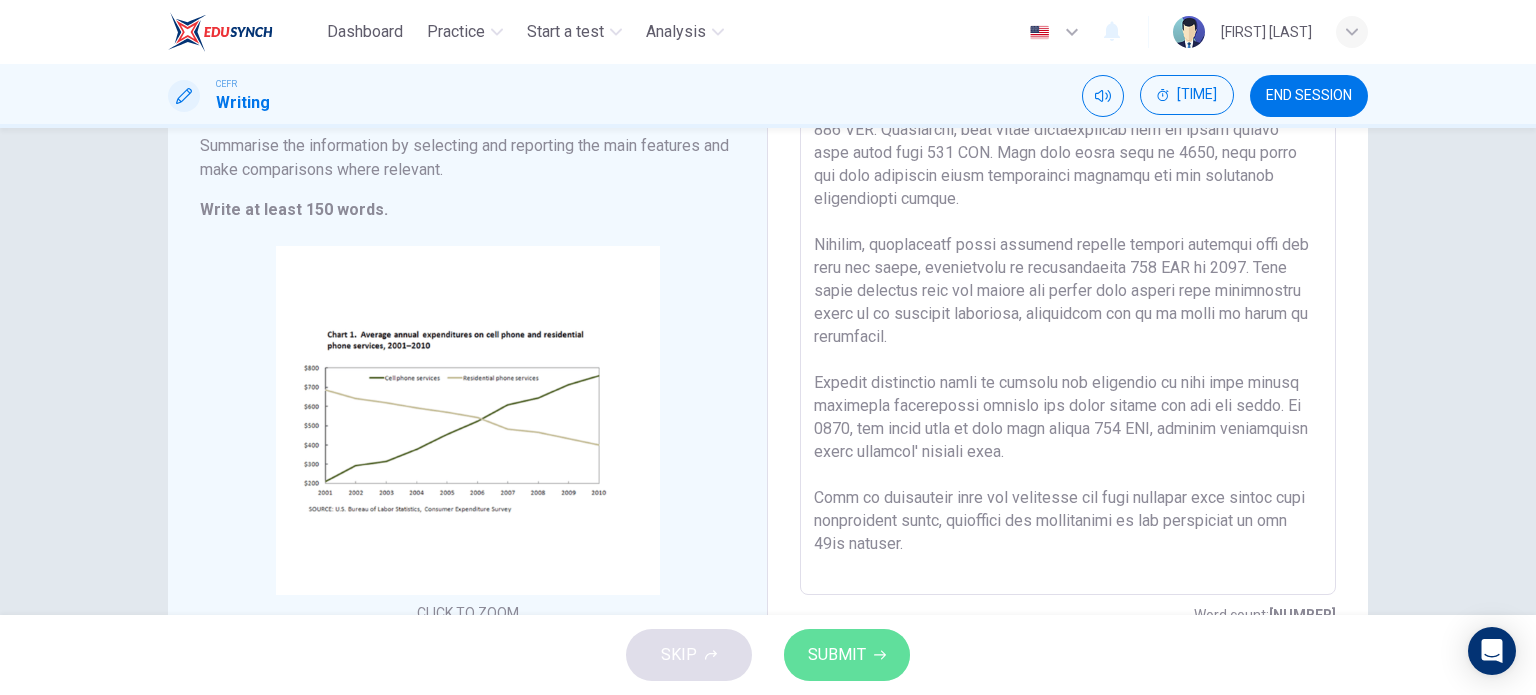 click on "SUBMIT" at bounding box center (847, 655) 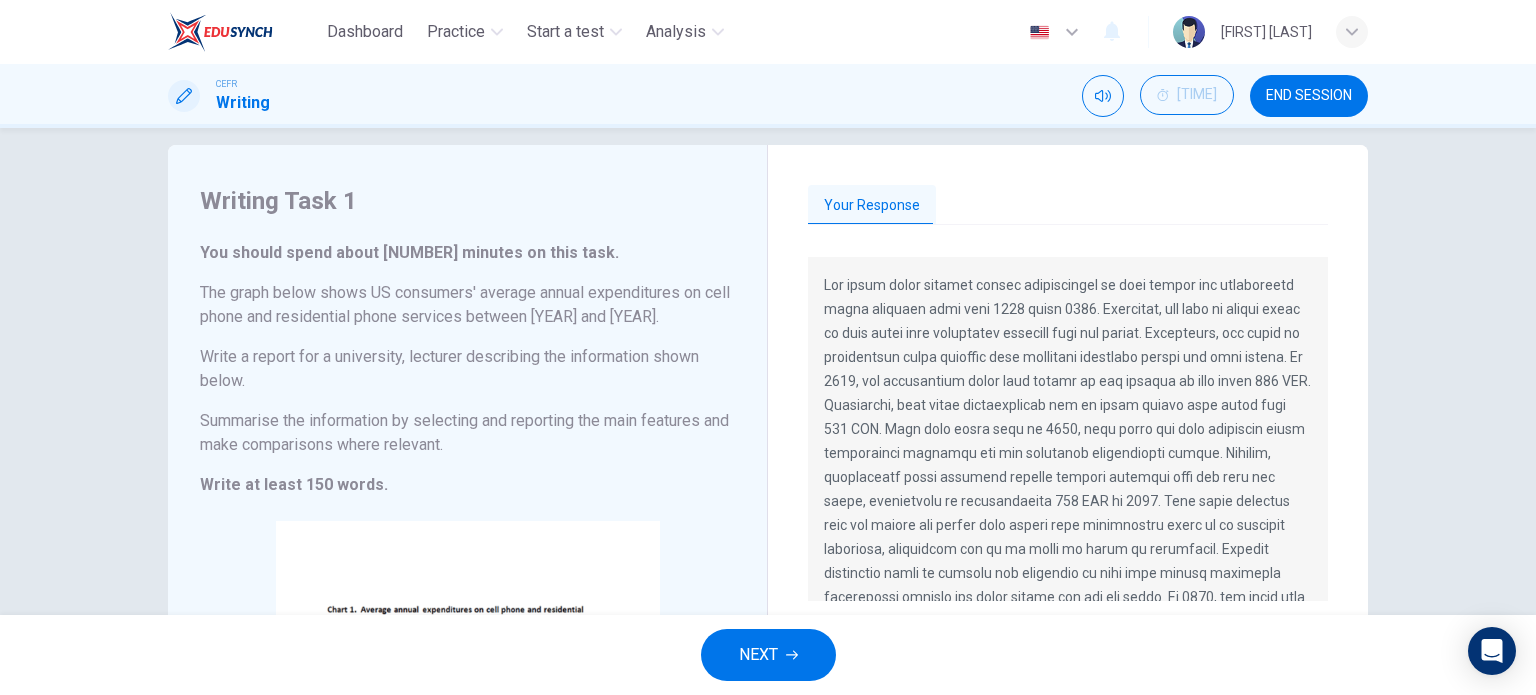 scroll, scrollTop: 22, scrollLeft: 0, axis: vertical 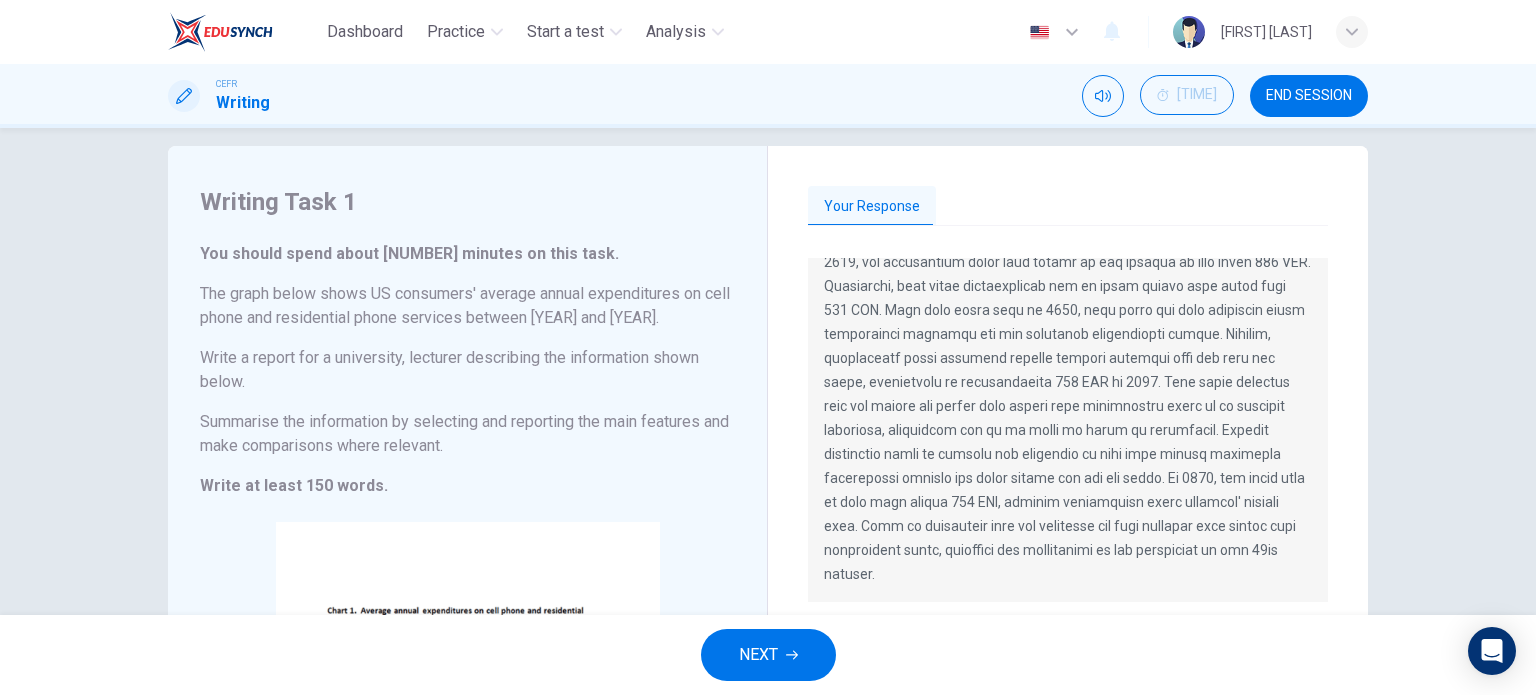 drag, startPoint x: 1046, startPoint y: 580, endPoint x: 1031, endPoint y: 575, distance: 15.811388 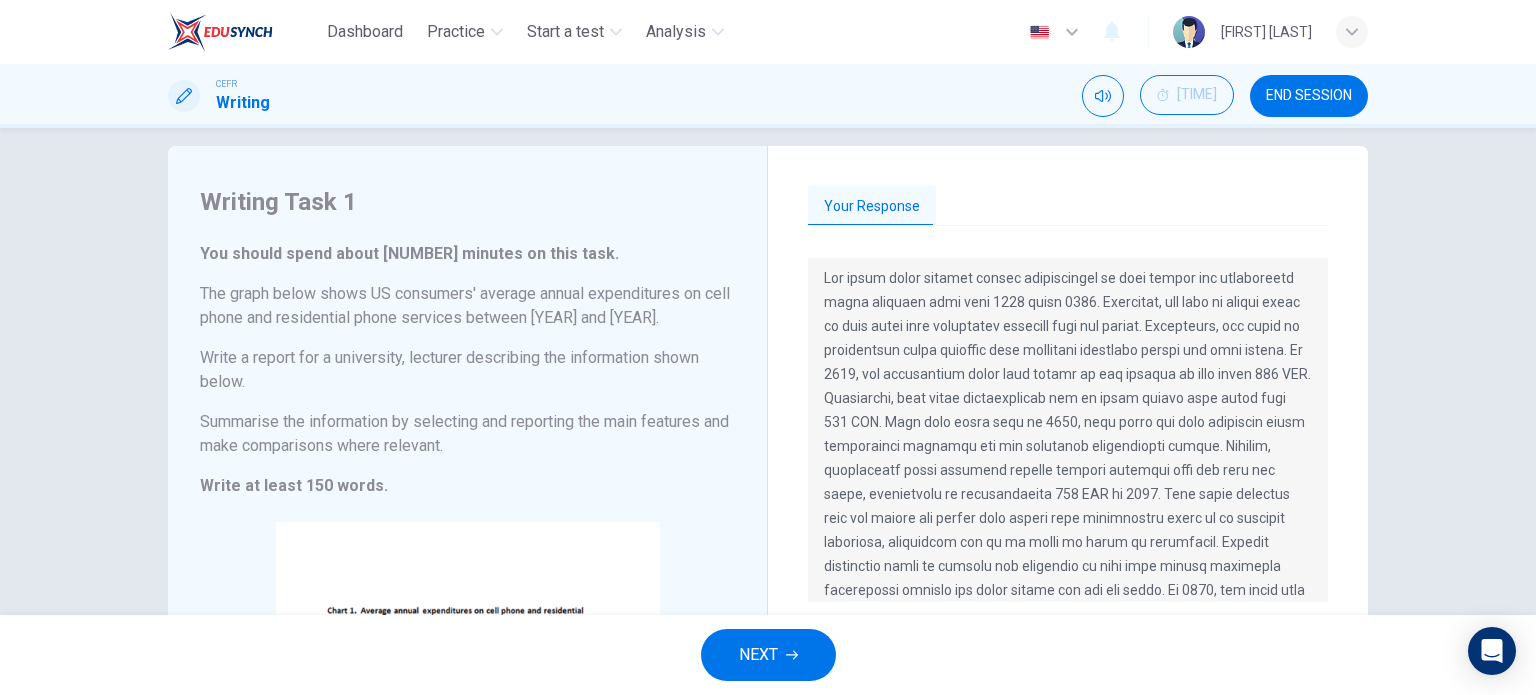 scroll, scrollTop: 11, scrollLeft: 0, axis: vertical 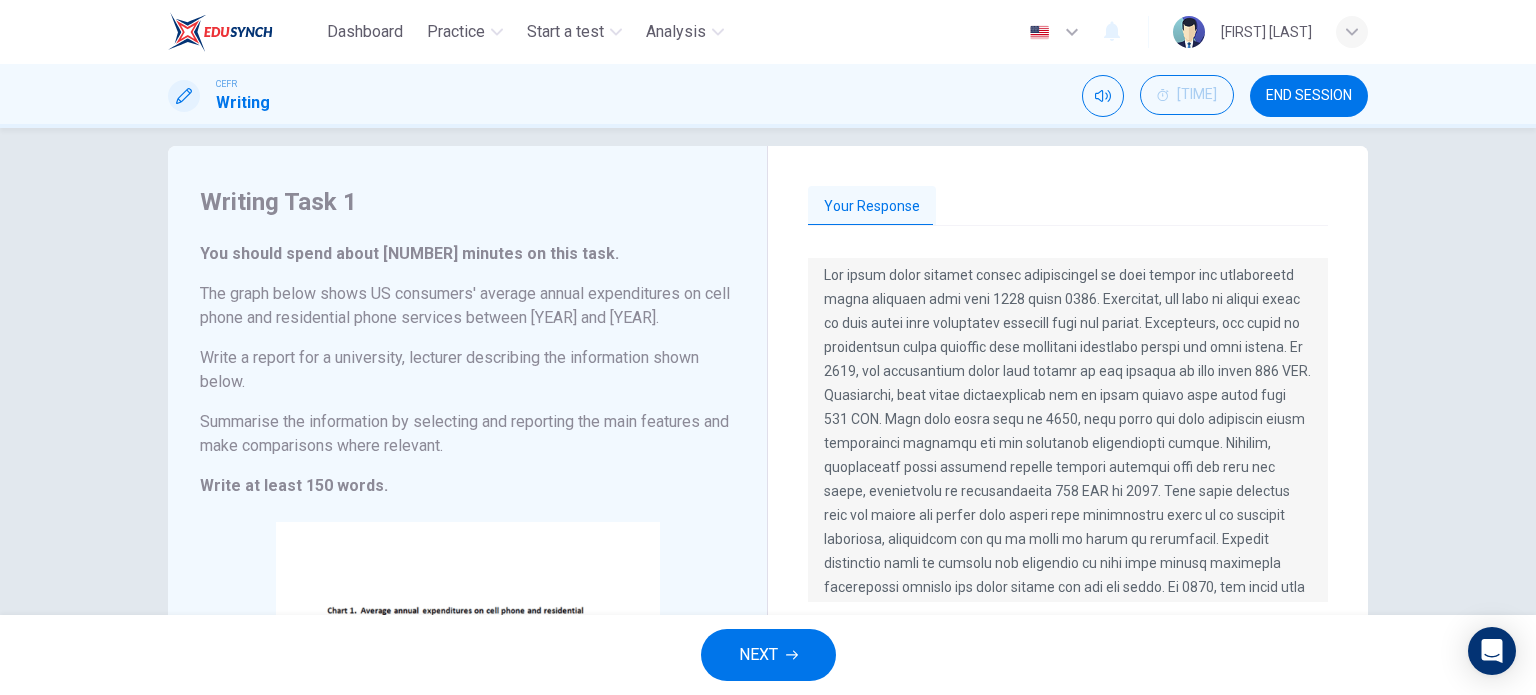 click on "Writing Task 1 You should spend about 20 minutes on this task. The graph below shows US consumers' average annual expenditures on cell phone and residential phone services between [YEAR] and [YEAR]. Write a report for a university, lecturer describing the information shown below. Summarise the information by selecting and reporting the main features and make comparisons where relevant. Write at least 150 words. CLICK TO ZOOM Click to Zoom Your Response" at bounding box center (768, 544) 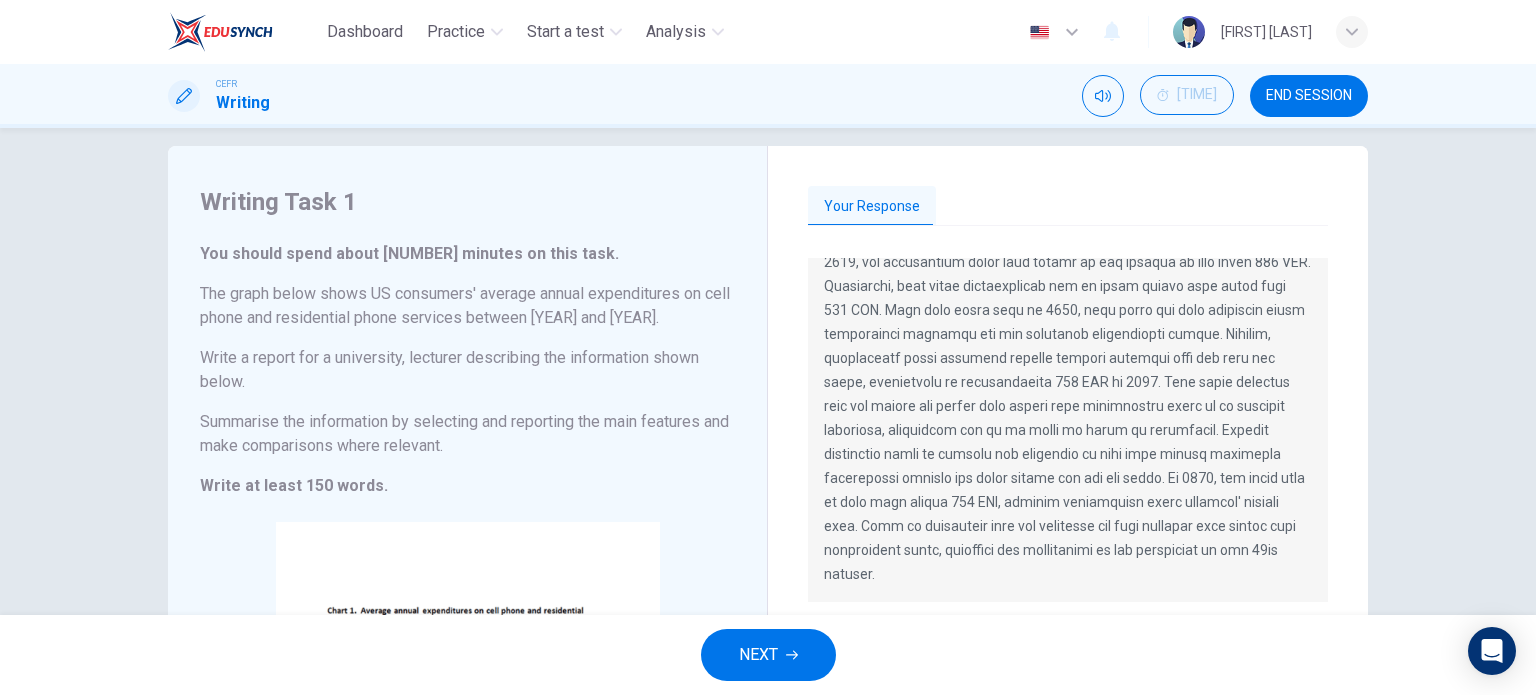 click on "Your Response" at bounding box center [1068, 544] 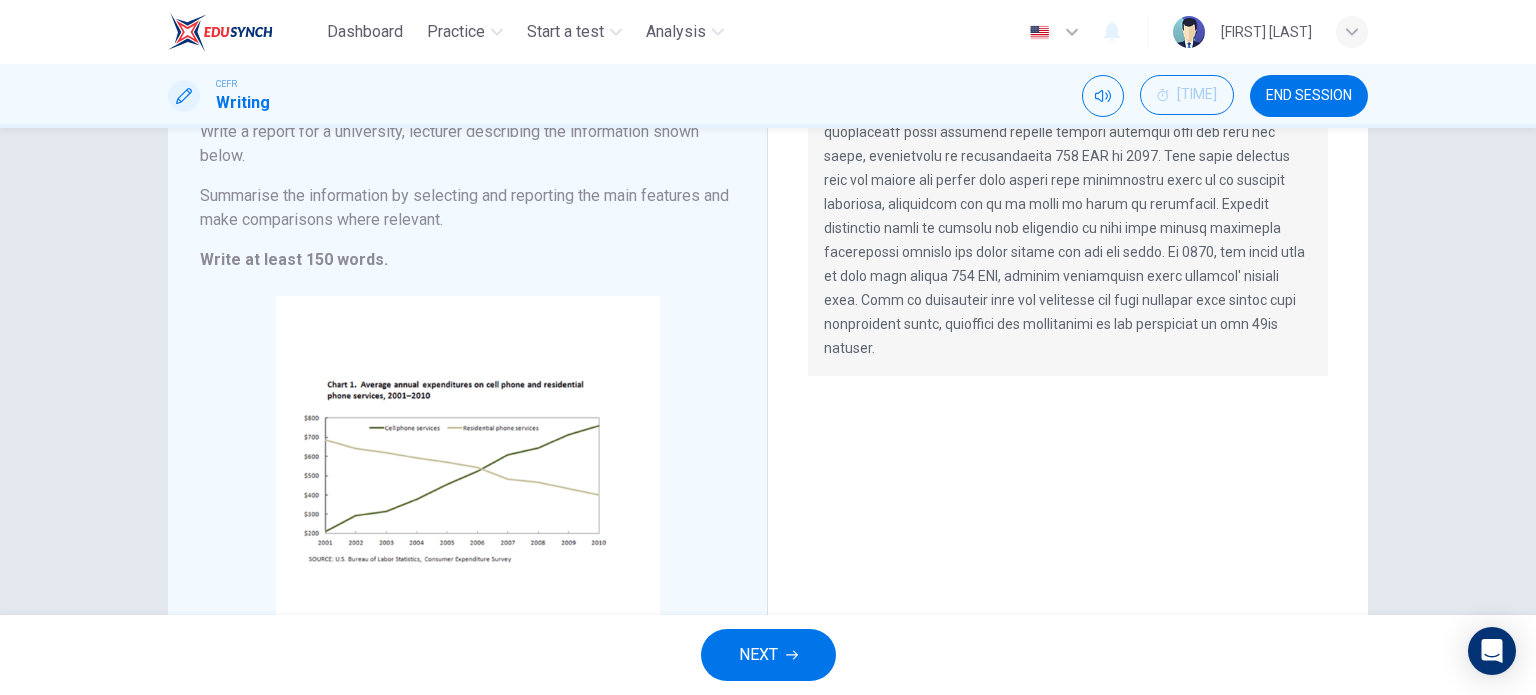 scroll, scrollTop: 266, scrollLeft: 0, axis: vertical 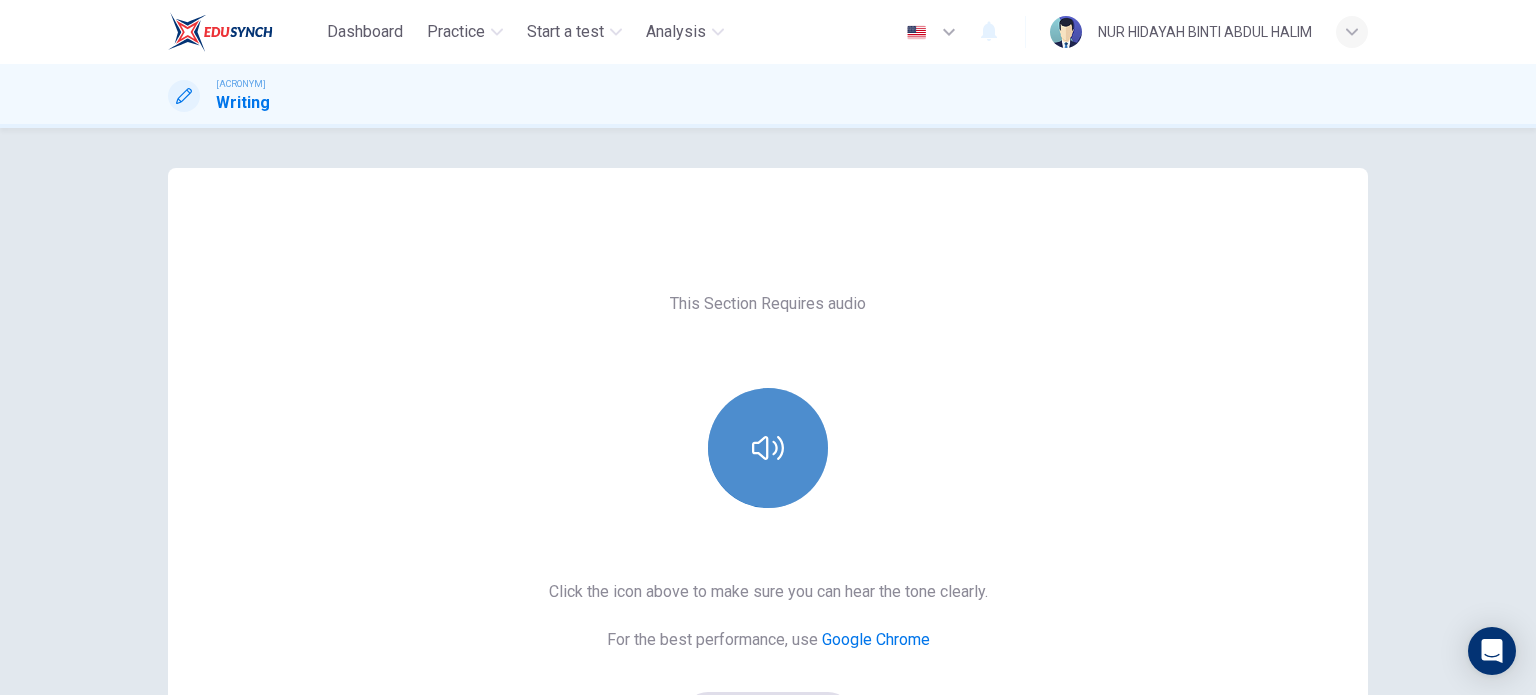 click at bounding box center [768, 448] 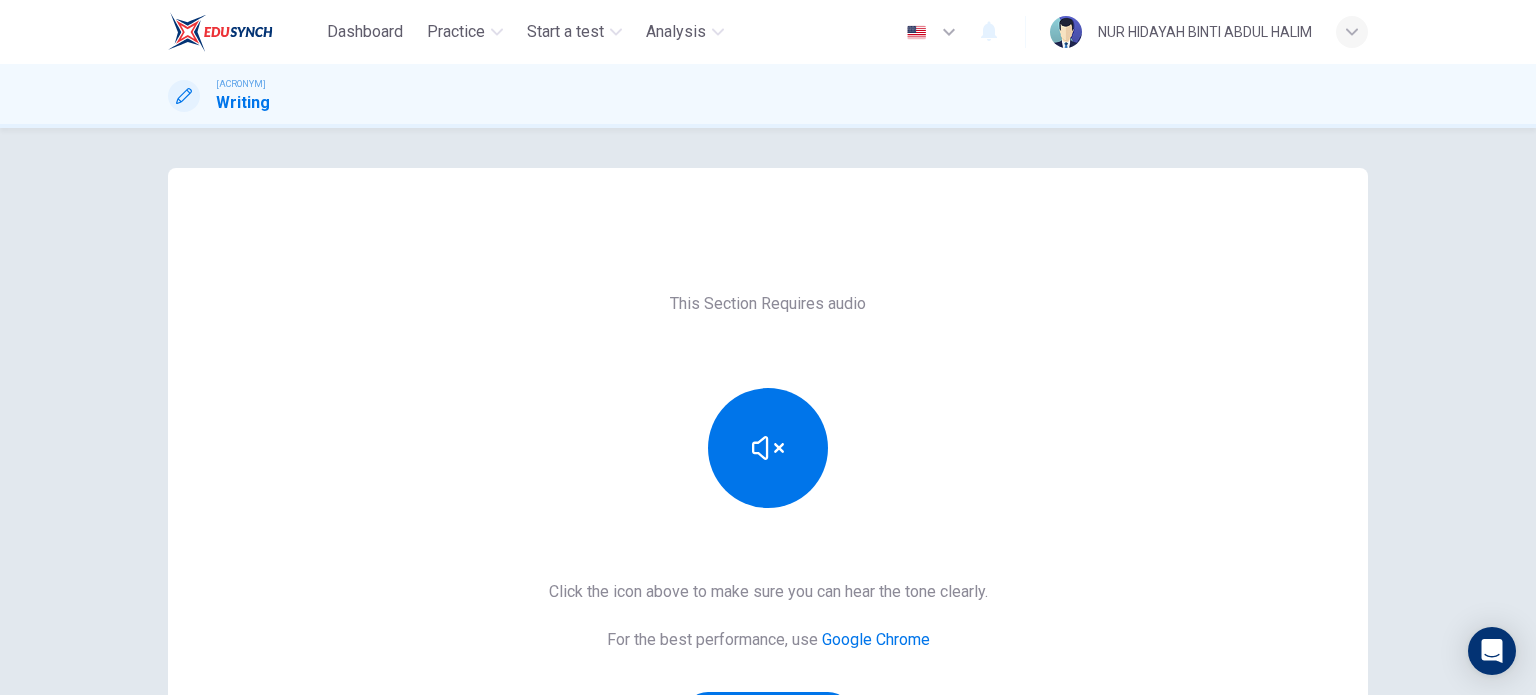 scroll, scrollTop: 272, scrollLeft: 0, axis: vertical 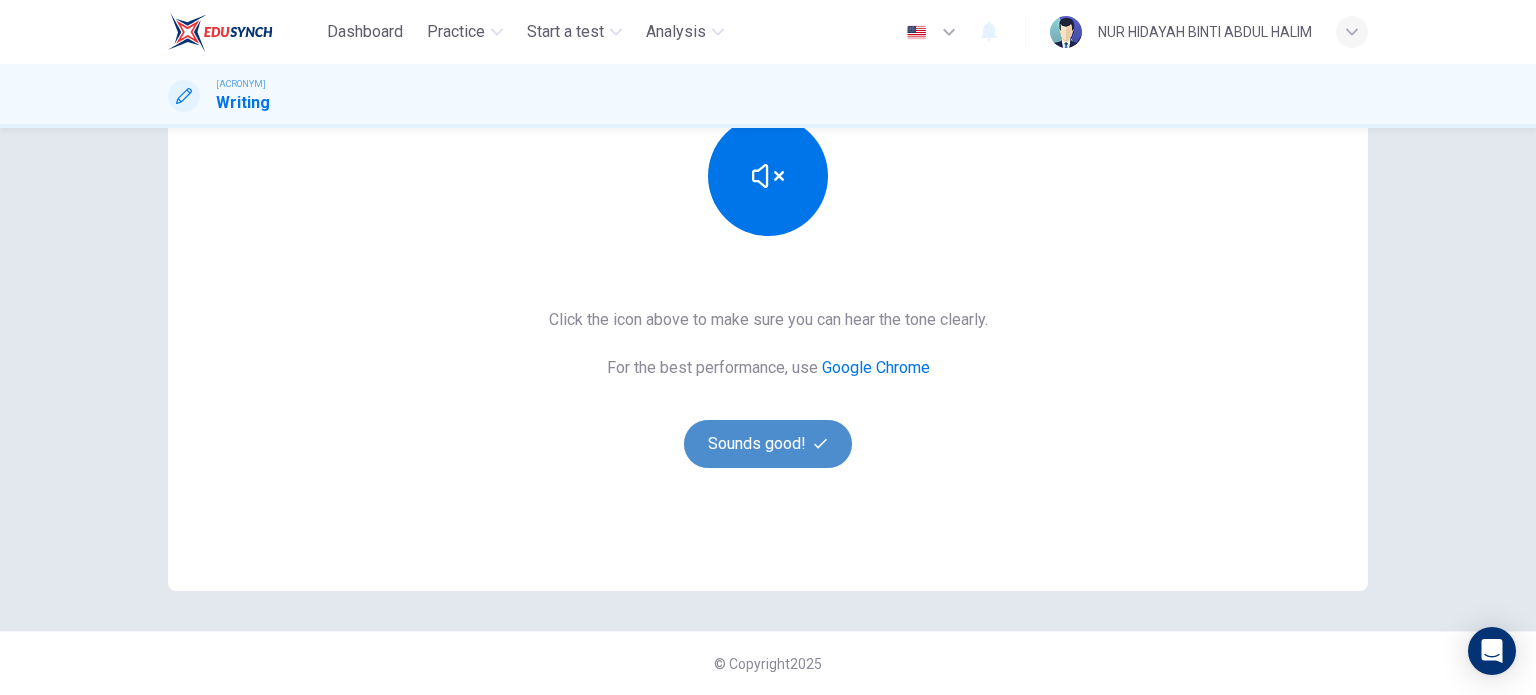click on "Sounds good!" at bounding box center [768, 444] 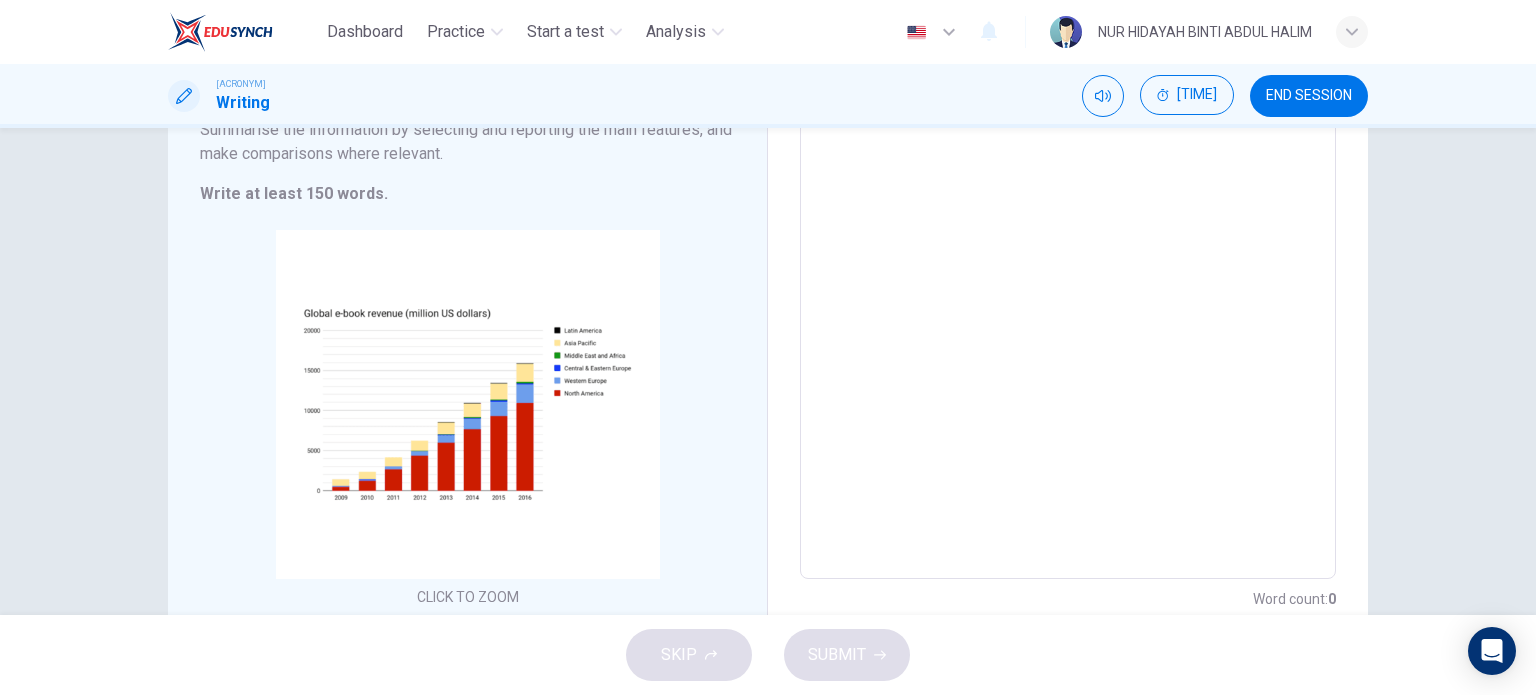 scroll, scrollTop: 252, scrollLeft: 0, axis: vertical 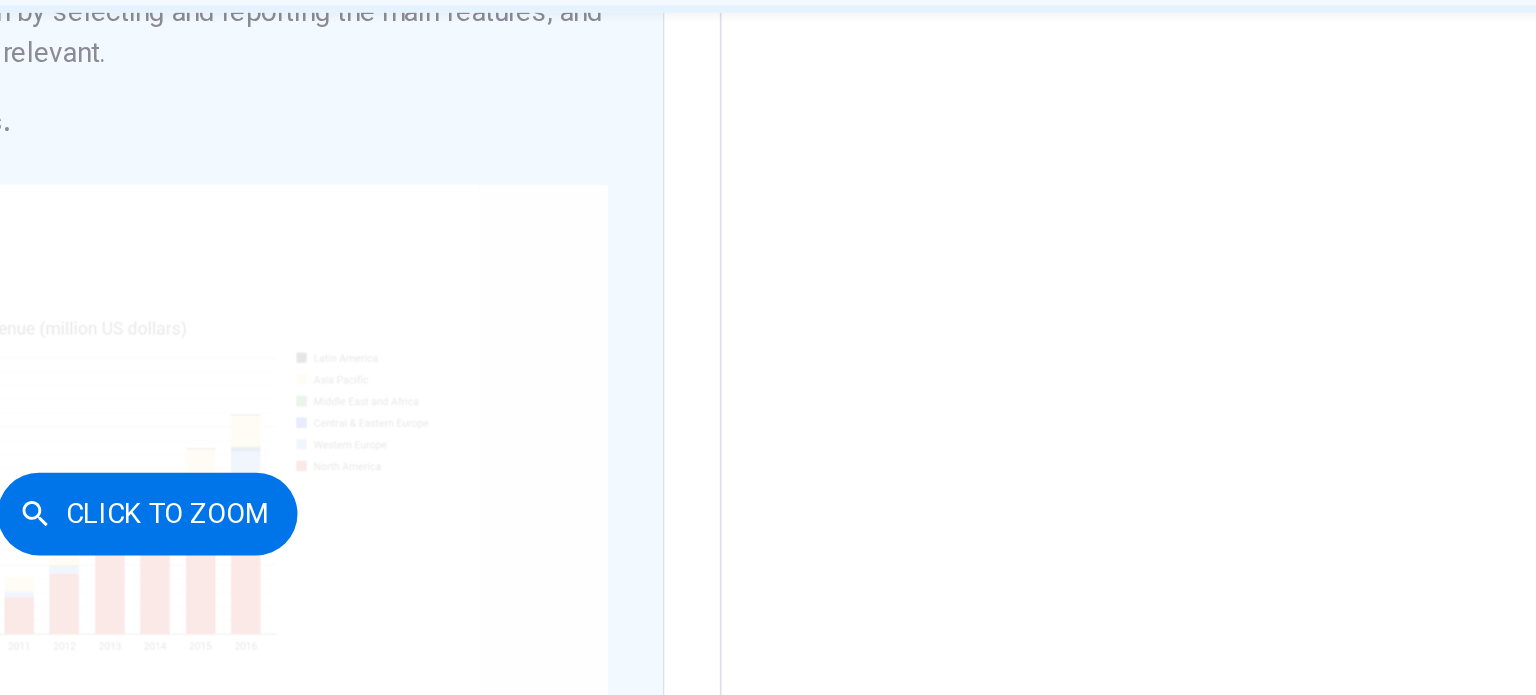 click on "Click to Zoom" at bounding box center (467, 418) 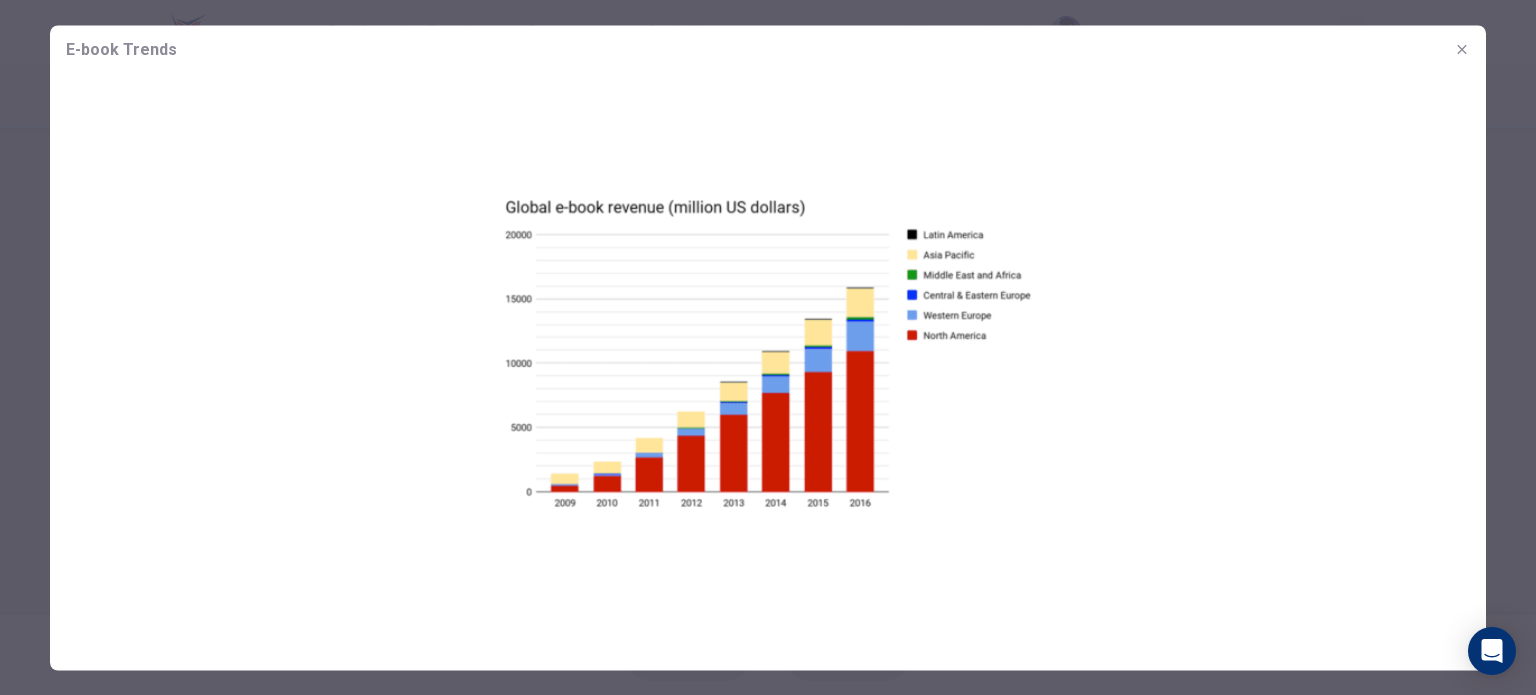 click at bounding box center [768, 353] 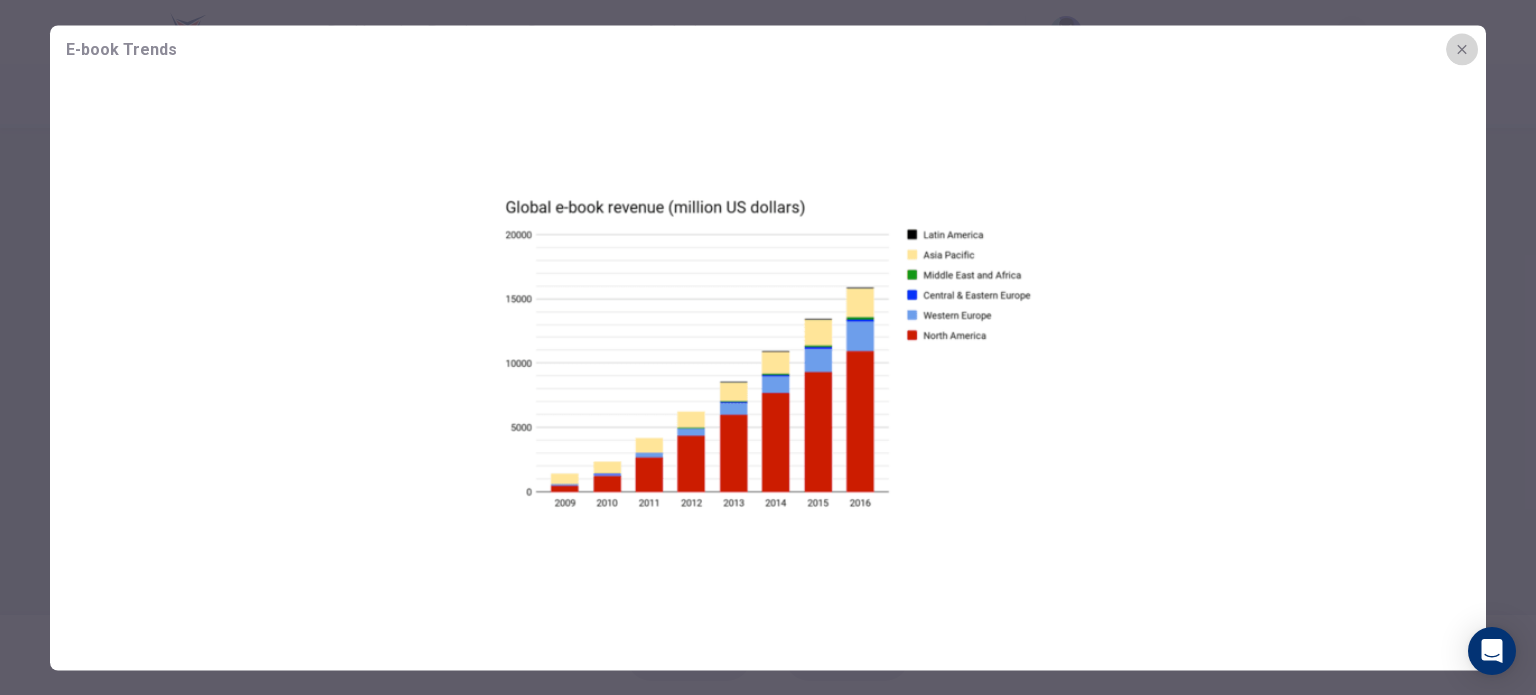 click at bounding box center [1462, 49] 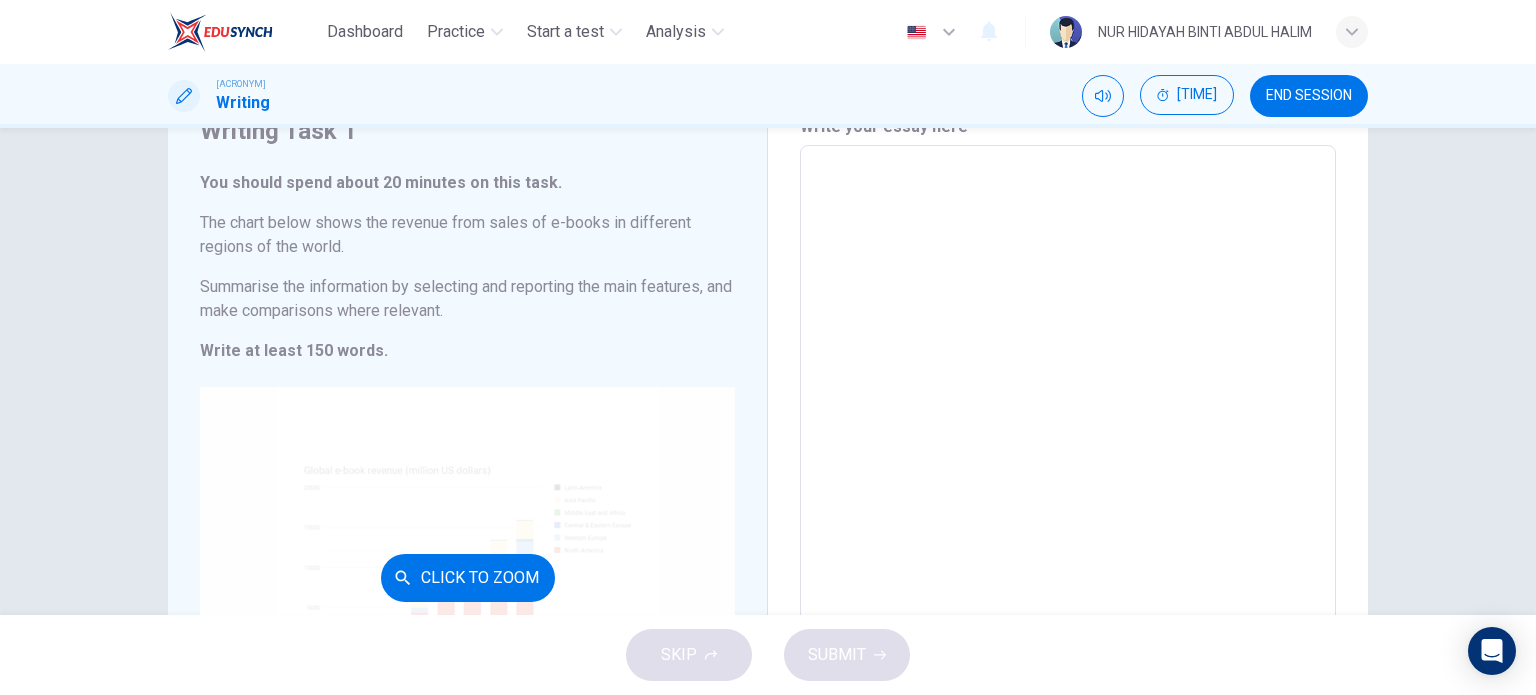 scroll, scrollTop: 68, scrollLeft: 0, axis: vertical 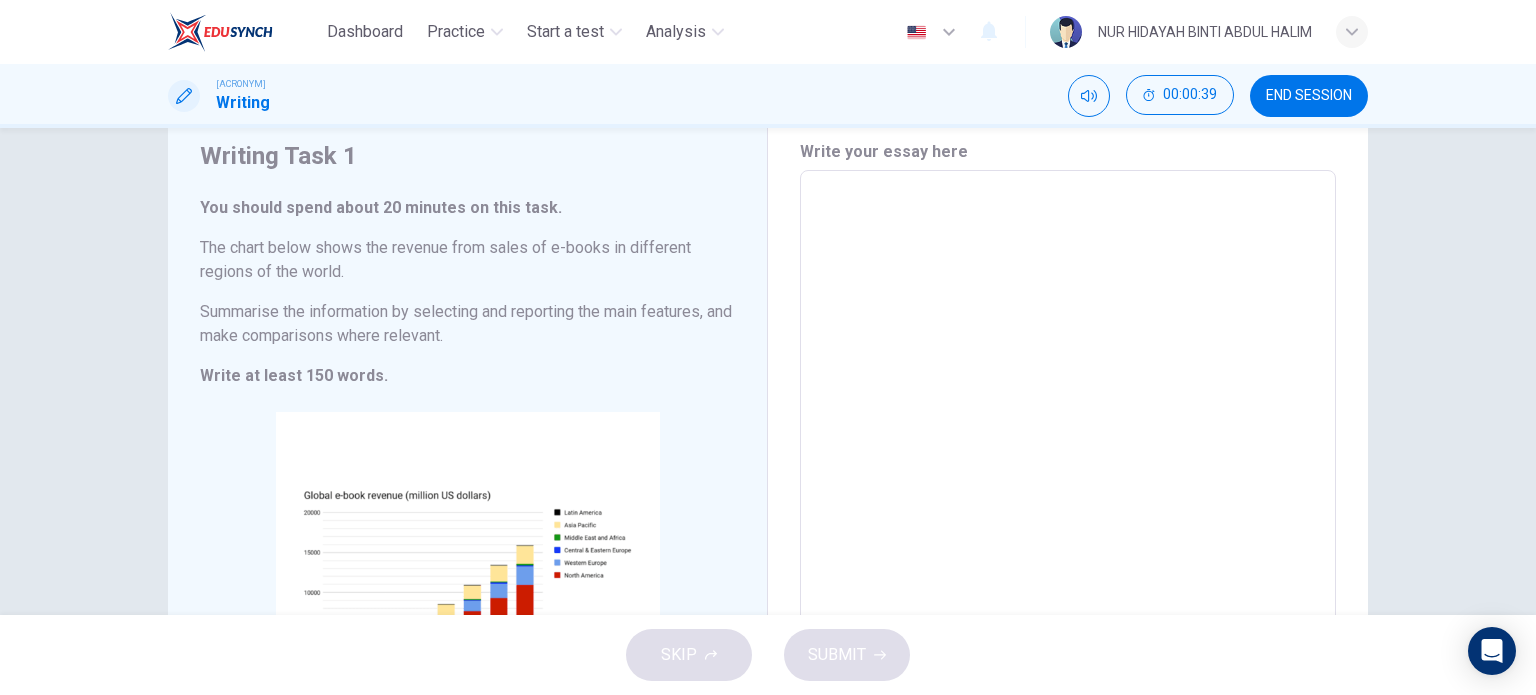 click at bounding box center (1068, 466) 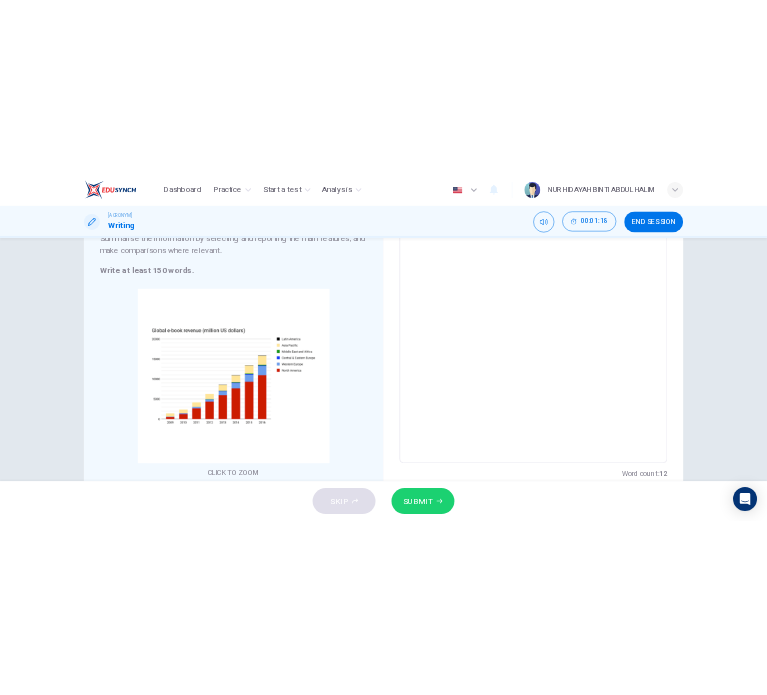 scroll, scrollTop: 66, scrollLeft: 0, axis: vertical 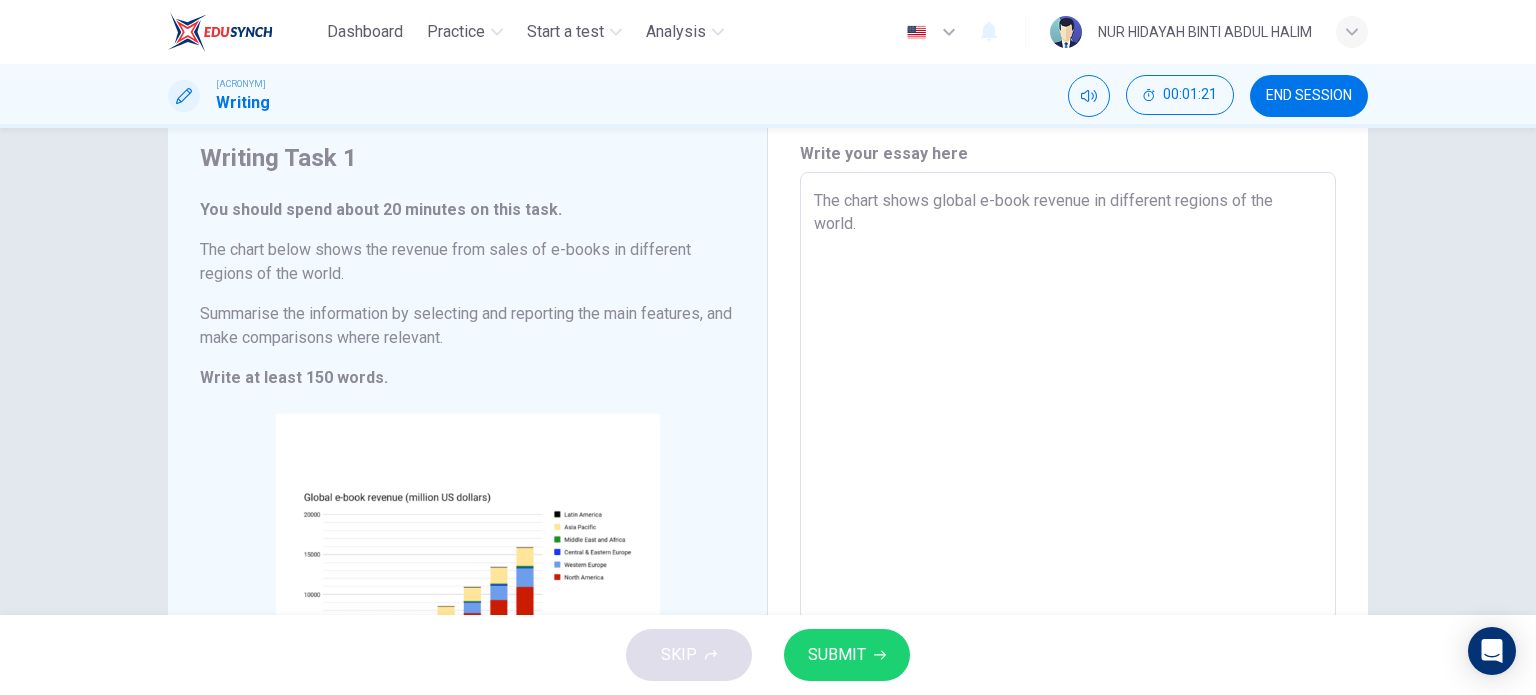 type on "The chart shows global e-book revenue in different regions of the world." 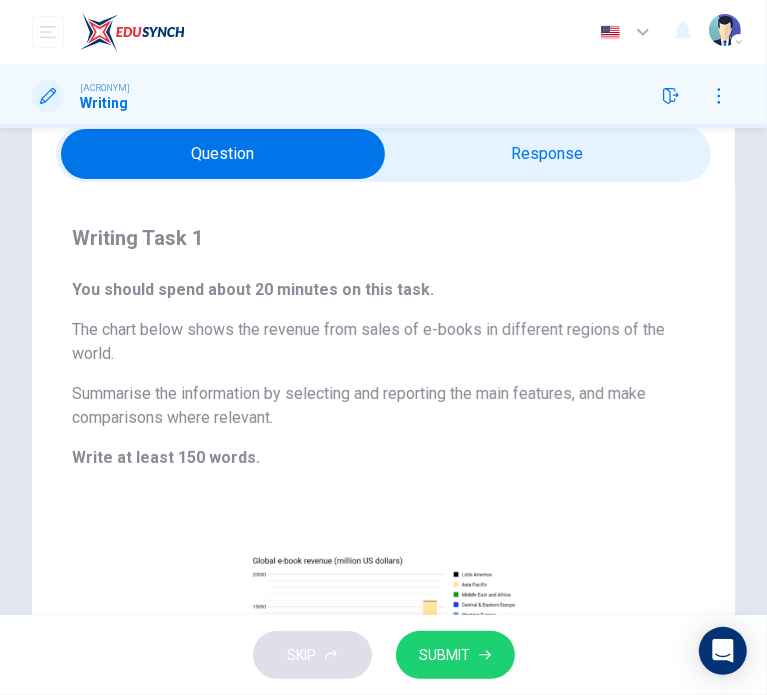 click at bounding box center [223, 154] 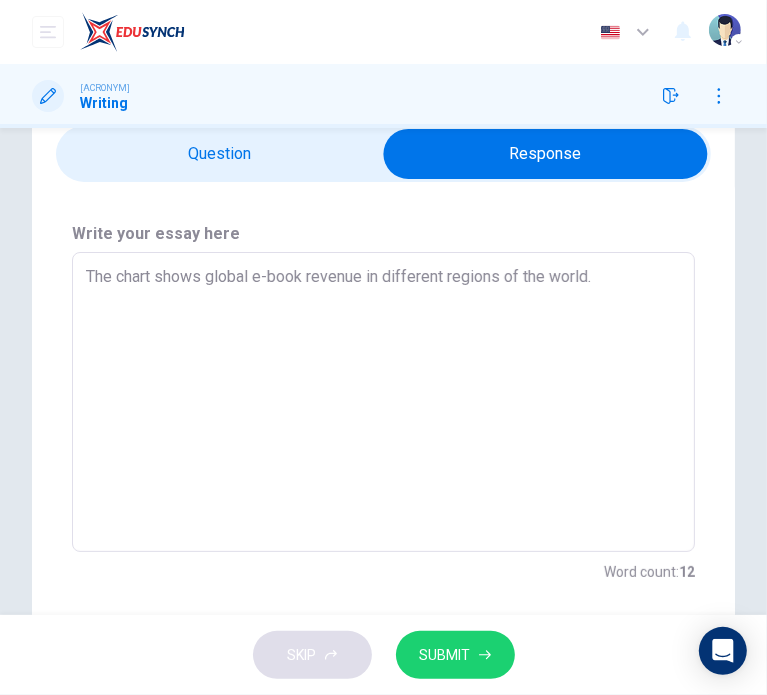 click on "The chart shows global e-book revenue in different regions of the world." at bounding box center (383, 402) 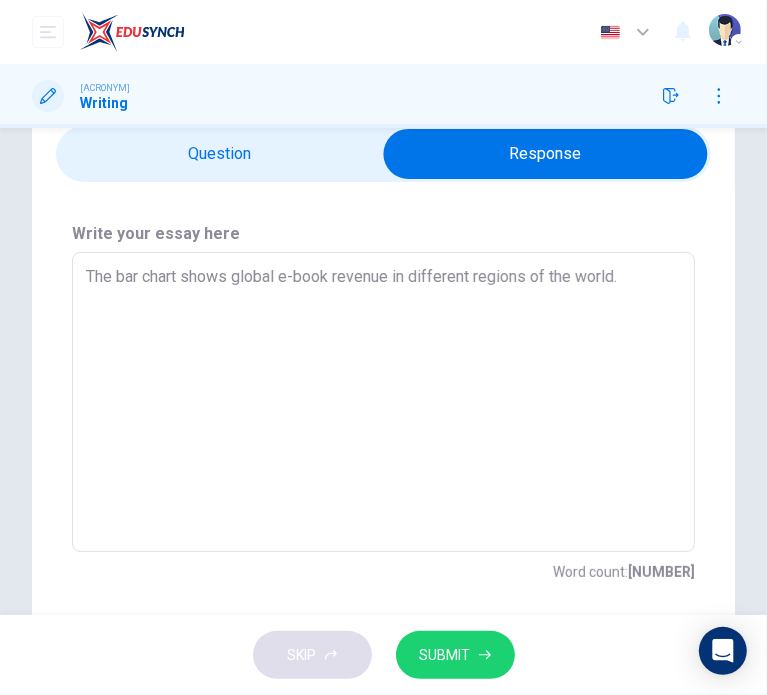 click on "The bar chart shows global e-book revenue in different regions of the world." at bounding box center (383, 402) 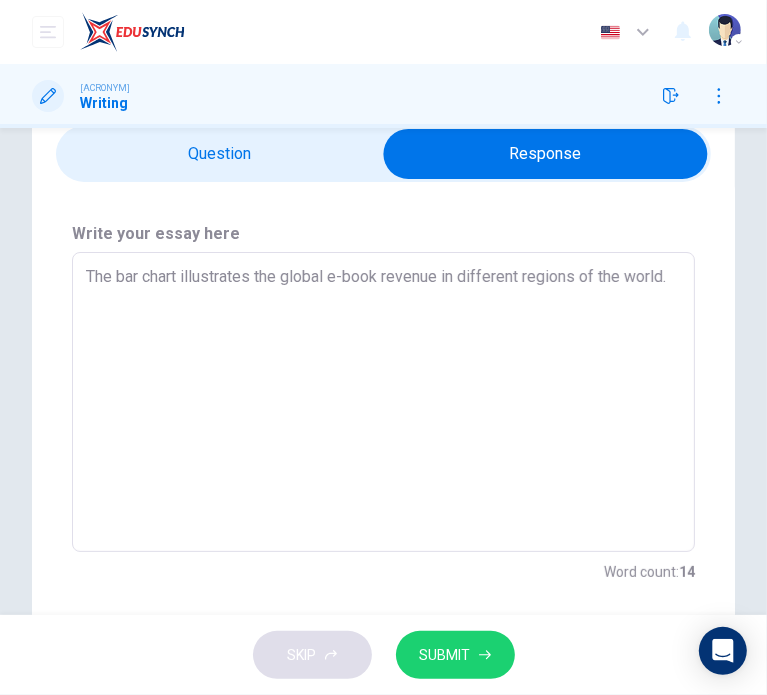 drag, startPoint x: 440, startPoint y: 276, endPoint x: 333, endPoint y: 283, distance: 107.22873 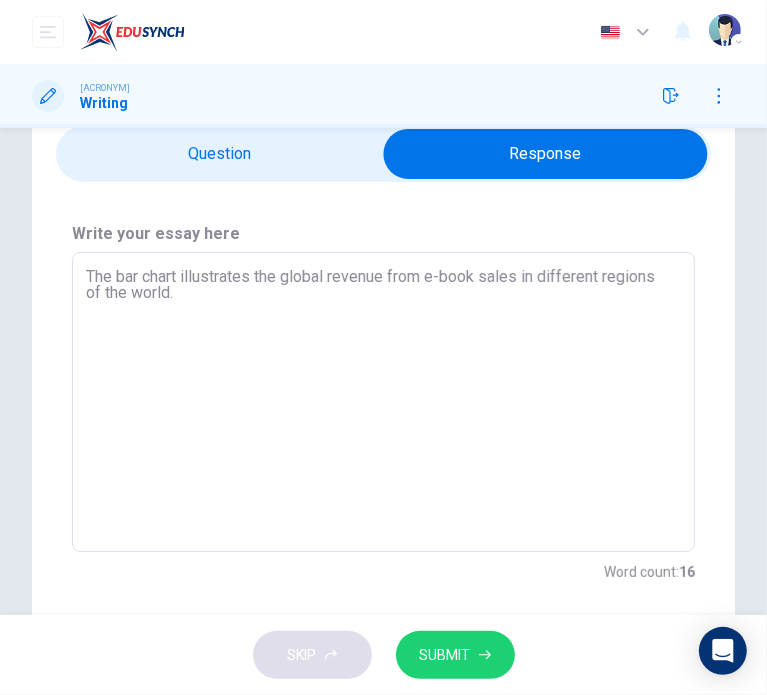 click on "The bar chart illustrates the global revenue from e-book sales in different regions of the world." at bounding box center (383, 402) 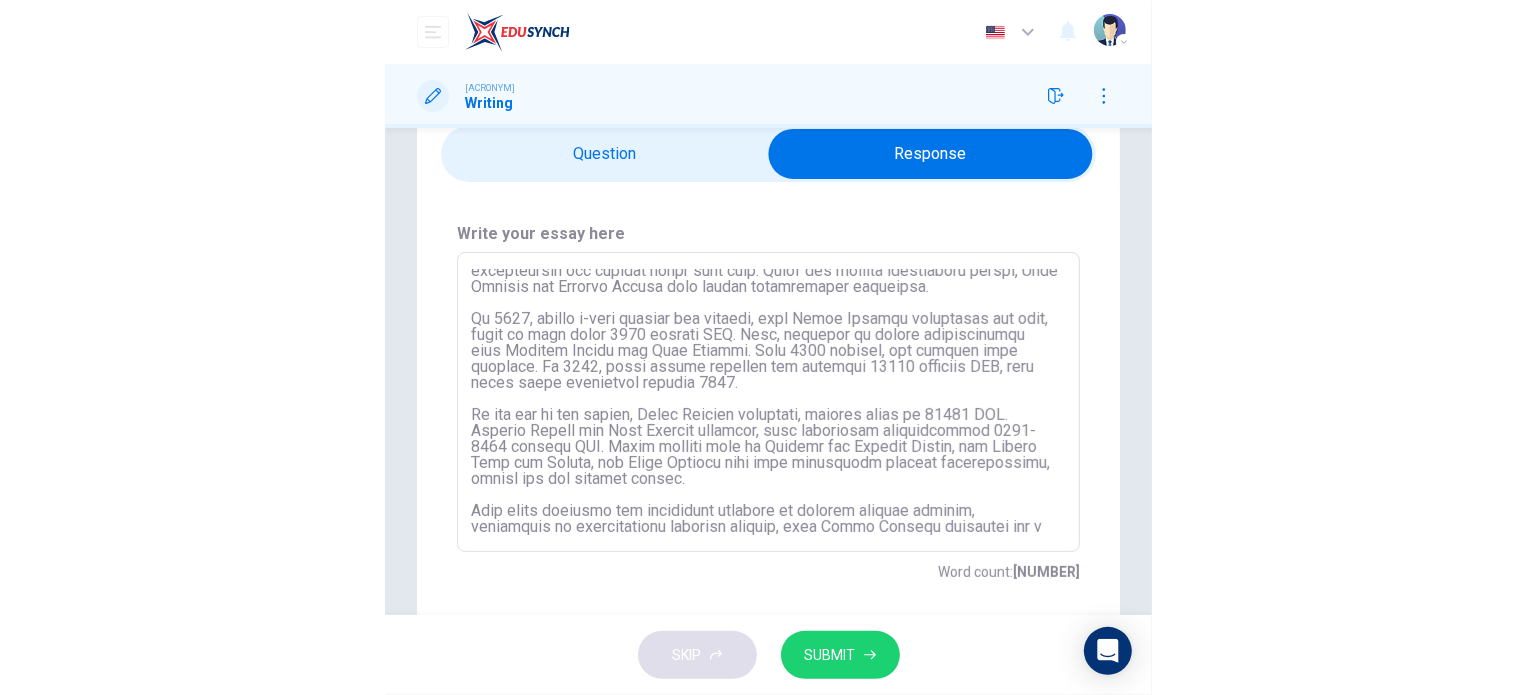 scroll, scrollTop: 86, scrollLeft: 0, axis: vertical 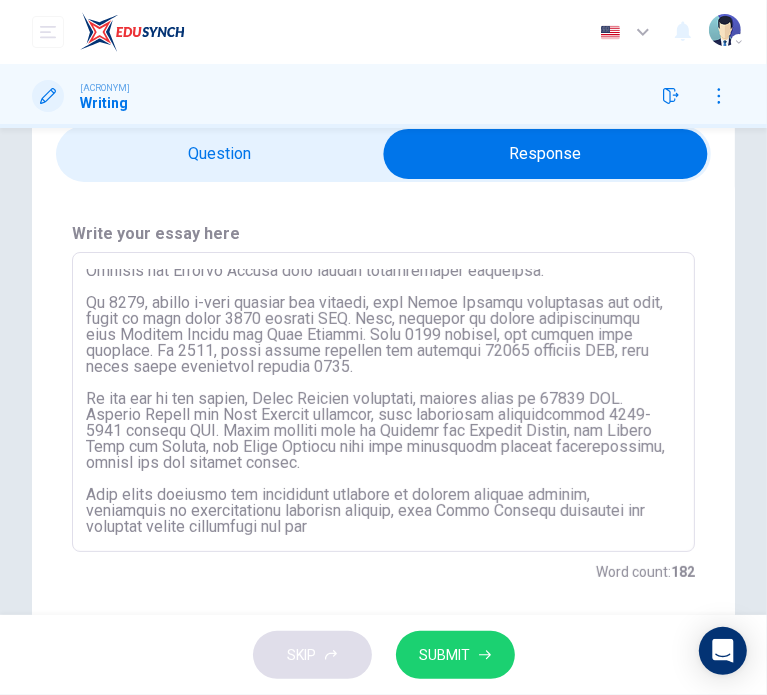 type on "The bar chart illustrates the global revenue from e-book sales in different regions of the world from [YEAR] until [YEAR].
Overall, e-book revenue grew significantly over the period, with [REGION] contributing the largest share each year. While all regions experienced growth, [REGION] and [REGION] also showed considerable increases.
In [YEAR], global e-book revenue was minimal, with [REGION] generating the most, which is just under [NUMBER] million USD. Then, followed by modest contributions from [REGION] and [REGION]. From [YEAR] onwards, the revenue rose steadily. By [YEAR], total global earnings had exceeded [NUMBER] millions USD, with sharp surge continuing through [YEAR].
By the end of the period, [REGION] dominated, earning close to [NUMBER] USD. [REGION] and [REGION] followed, both generating approximately [NUMBER]-[NUMBER] million USD. Other regions such as Central and Eastern Europe, the Middle East and Africa, and Latin America have made relatively smaller contributions, though ..." 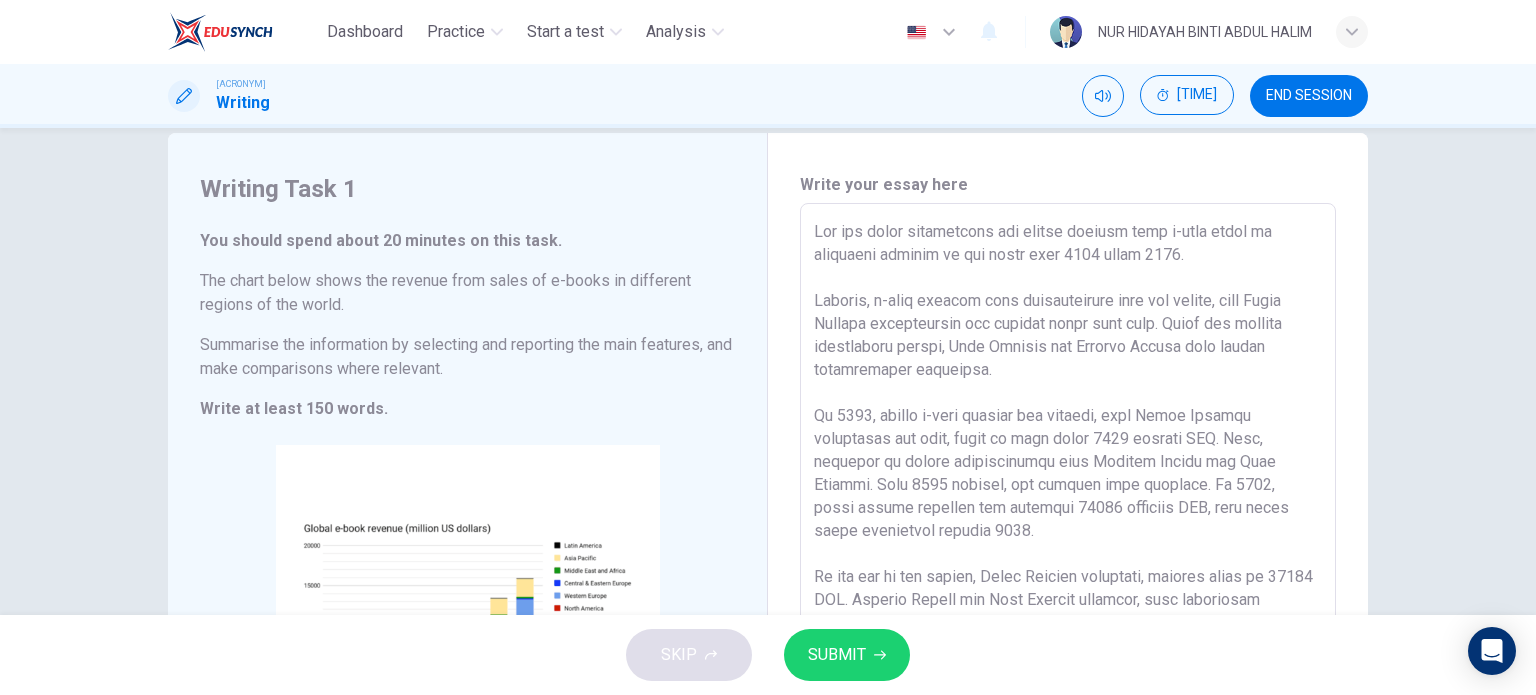 scroll, scrollTop: 0, scrollLeft: 0, axis: both 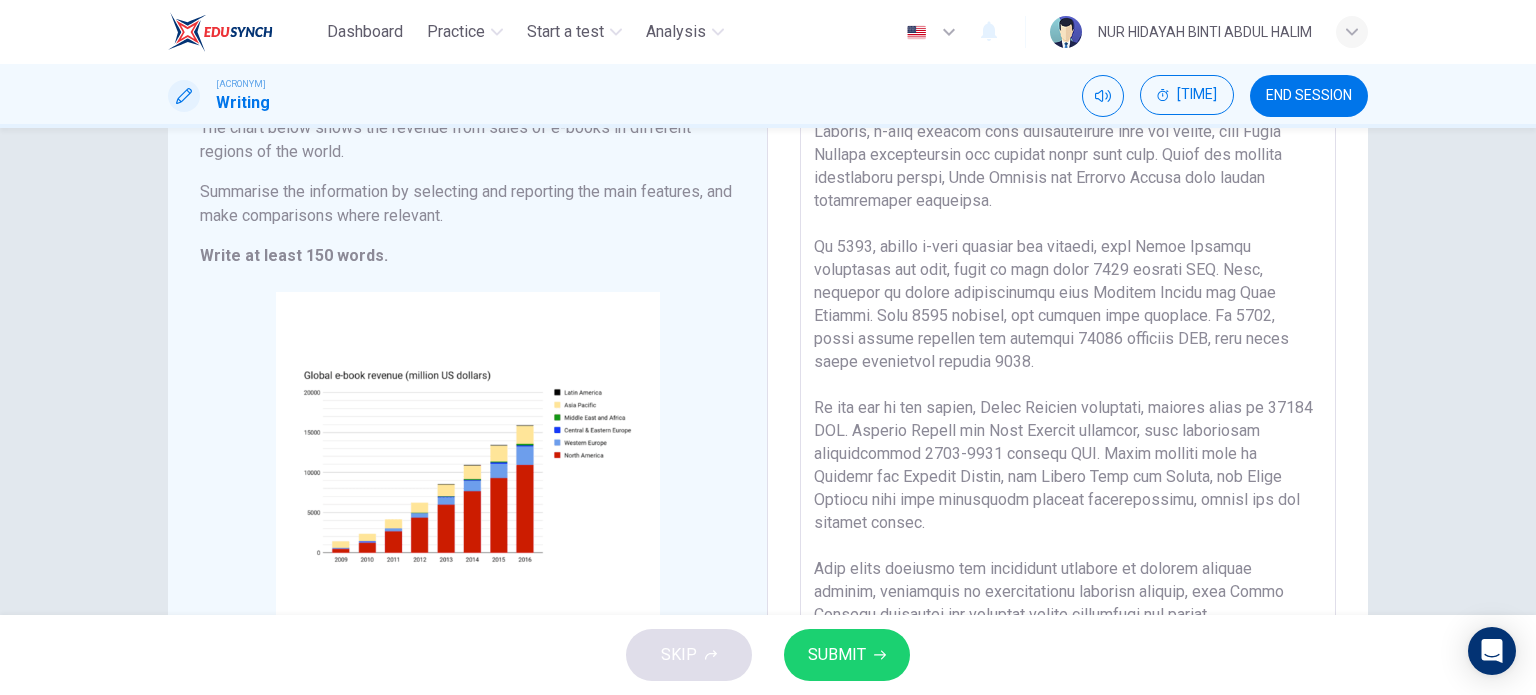 click at bounding box center (1068, 346) 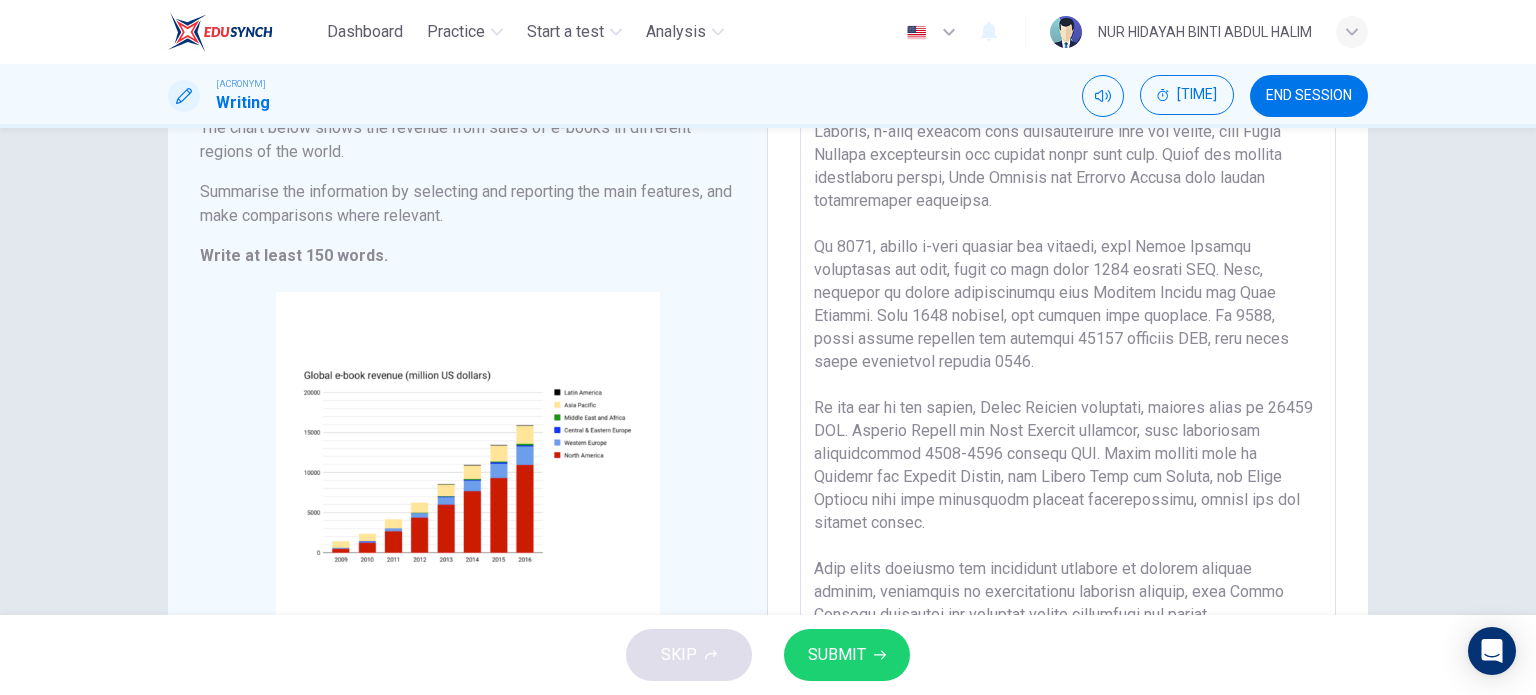 click at bounding box center [1068, 346] 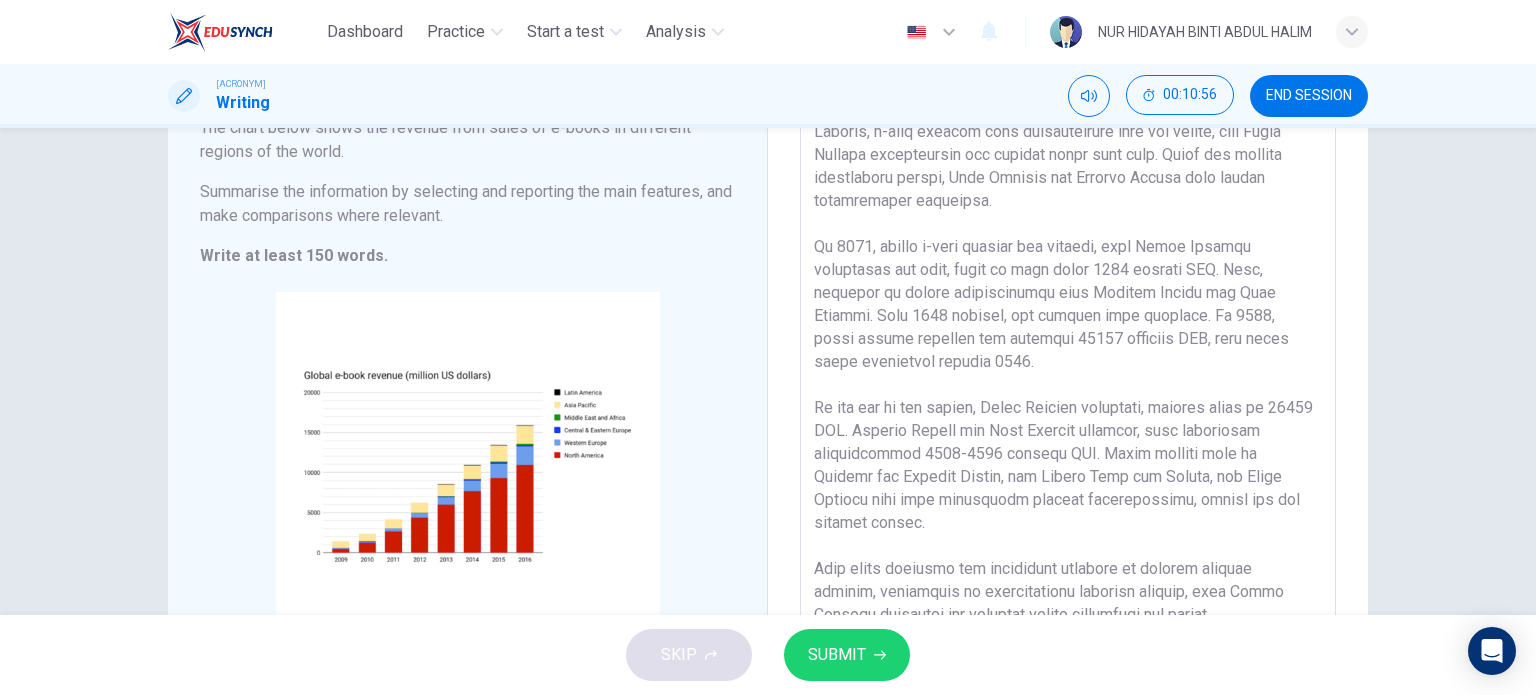 click at bounding box center (1068, 346) 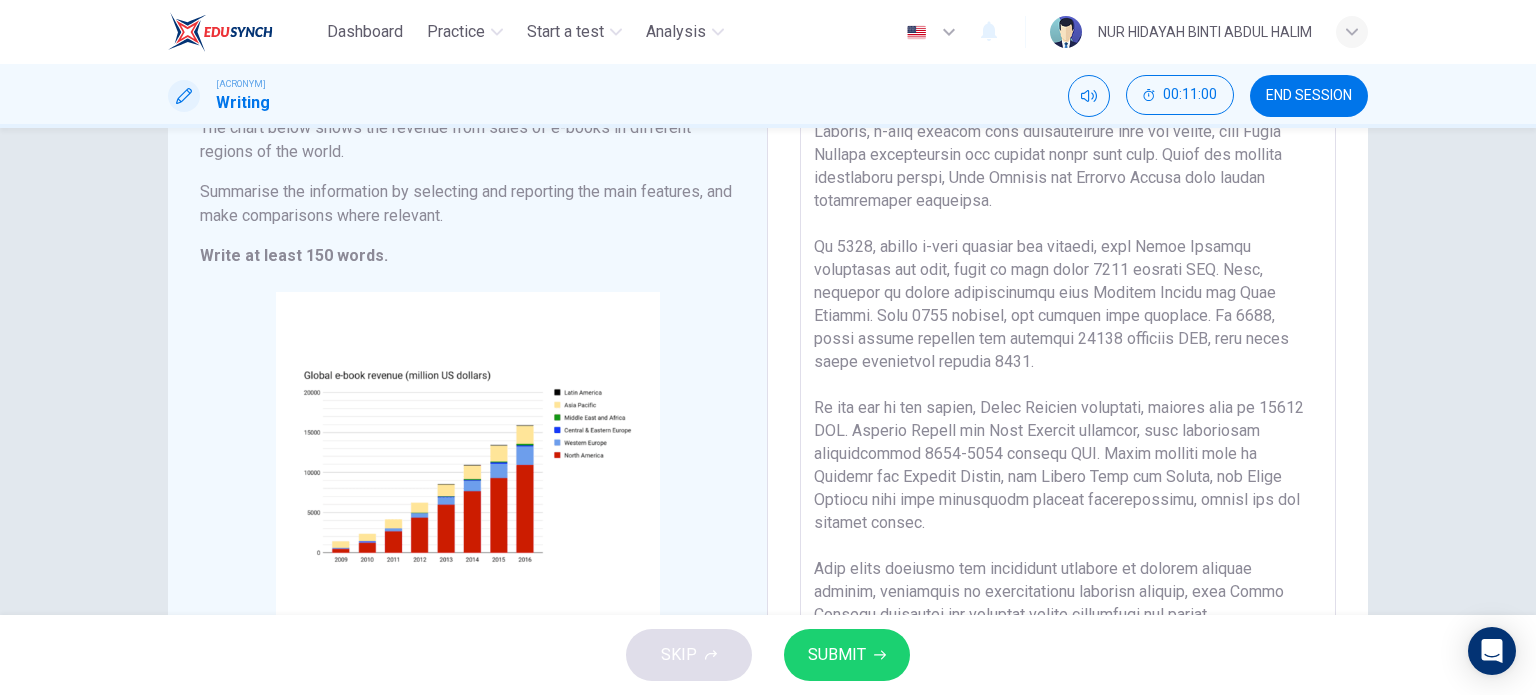 drag, startPoint x: 1268, startPoint y: 406, endPoint x: 1305, endPoint y: 413, distance: 37.65634 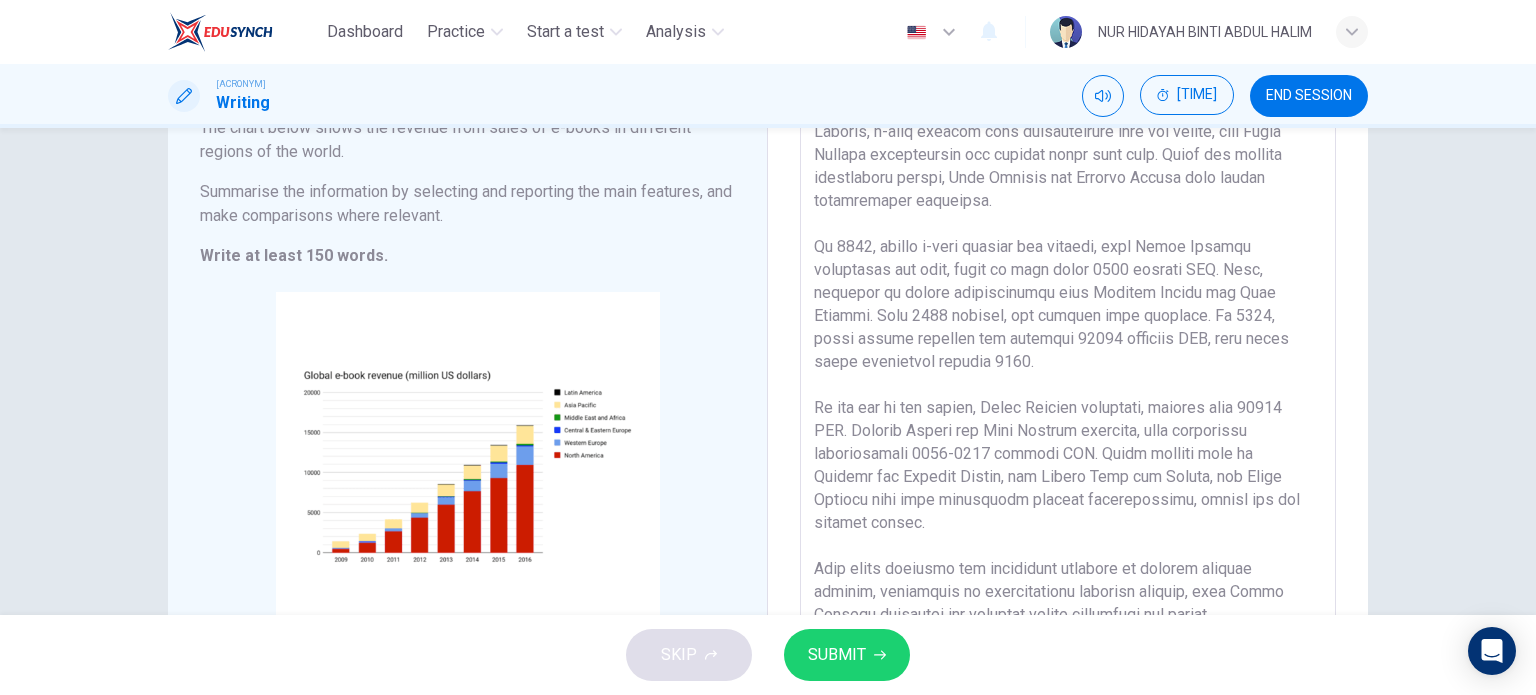 drag, startPoint x: 1270, startPoint y: 411, endPoint x: 1232, endPoint y: 410, distance: 38.013157 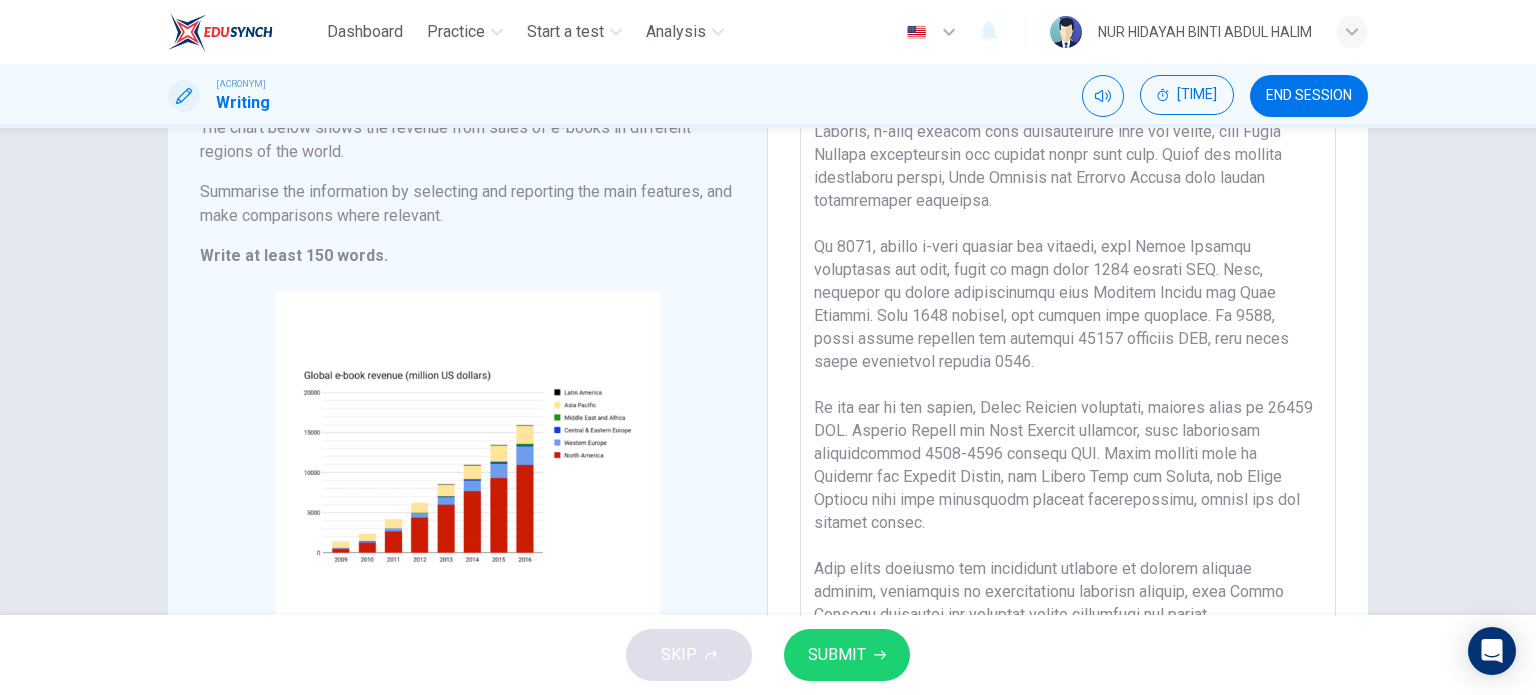 click at bounding box center (1068, 346) 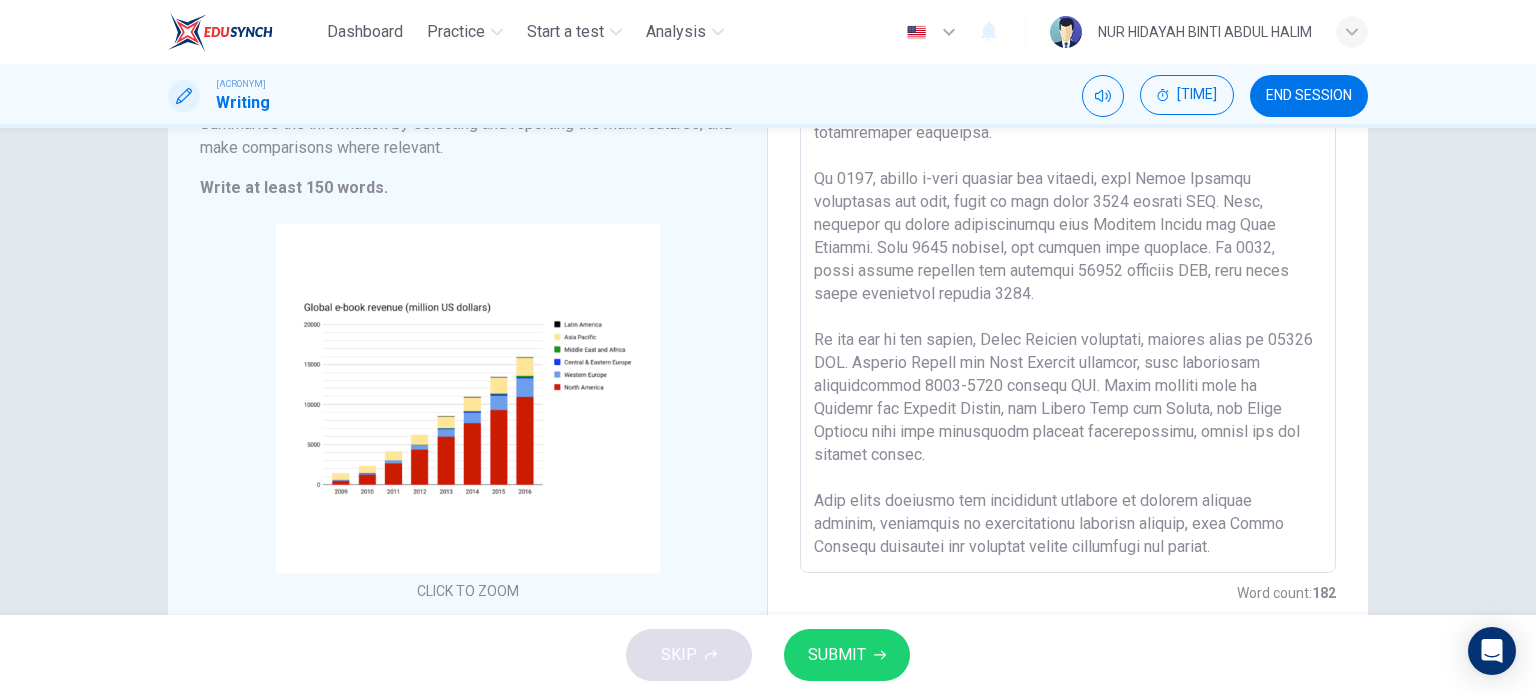 scroll, scrollTop: 260, scrollLeft: 0, axis: vertical 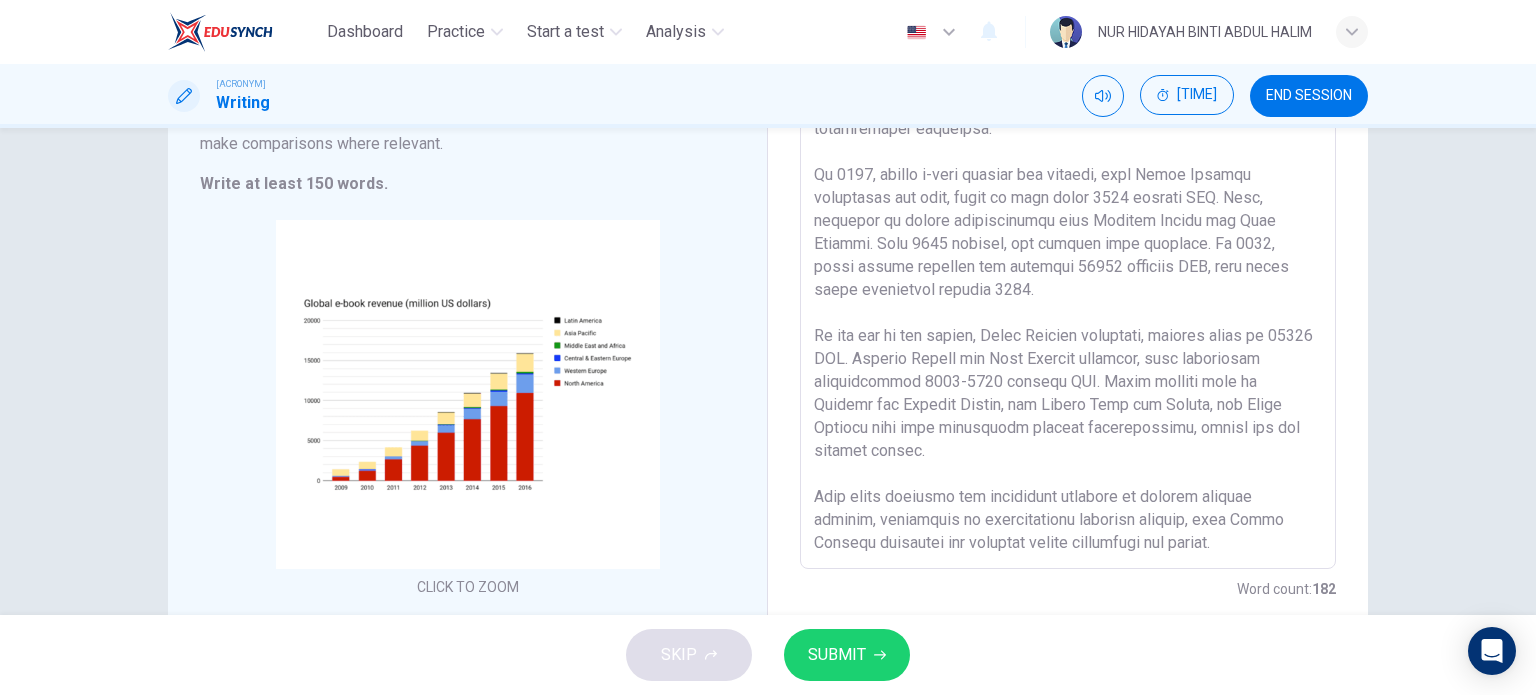 click at bounding box center [1068, 274] 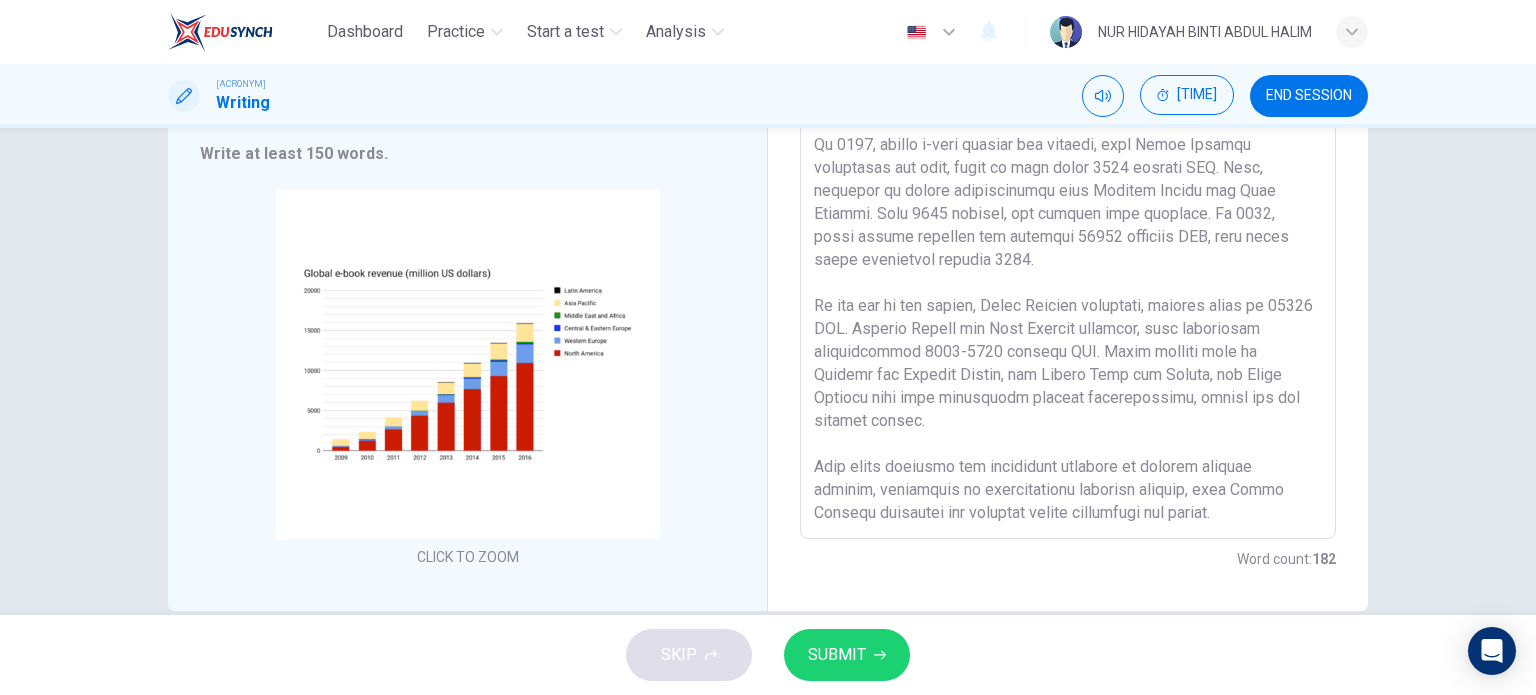 scroll, scrollTop: 324, scrollLeft: 0, axis: vertical 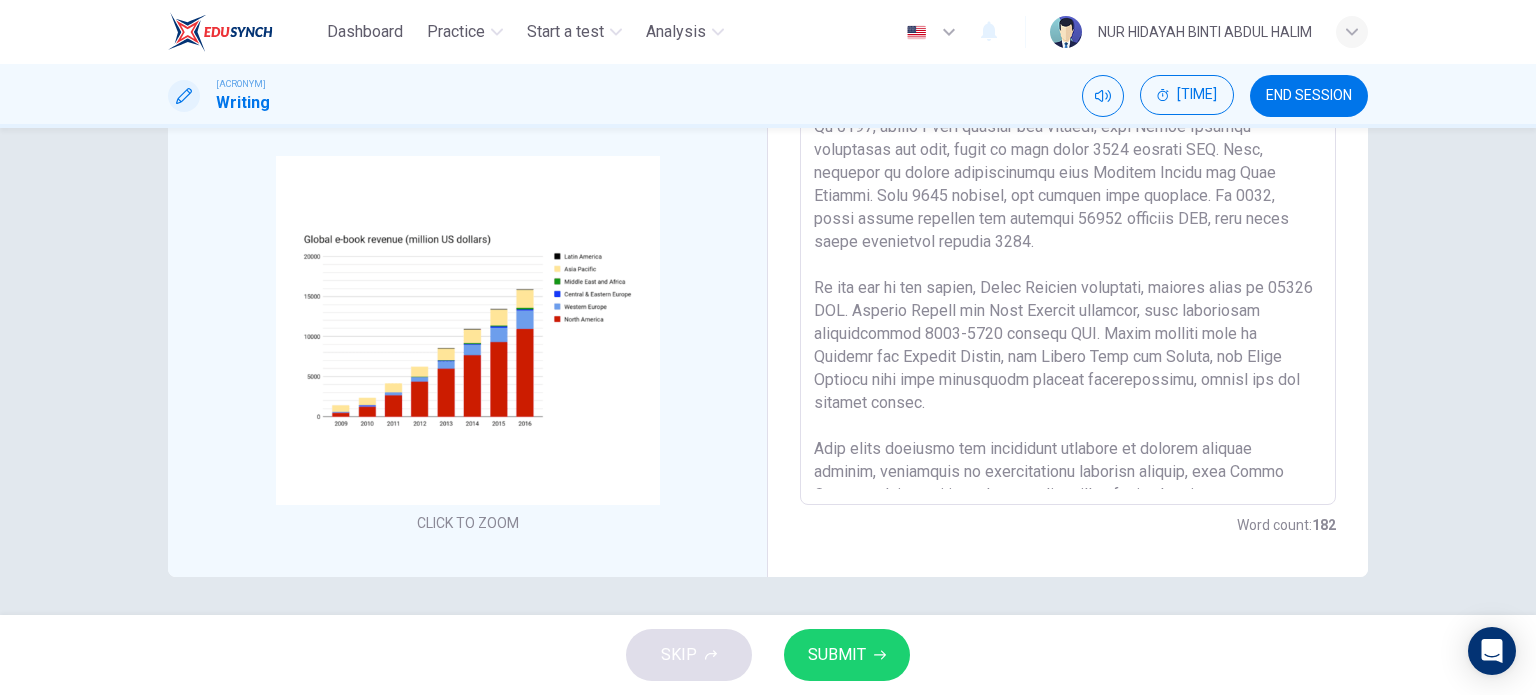 type on "The bar chart illustrates the global revenue from e-book sales in different regions of the world from 2009 until 2016.
Overall, e-book revenue grew significantly over the period, with [REGION] contributing the largest share each year. While all regions experienced growth, Asia Pacific and Western Europe also showed considerable increases.
In 2009, global e-book revenue was minimal, with [REGION] generating the most, which is just under 1000 million USD. Then, followed by modest contributions from Western Europe and Asia Pacific. From 2010 onwards, the revenue rose steadily. By 2014, total global earnings had exceeded 10000 millions USD, with sharp surge continuing through 2016.
By the end of the period, [REGION] dominated, earning close to 11000 USD. Western Europe and Asia Pacific followed, both generating approximately 2000-3000 million USD. Other regions such as Central and Eastern Europe, the Middle East and Africa, and Latin America have made relatively smaller contributions, though ..." 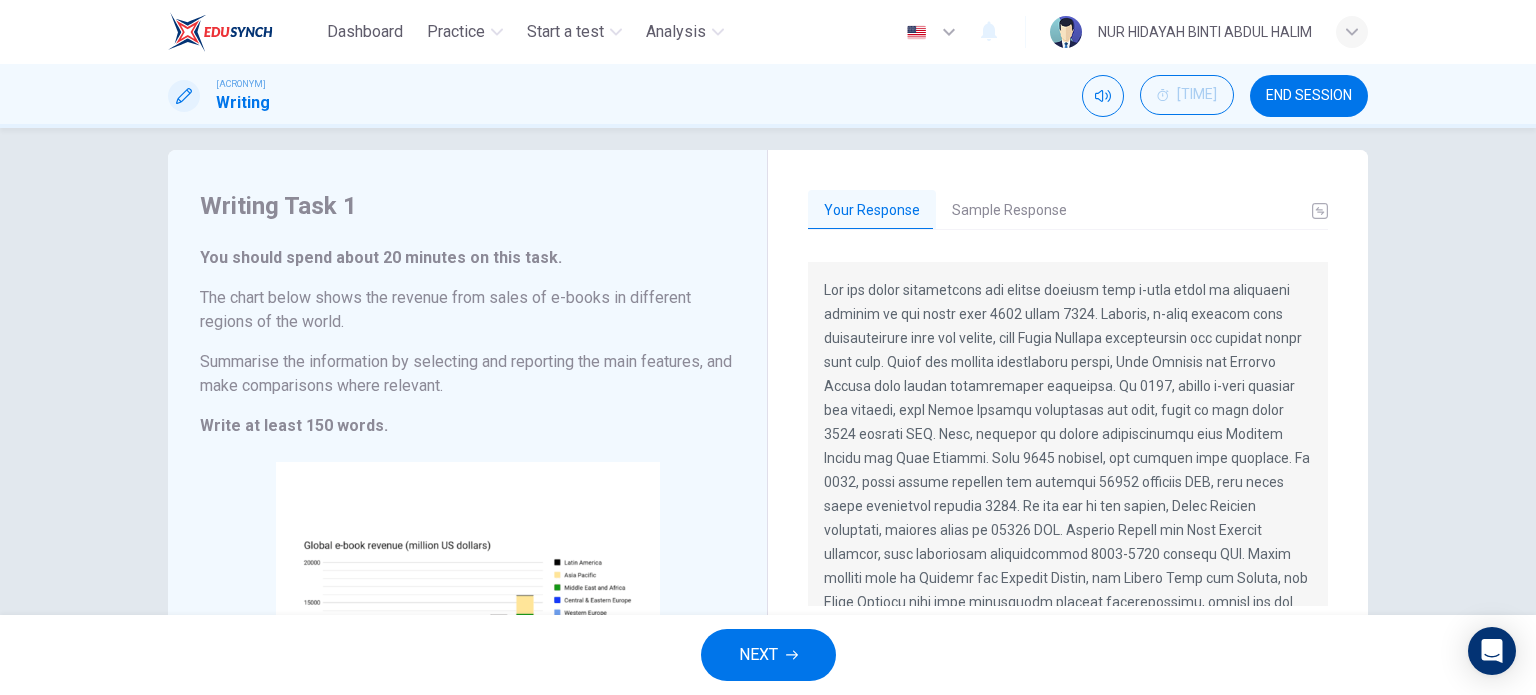 scroll, scrollTop: 17, scrollLeft: 0, axis: vertical 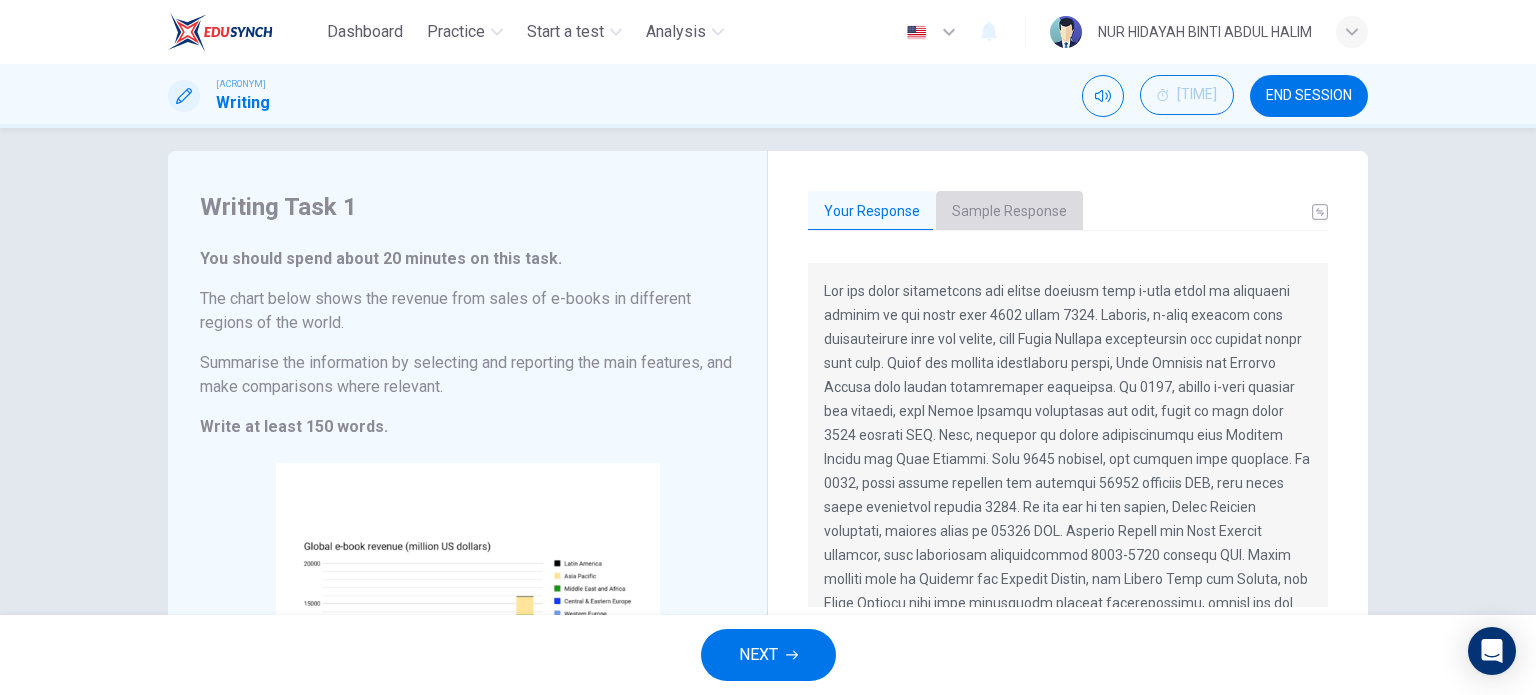 click on "Sample Response" at bounding box center [1009, 212] 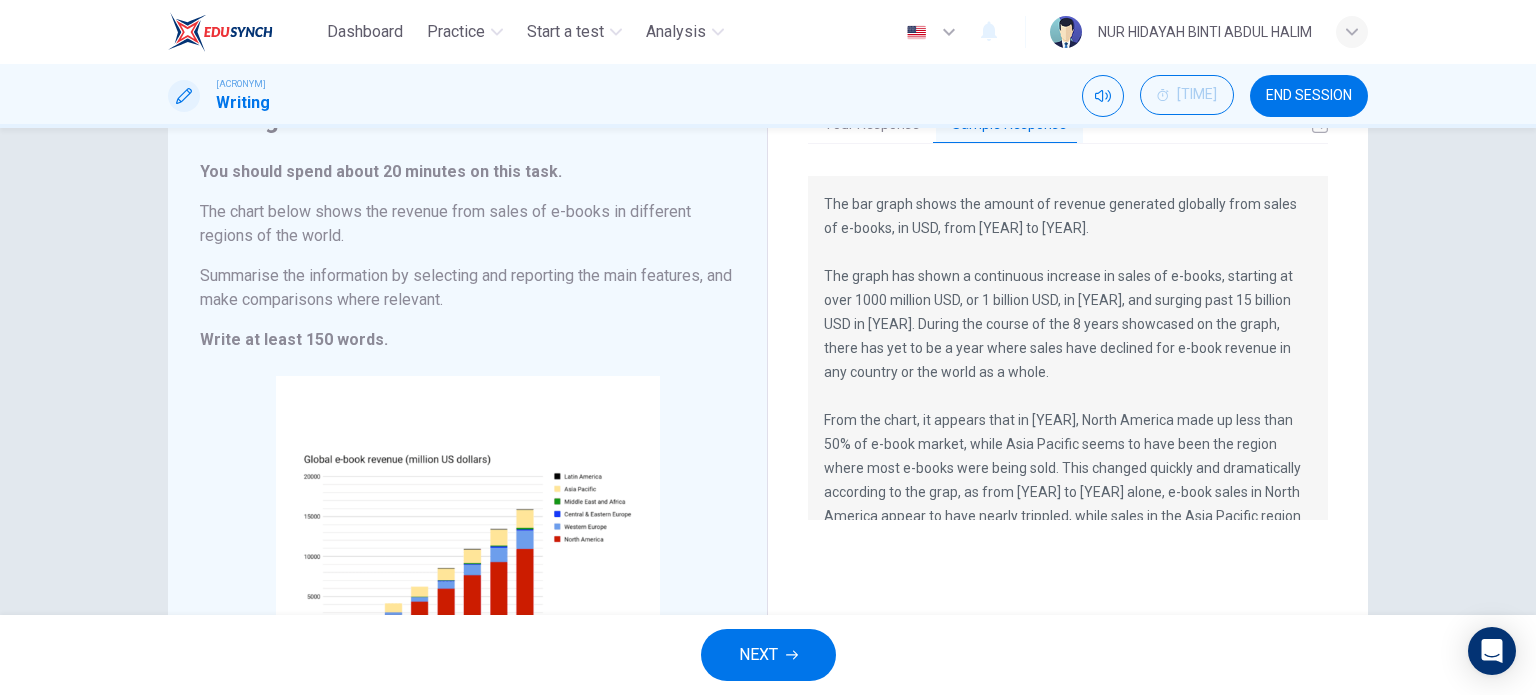 scroll, scrollTop: 116, scrollLeft: 0, axis: vertical 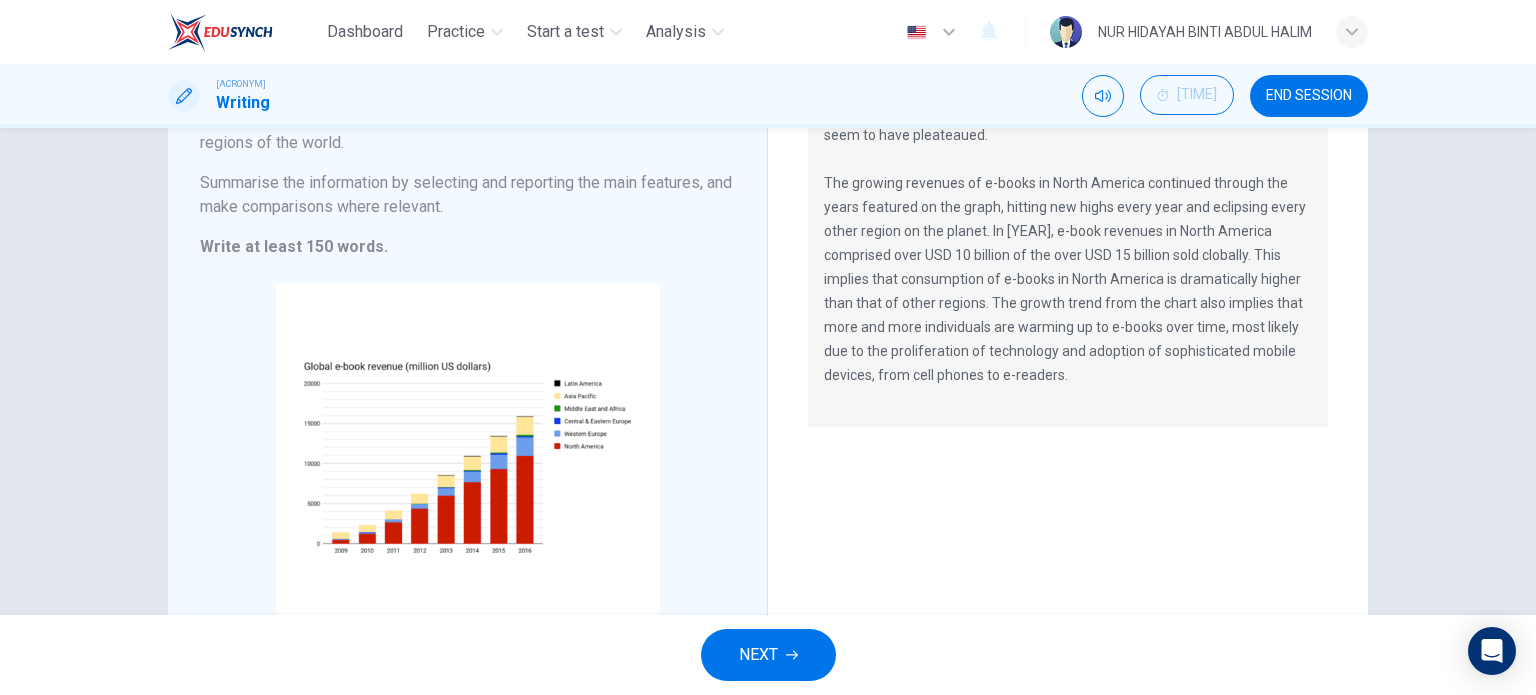 click on "CEFR Writing [TIME] END SESSION" at bounding box center [768, 96] 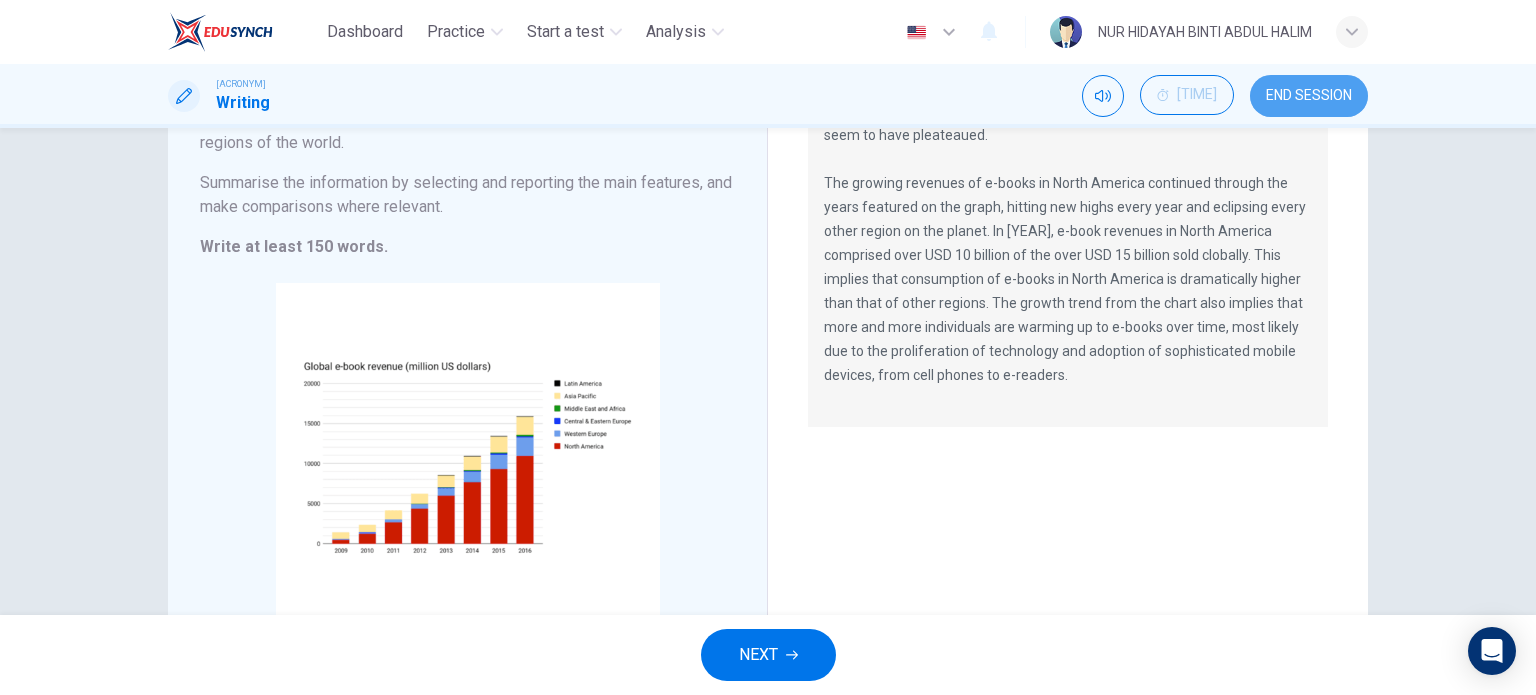 click on "END SESSION" at bounding box center (1309, 96) 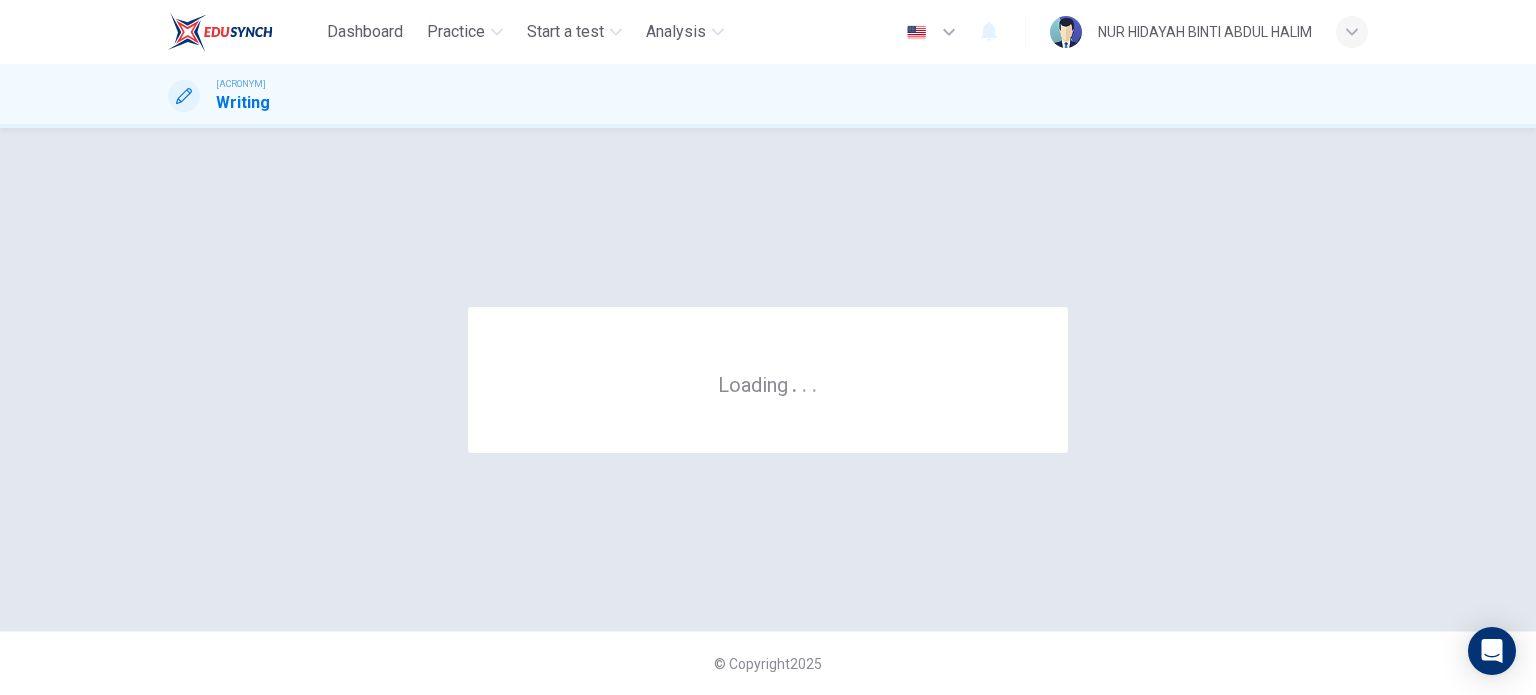 scroll, scrollTop: 0, scrollLeft: 0, axis: both 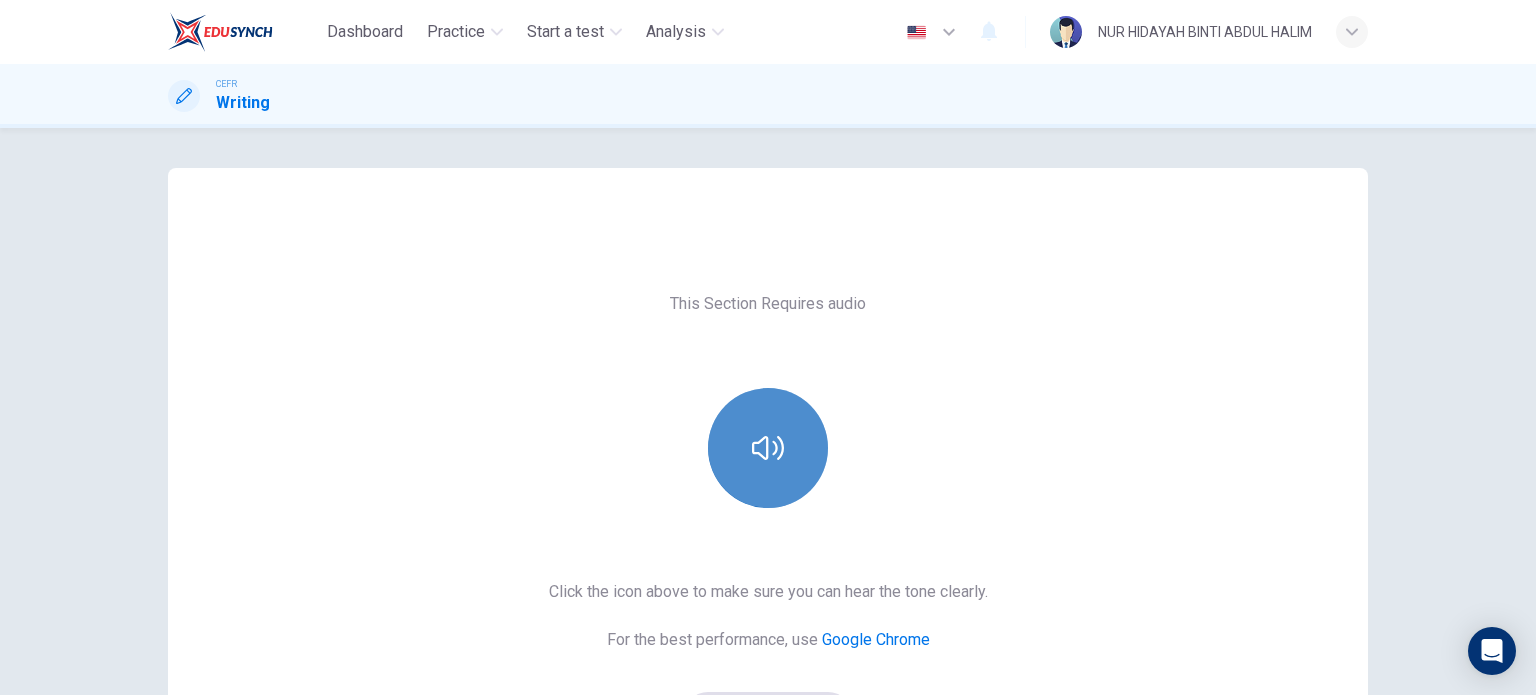 click at bounding box center [768, 448] 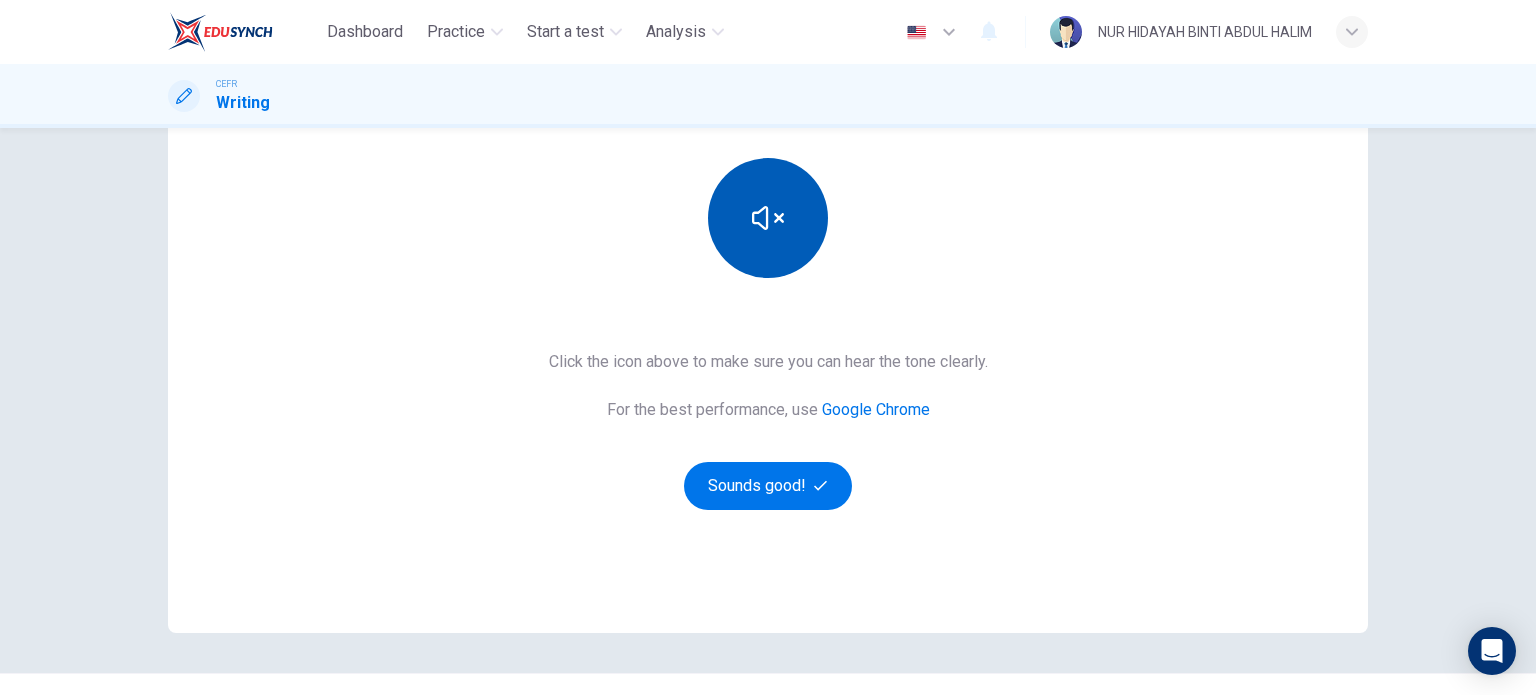 scroll, scrollTop: 247, scrollLeft: 0, axis: vertical 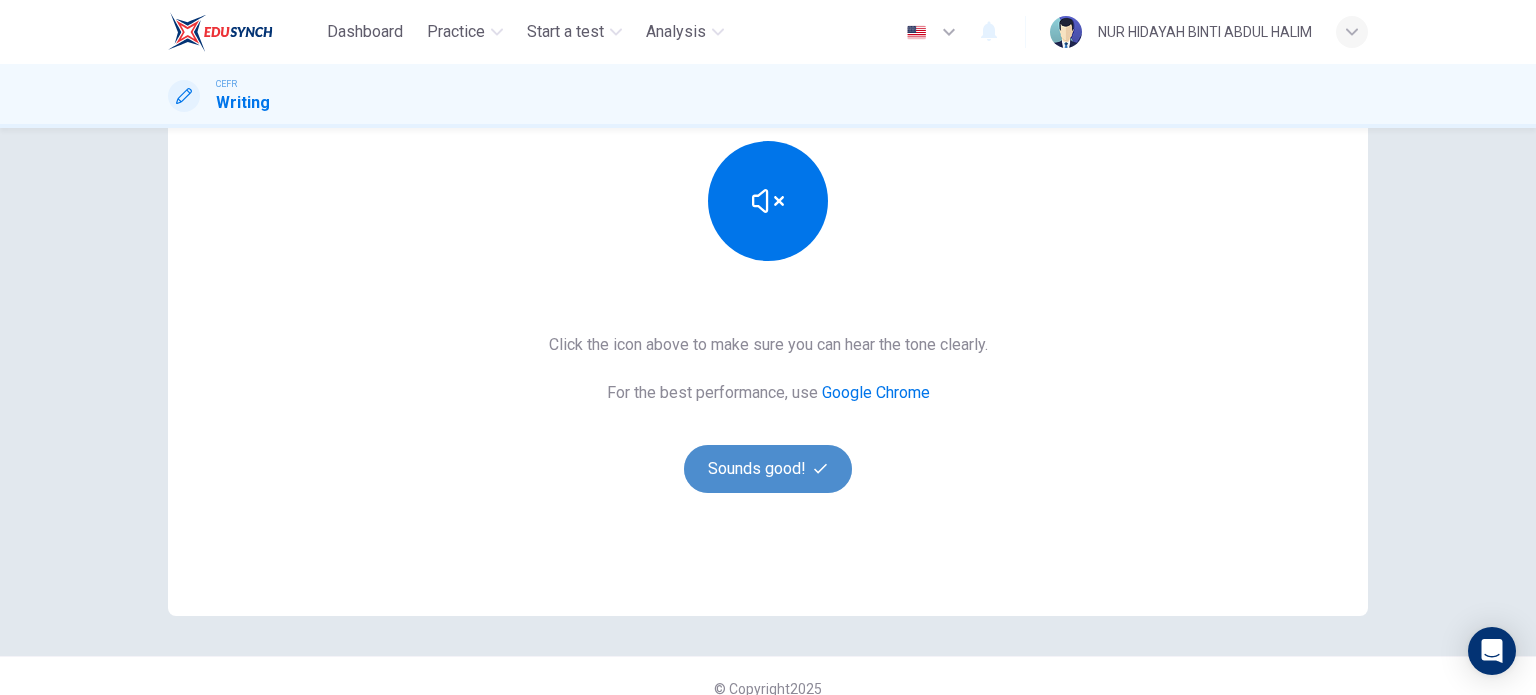 click on "Sounds good!" at bounding box center [768, 469] 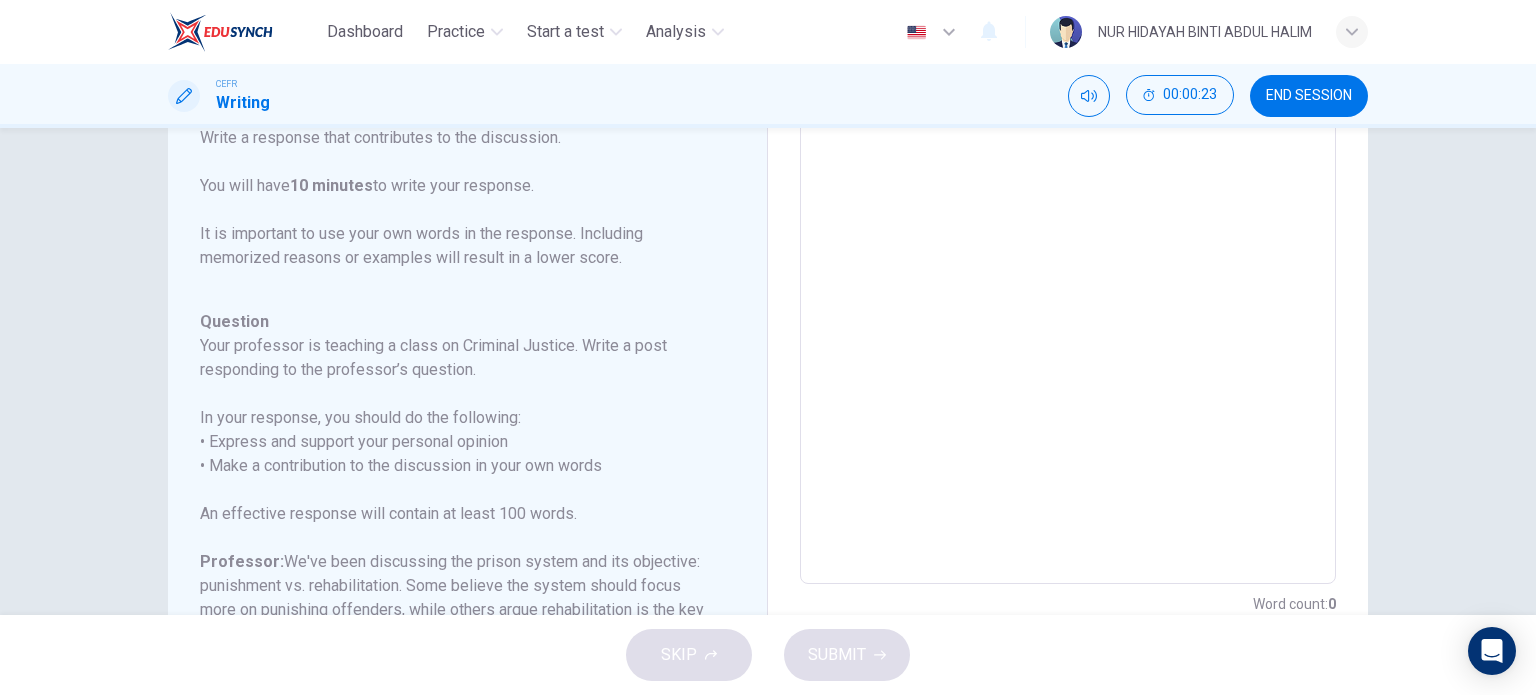 scroll, scrollTop: 403, scrollLeft: 0, axis: vertical 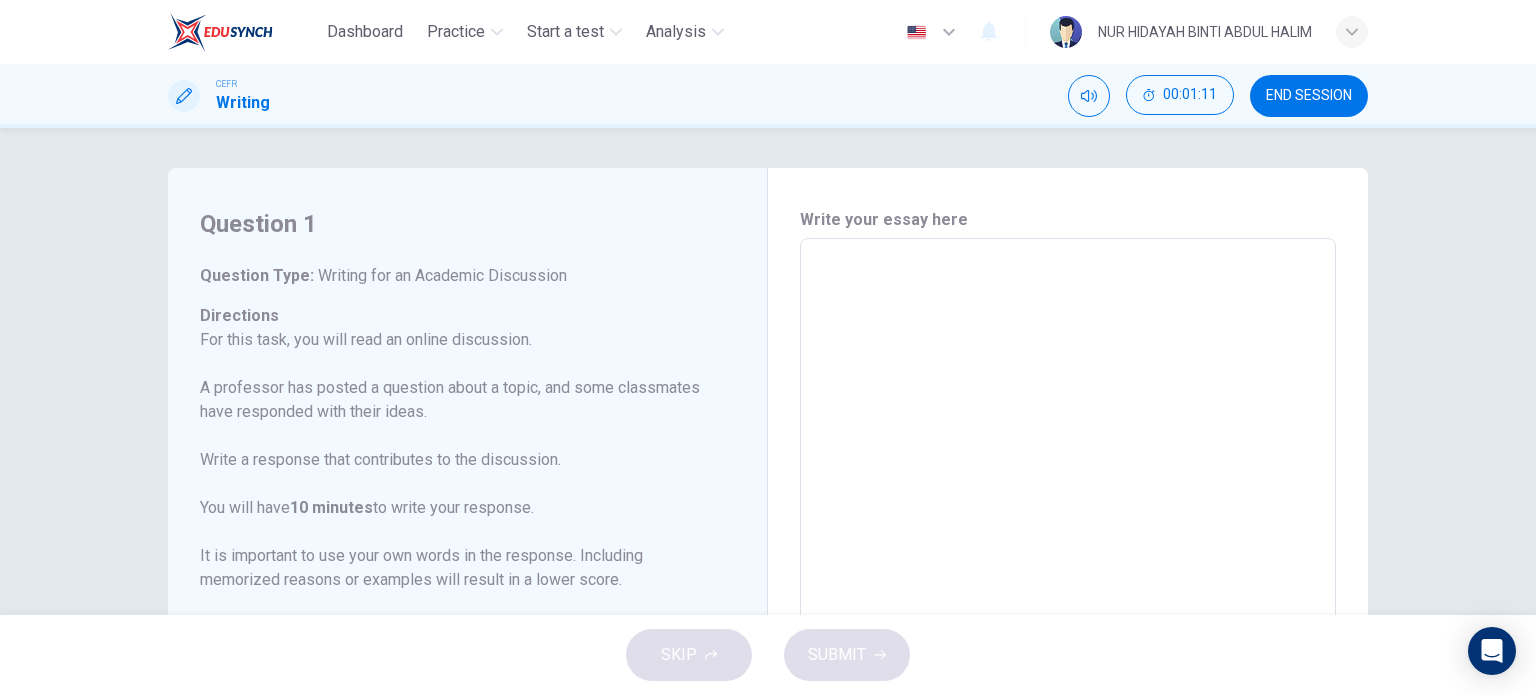 click at bounding box center (1068, 572) 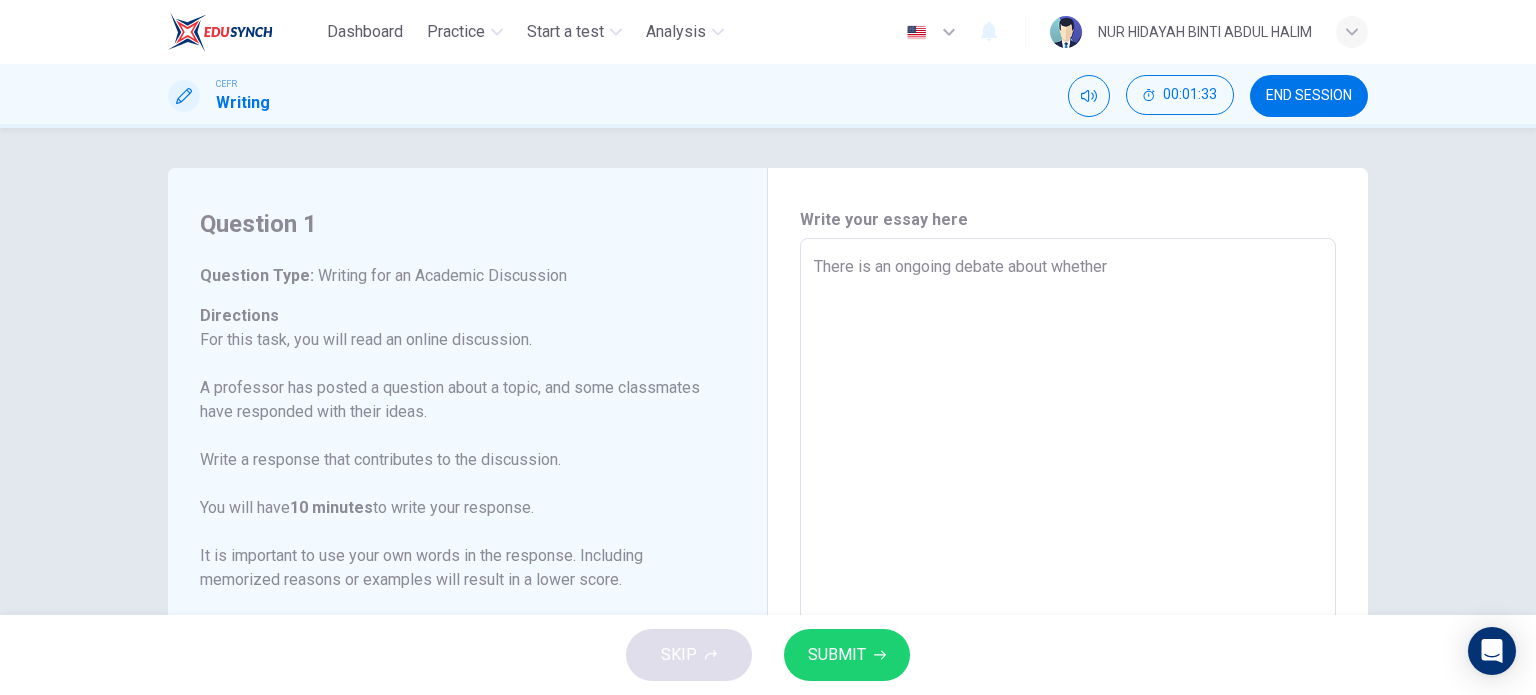 scroll, scrollTop: 221, scrollLeft: 0, axis: vertical 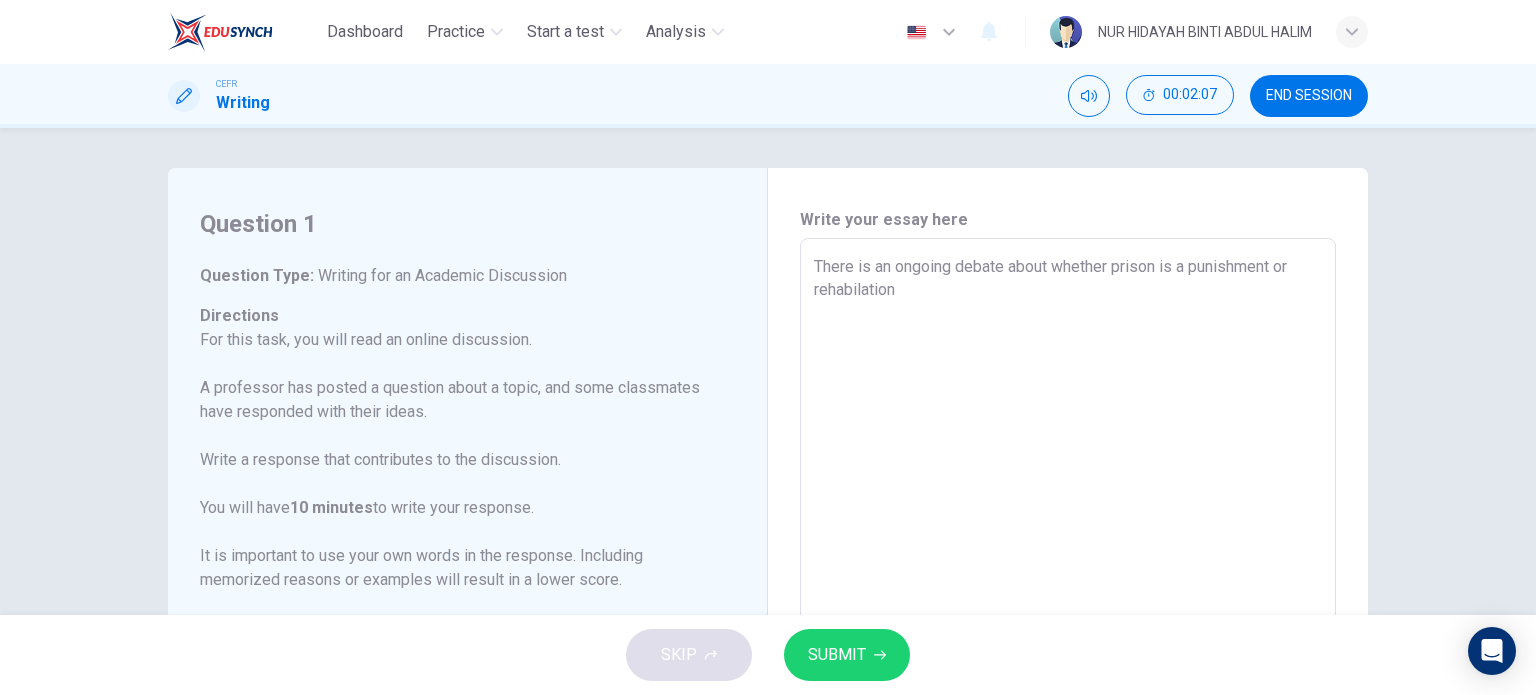 click on "There is an ongoing debate about whether prison is a punishment or rehabilation" at bounding box center (1068, 572) 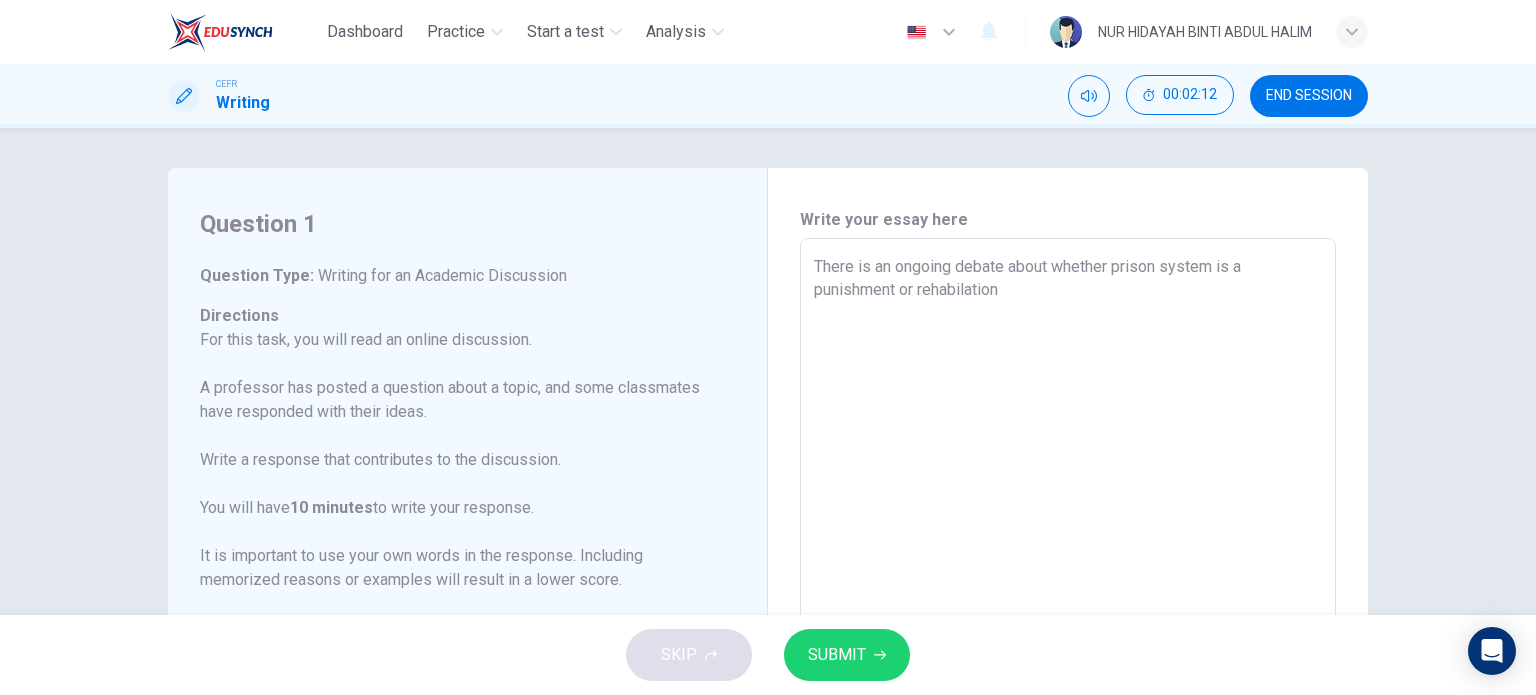 click on "There is an ongoing debate about whether prison system is a punishment or rehabilation" at bounding box center (1068, 572) 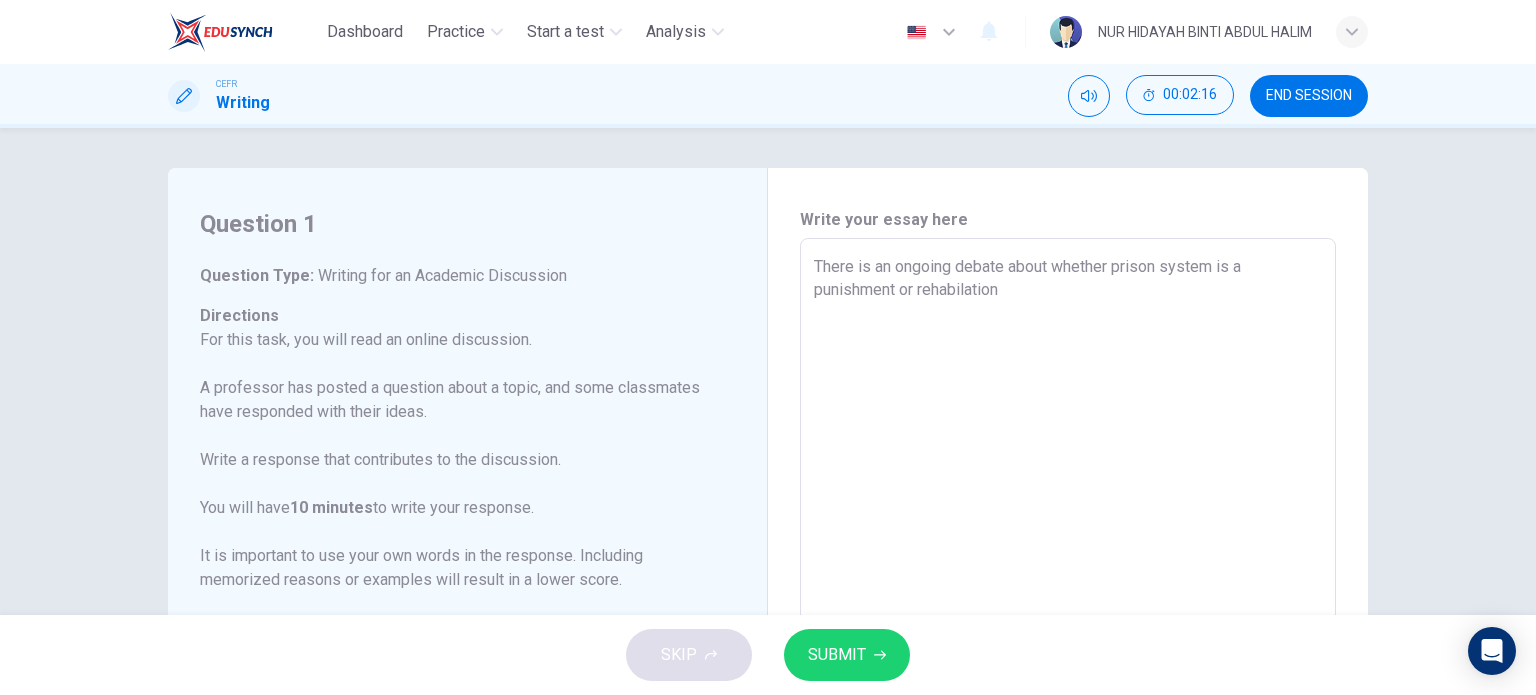click on "There is an ongoing debate about whether prison system is a punishment or rehabilation" at bounding box center [1068, 572] 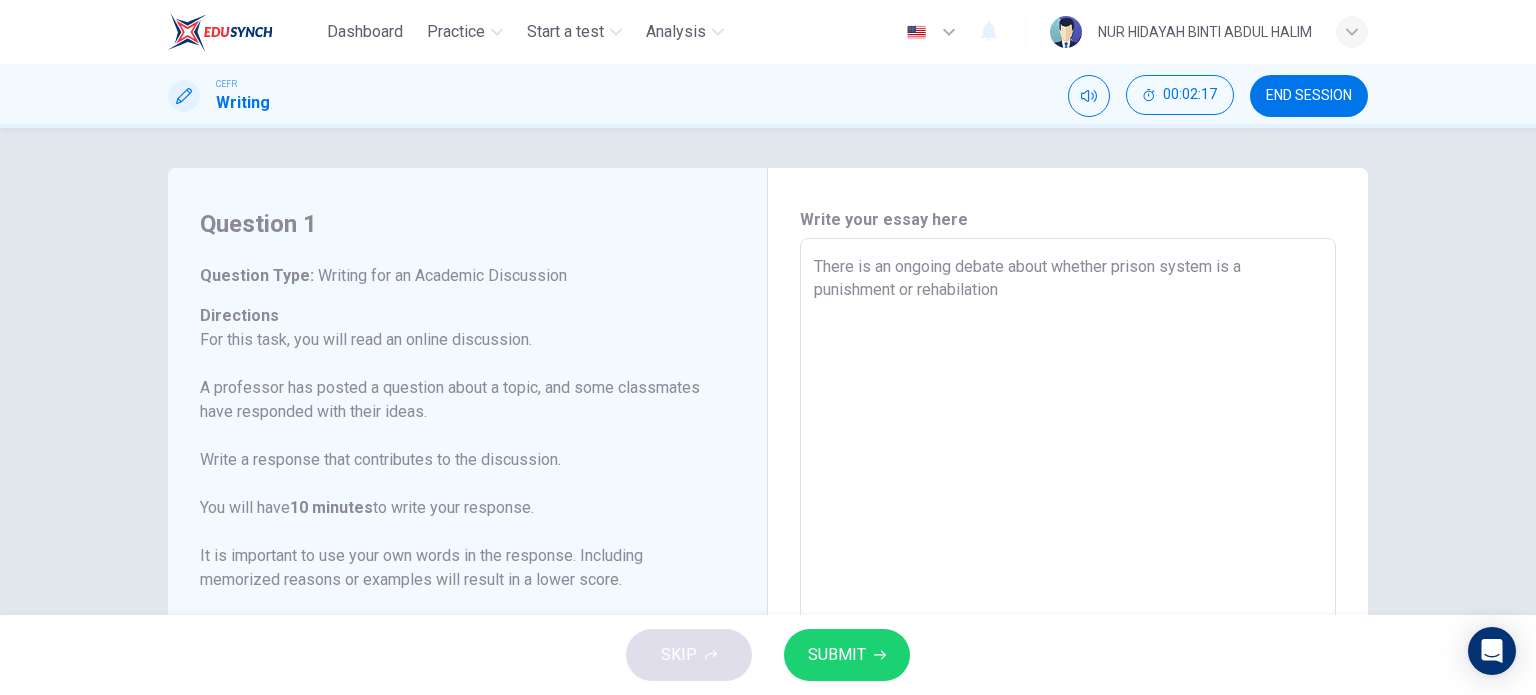 scroll, scrollTop: 221, scrollLeft: 0, axis: vertical 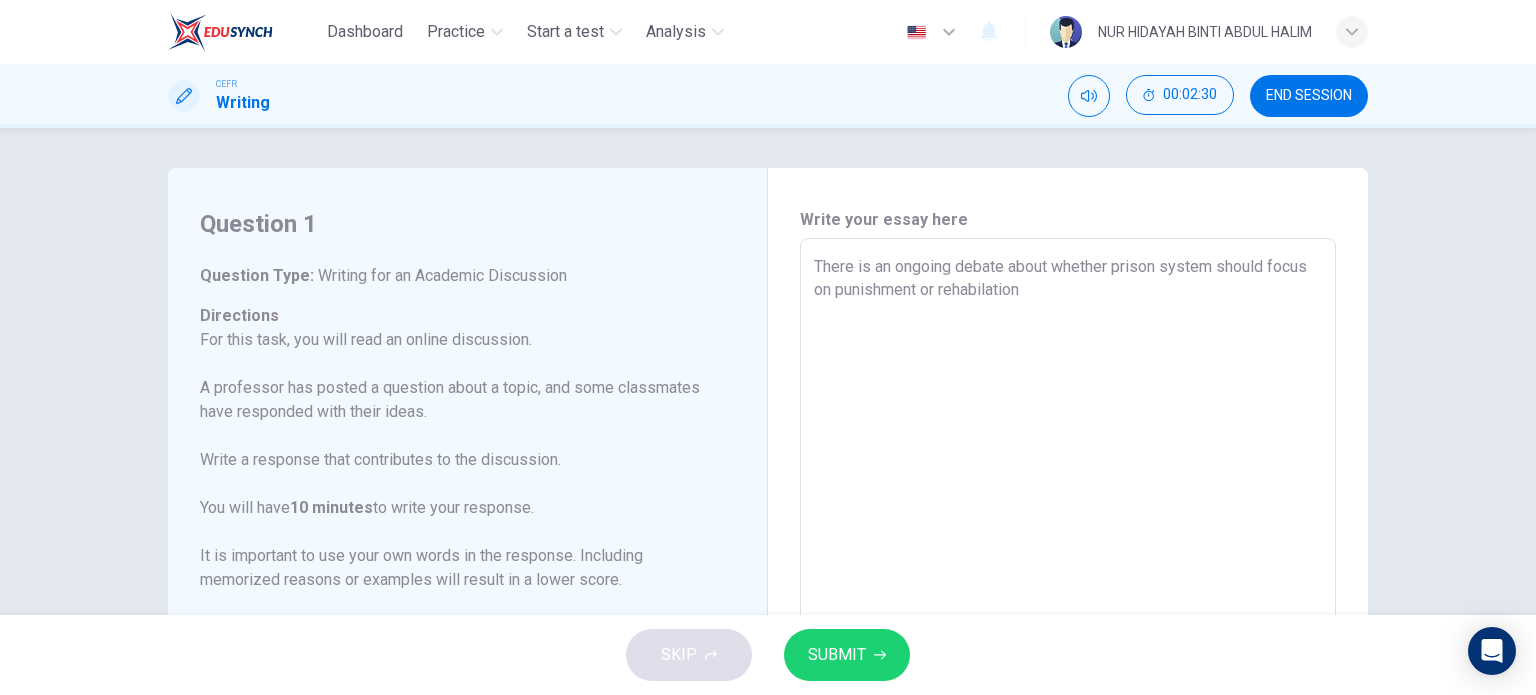 click on "There is an ongoing debate about whether prison system should focus on punishment or rehabilation" at bounding box center (1068, 572) 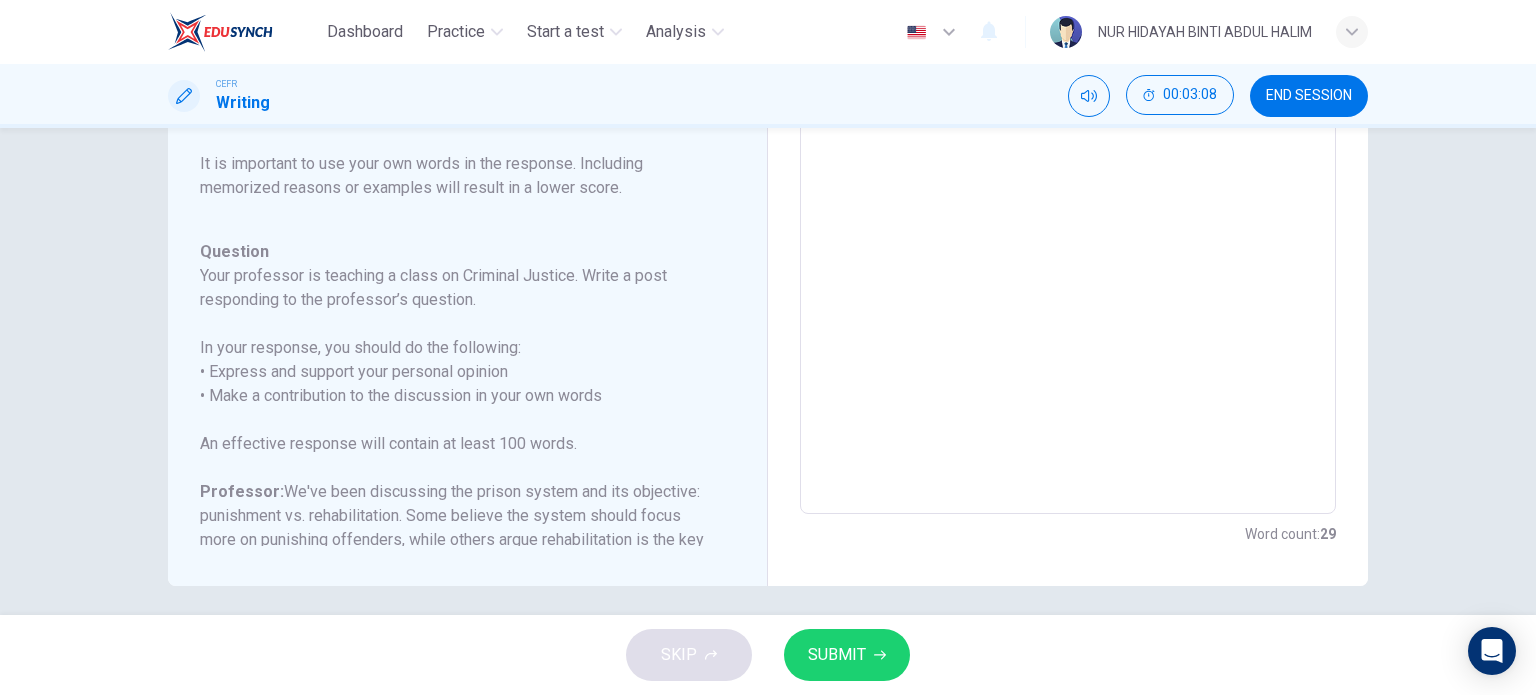 scroll, scrollTop: 398, scrollLeft: 0, axis: vertical 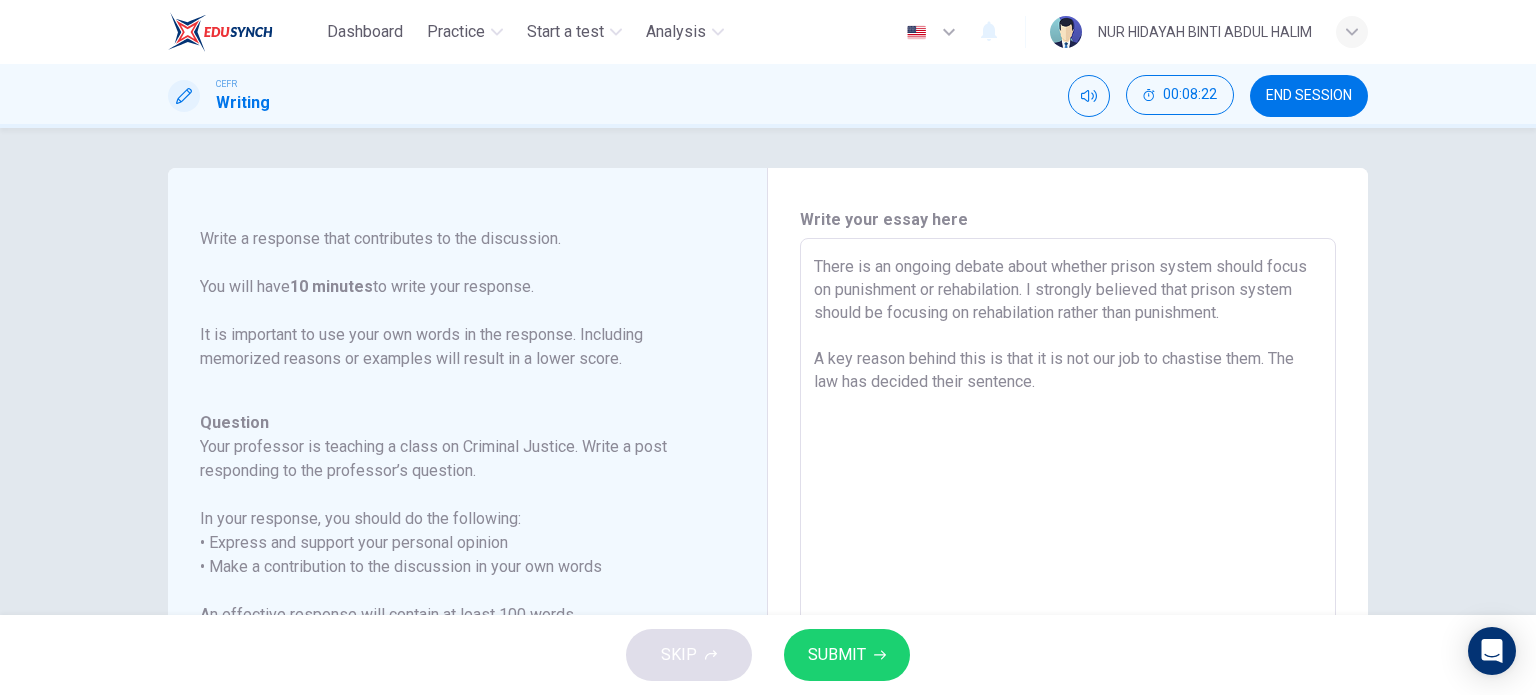 click on "There is an ongoing debate about whether prison system should focus on punishment or rehabilation. I strongly believed that prison system should be focusing on rehabilation rather than punishment.
A key reason behind this is that it is not our job to chastise them. The law has decided their sentence." at bounding box center (1068, 572) 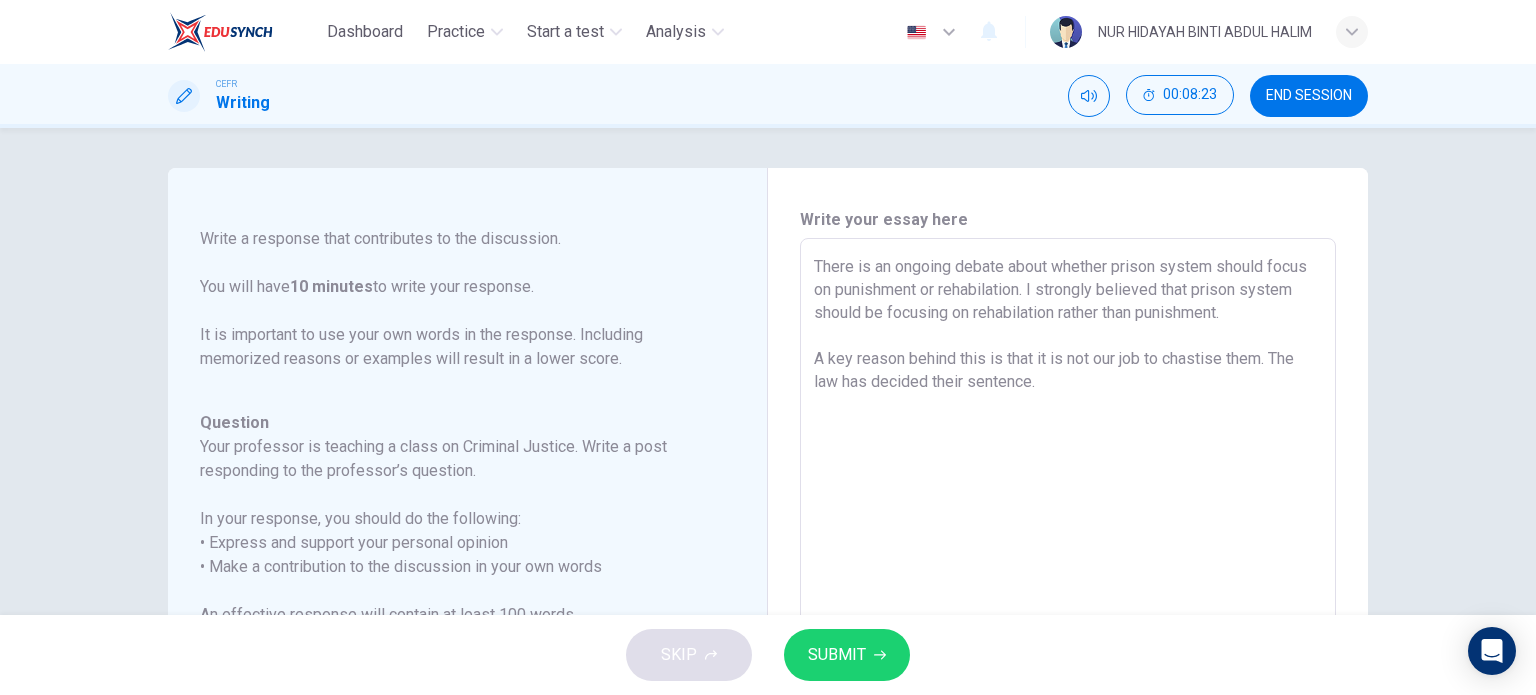 click on "There is an ongoing debate about whether prison system should focus on punishment or rehabilation. I strongly believed that prison system should be focusing on rehabilation rather than punishment.
A key reason behind this is that it is not our job to chastise them. The law has decided their sentence." at bounding box center [1068, 572] 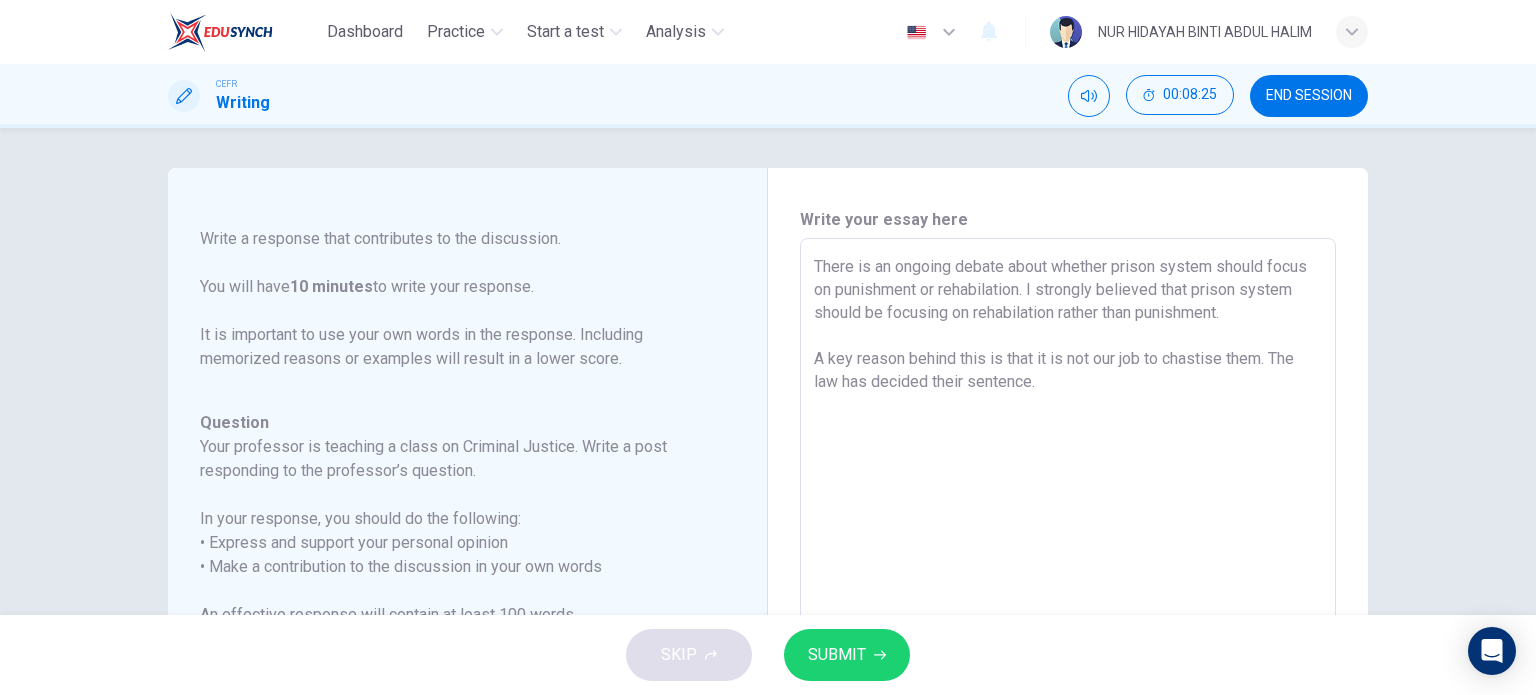 click on "There is an ongoing debate about whether prison system should focus on punishment or rehabilation. I strongly believed that prison system should be focusing on rehabilation rather than punishment.
A key reason behind this is that it is not our job to chastise them. The law has decided their sentence." at bounding box center [1068, 572] 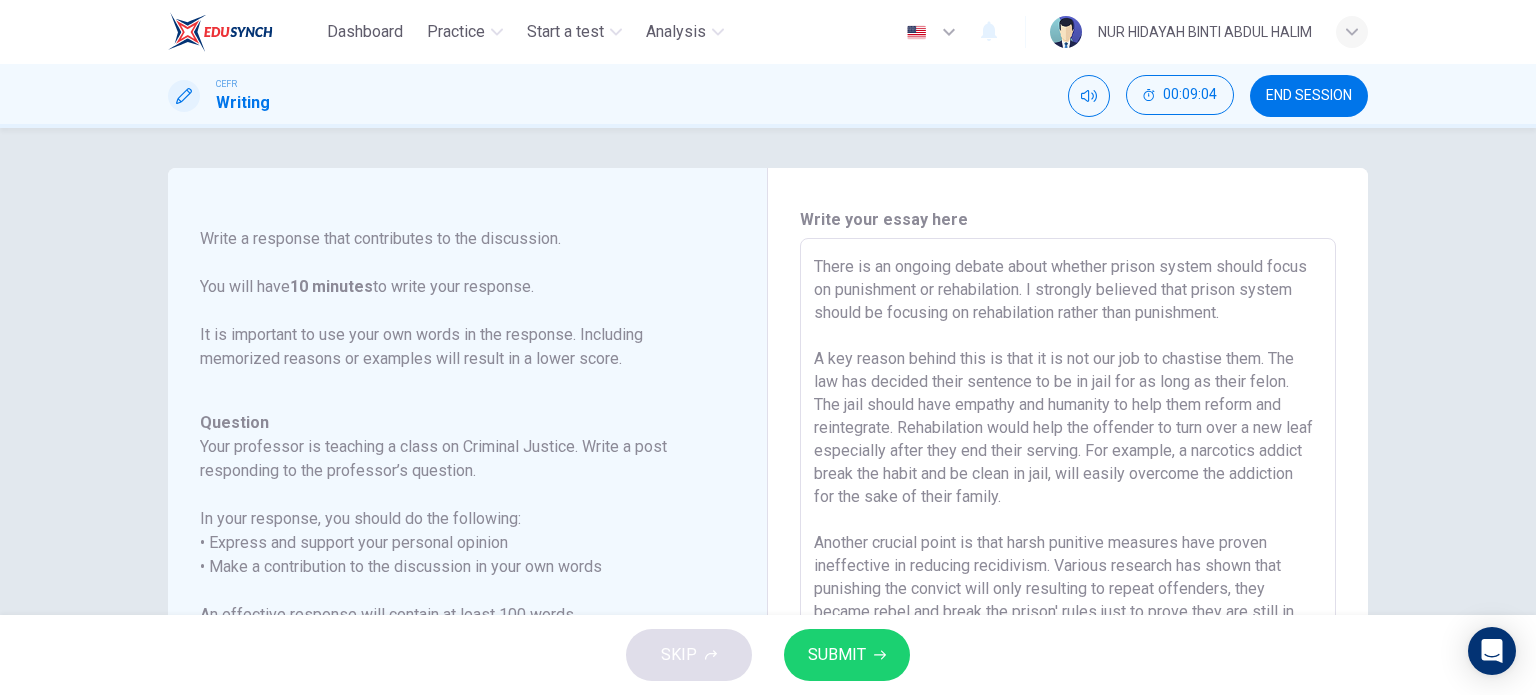 type on "There is an ongoing debate about whether prison system should focus on punishment or rehabilation. I strongly believed that prison system should be focusing on rehabilation rather than punishment.
A key reason behind this is that it is not our job to chastise them. The law has decided their sentence to be in jail for as long as their felon." 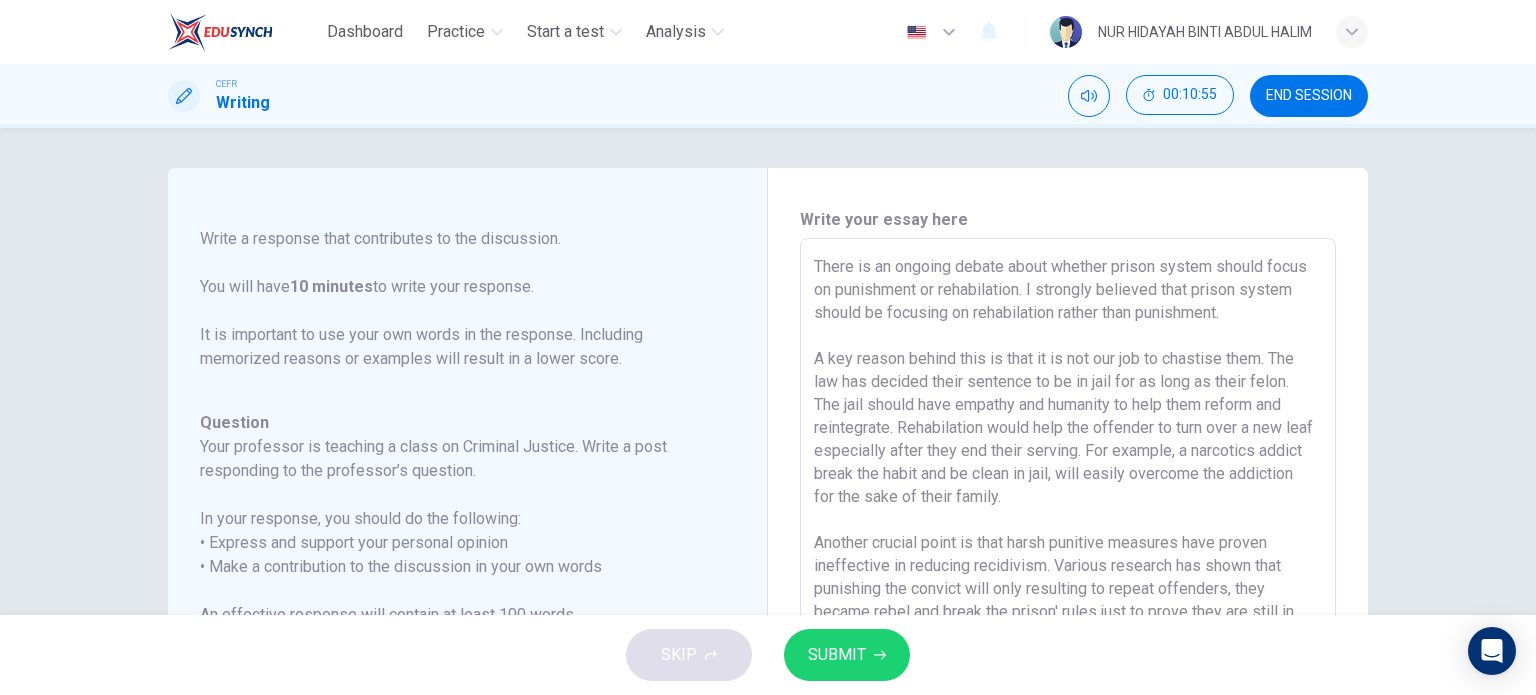click on "There is an ongoing debate about whether prison system should focus on punishment or rehabilation. I strongly believed that prison system should be focusing on rehabilation rather than punishment.
A key reason behind this is that it is not our job to chastise them. The law has decided their sentence to be in jail for as long as their felon.  x ​" at bounding box center (1068, 572) 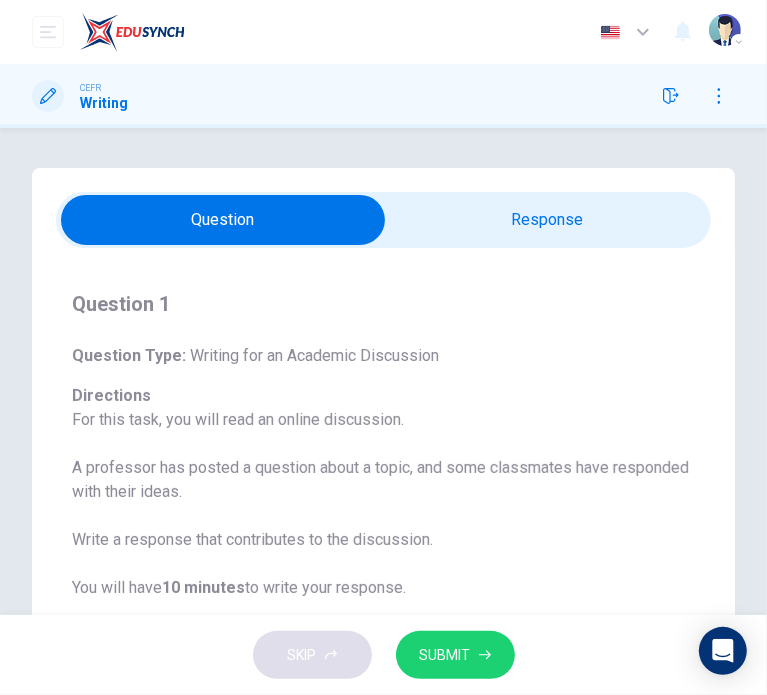 click at bounding box center [223, 220] 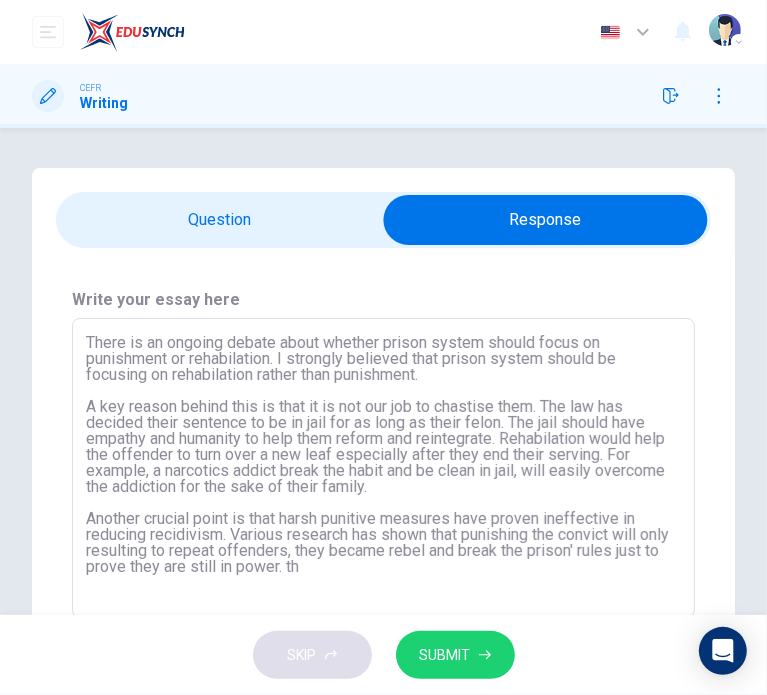 click on "There is an ongoing debate about whether prison system should focus on punishment or rehabilation. I strongly believed that prison system should be focusing on rehabilation rather than punishment.
A key reason behind this is that it is not our job to chastise them. The law has decided their sentence to be in jail for as long as their felon." at bounding box center [383, 468] 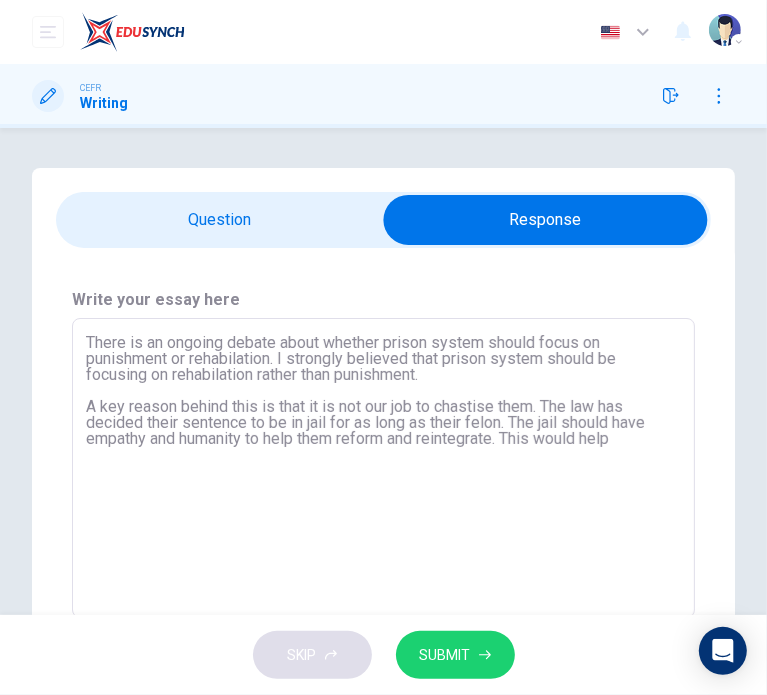 click on "There is an ongoing debate about whether prison system should focus on punishment or rehabilation. I strongly believed that prison system should be focusing on rehabilation rather than punishment.
A key reason behind this is that it is not our job to chastise them. The law has decided their sentence to be in jail for as long as their felon. The jail should have empathy and humanity to help them reform and reintegrate. This would help" at bounding box center (383, 468) 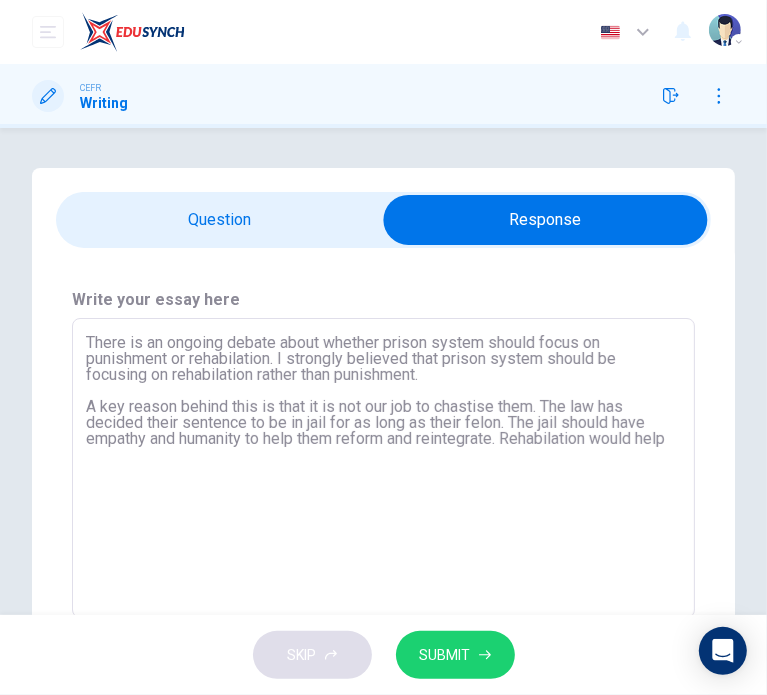 click on "There is an ongoing debate about whether prison system should focus on punishment or rehabilation. I strongly believed that prison system should be focusing on rehabilation rather than punishment.
A key reason behind this is that it is not our job to chastise them. The law has decided their sentence to be in jail for as long as their felon. The jail should have empathy and humanity to help them reform and reintegrate. Rehabilation would help" at bounding box center [383, 468] 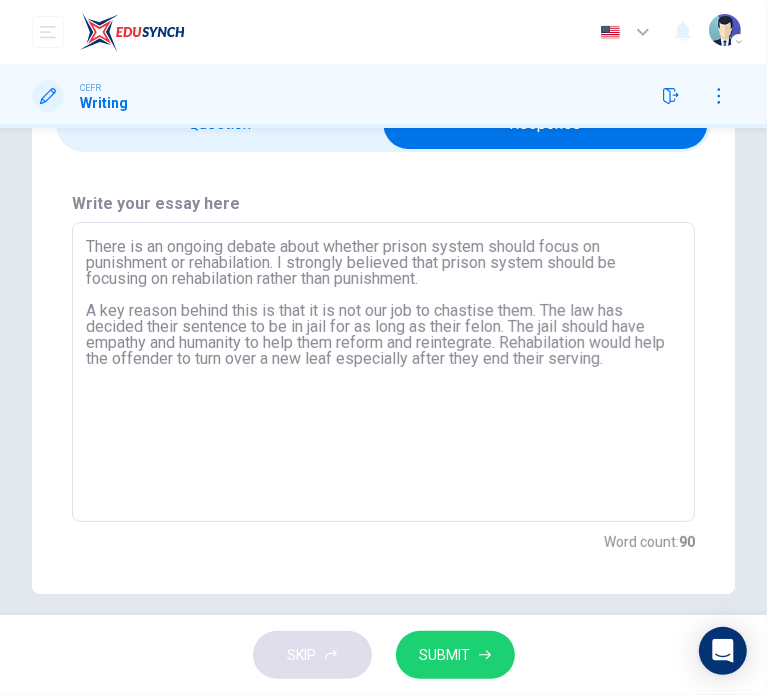 scroll, scrollTop: 112, scrollLeft: 0, axis: vertical 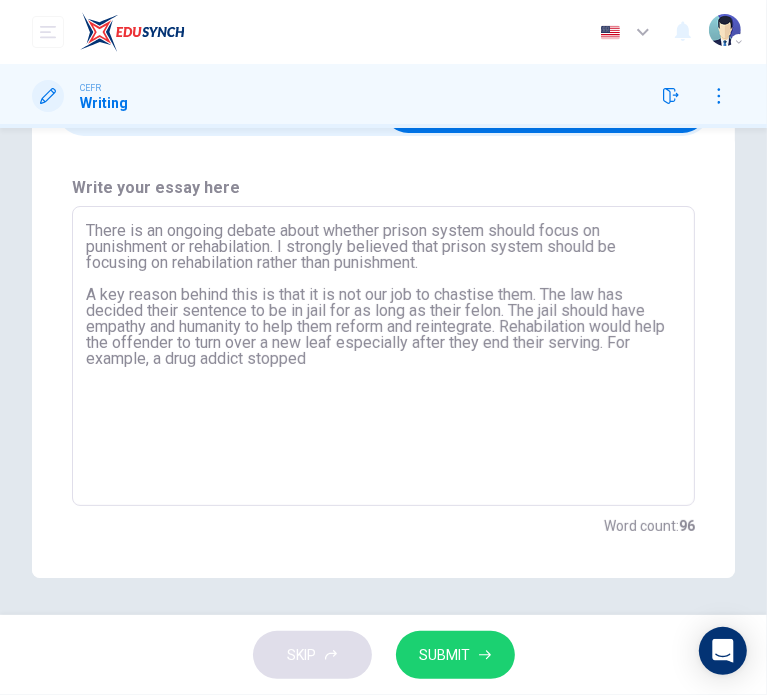 click on "There is an ongoing debate about whether prison system should focus on punishment or rehabilation. I strongly believed that prison system should be focusing on rehabilation rather than punishment.
A key reason behind this is that it is not our job to chastise them. The law has decided their sentence to be in jail for as long as their felon. The jail should have empathy and humanity to help them reform and reintegrate. Rehabilation would help the offender to turn over a new leaf especially after they end their serving. For example, a drug addict stopped" at bounding box center (383, 356) 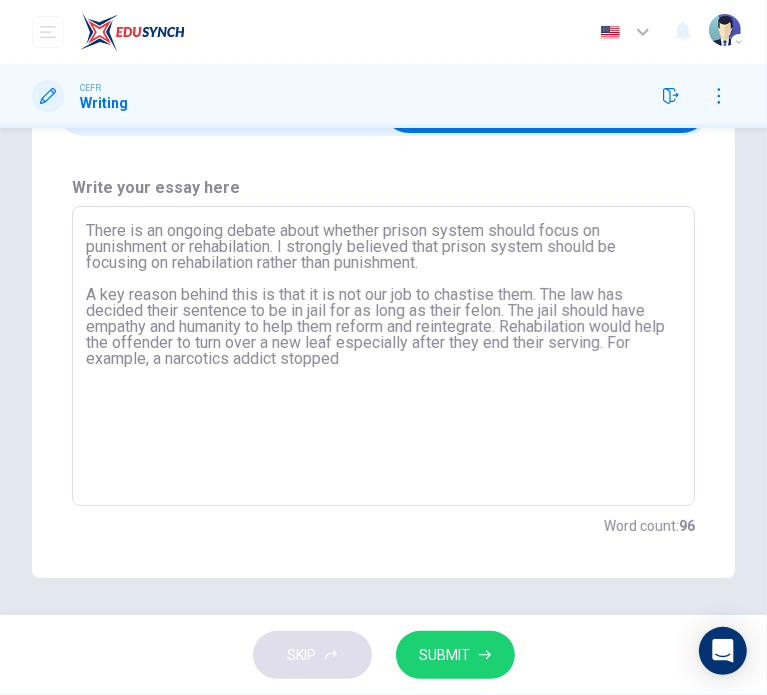 click on "There is an ongoing debate about whether prison system should focus on punishment or rehabilation. I strongly believed that prison system should be focusing on rehabilation rather than punishment.
A key reason behind this is that it is not our job to chastise them. The law has decided their sentence to be in jail for as long as their felon. The jail should have empathy and humanity to help them reform and reintegrate. Rehabilation would help the offender to turn over a new leaf especially after they end their serving. For example, a narcotics addict stopped" at bounding box center (383, 356) 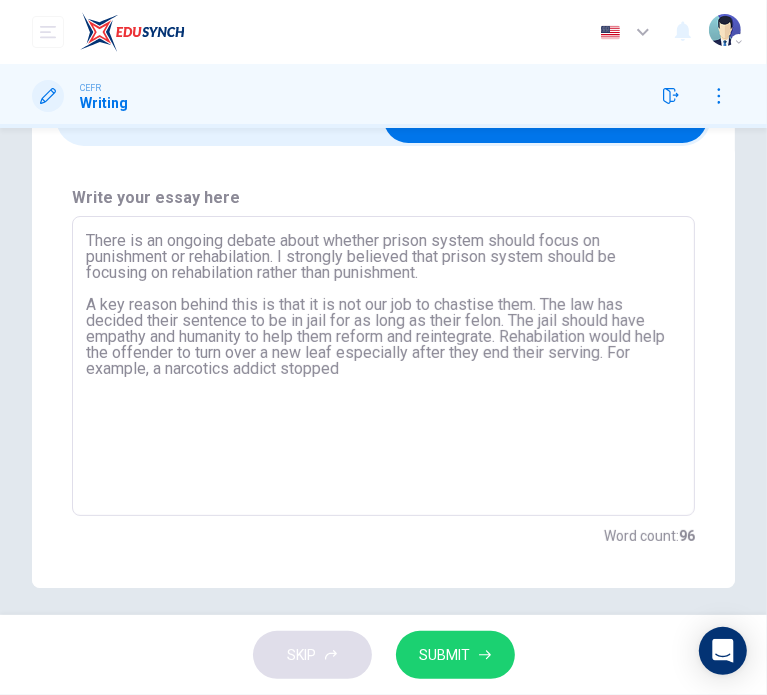 click on "There is an ongoing debate about whether prison system should focus on punishment or rehabilation. I strongly believed that prison system should be focusing on rehabilation rather than punishment.
A key reason behind this is that it is not our job to chastise them. The law has decided their sentence to be in jail for as long as their felon. The jail should have empathy and humanity to help them reform and reintegrate. Rehabilation would help the offender to turn over a new leaf especially after they end their serving. For example, a narcotics addict stopped" at bounding box center [383, 366] 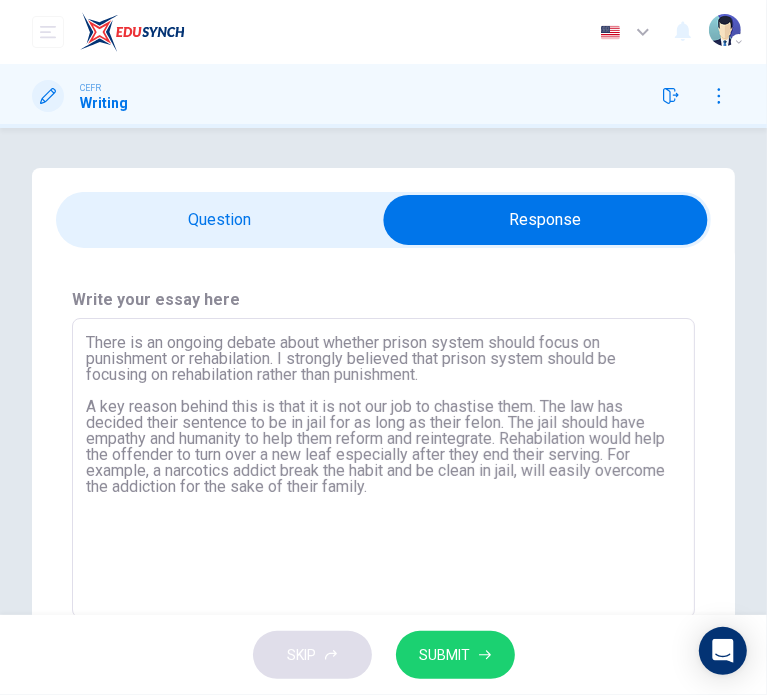 scroll, scrollTop: 115, scrollLeft: 0, axis: vertical 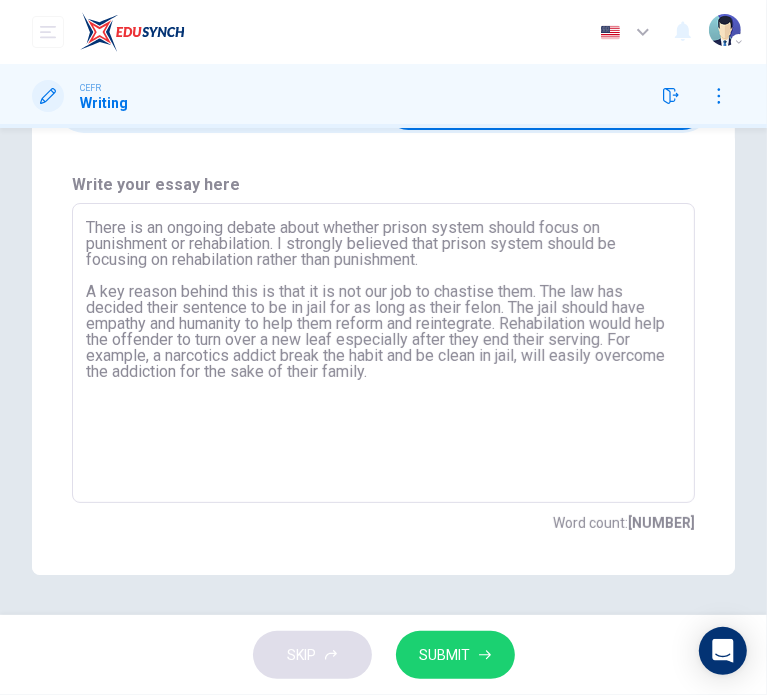 click on "There is an ongoing debate about whether prison system should focus on punishment or rehabilation. I strongly believed that prison system should be focusing on rehabilation rather than punishment.
A key reason behind this is that it is not our job to chastise them. The law has decided their sentence to be in jail for as long as their felon. The jail should have empathy and humanity to help them reform and reintegrate. Rehabilation would help the offender to turn over a new leaf especially after they end their serving. For example, a narcotics addict break the habit and be clean in jail, will easily overcome the addiction for the sake of their family." at bounding box center [383, 353] 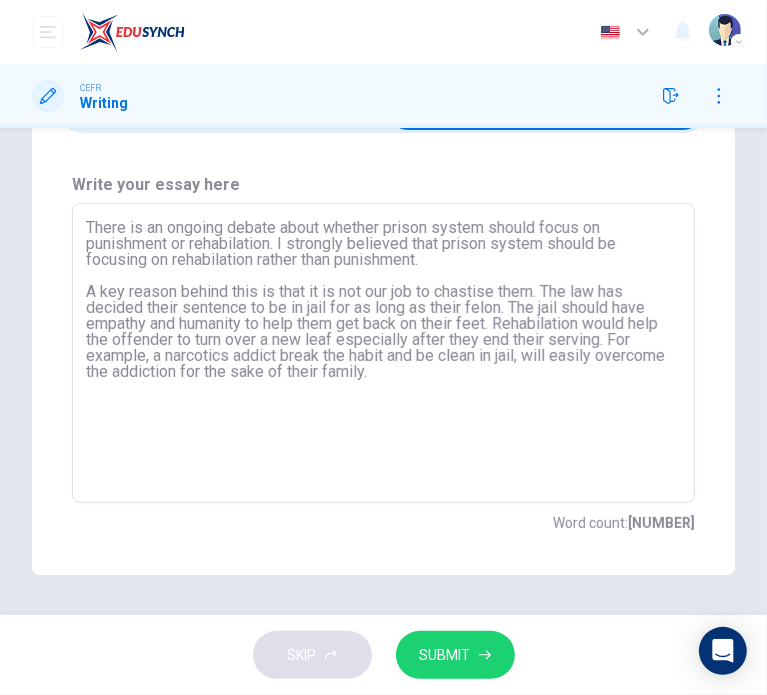 click on "There is an ongoing debate about whether prison system should focus on punishment or rehabilation. I strongly believed that prison system should be focusing on rehabilation rather than punishment.
A key reason behind this is that it is not our job to chastise them. The law has decided their sentence to be in jail for as long as their felon. The jail should have empathy and humanity to help them get back on their feet. Rehabilation would help the offender to turn over a new leaf especially after they end their serving. For example, a narcotics addict break the habit and be clean in jail, will easily overcome the addiction for the sake of their family." at bounding box center (383, 353) 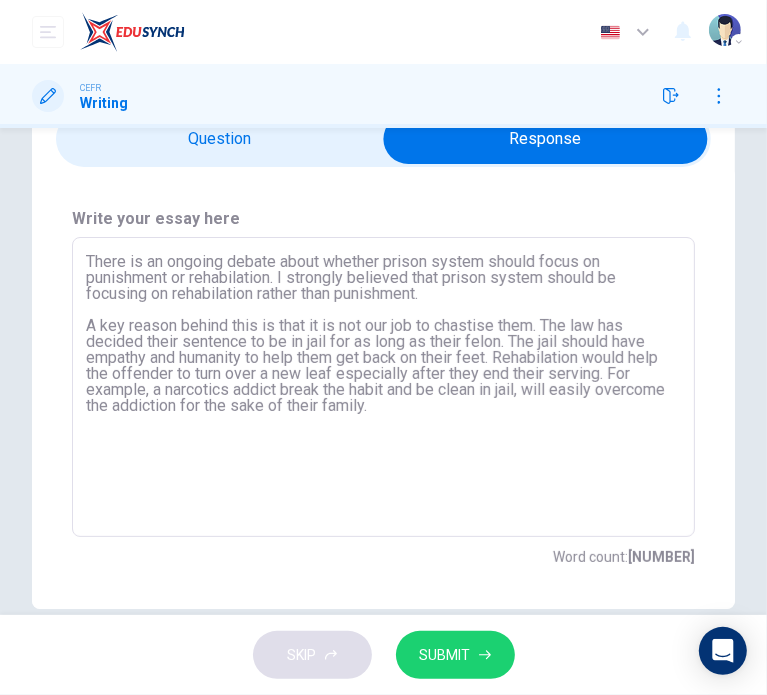 scroll, scrollTop: 0, scrollLeft: 0, axis: both 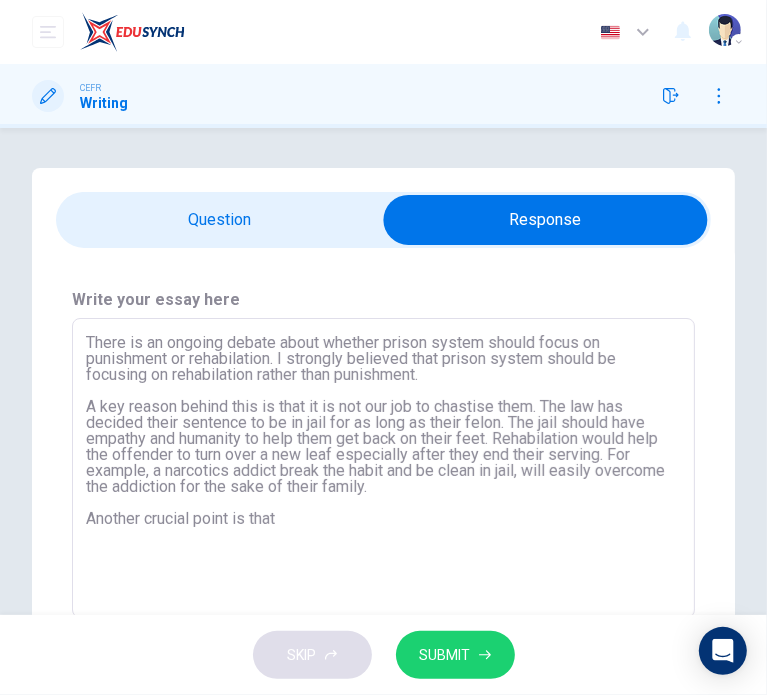 click on "There is an ongoing debate about whether prison system should focus on punishment or rehabilation. I strongly believed that prison system should be focusing on rehabilation rather than punishment.
A key reason behind this is that it is not our job to chastise them. The law has decided their sentence to be in jail for as long as their felon. The jail should have empathy and humanity to help them get back on their feet. Rehabilation would help the offender to turn over a new leaf especially after they end their serving. For example, a narcotics addict break the habit and be clean in jail, will easily overcome the addiction for the sake of their family.
Another crucial point is that" at bounding box center (383, 468) 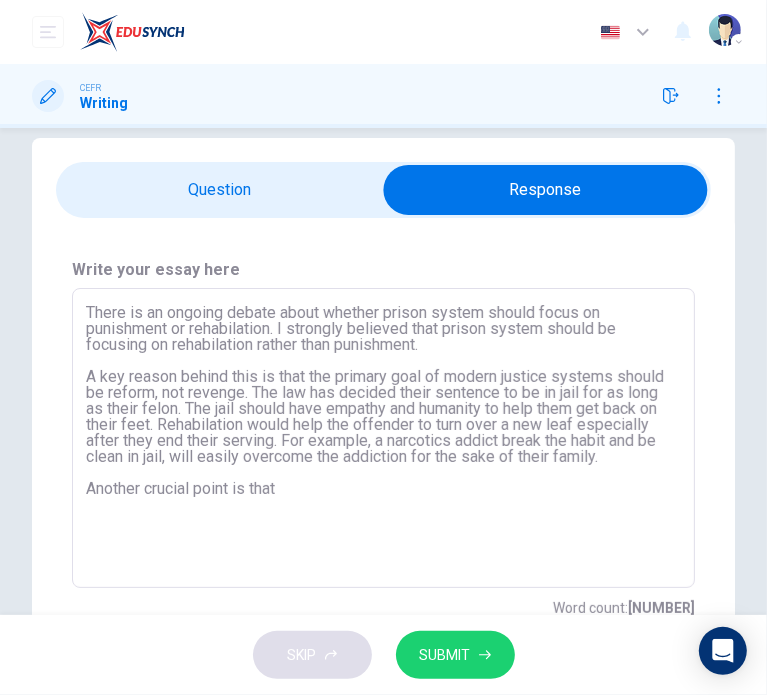 scroll, scrollTop: 31, scrollLeft: 0, axis: vertical 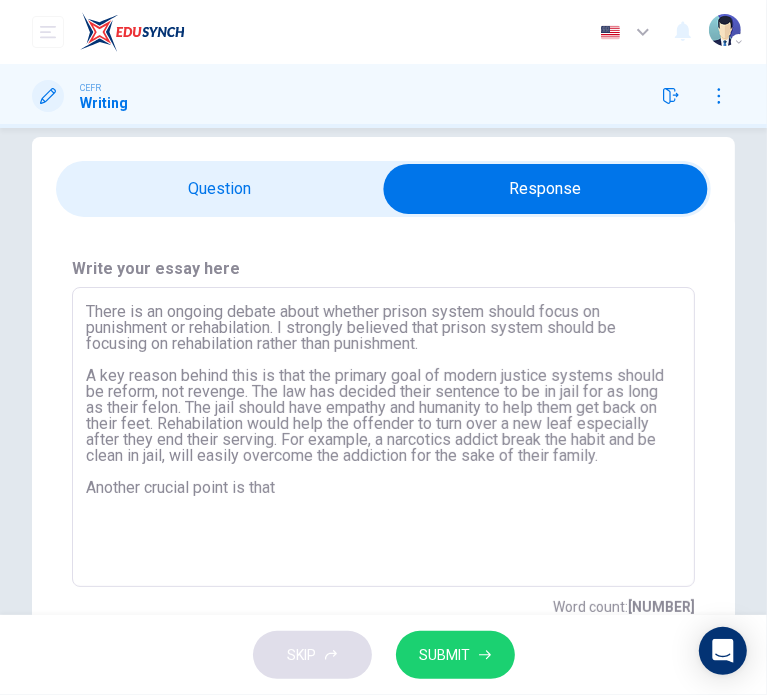 click on "There is an ongoing debate about whether prison system should focus on punishment or rehabilation. I strongly believed that prison system should be focusing on rehabilation rather than punishment.
A key reason behind this is that the primary goal of modern justice systems should be reform, not revenge. The law has decided their sentence to be in jail for as long as their felon. The jail should have empathy and humanity to help them get back on their feet. Rehabilation would help the offender to turn over a new leaf especially after they end their serving. For example, a narcotics addict break the habit and be clean in jail, will easily overcome the addiction for the sake of their family.
Another crucial point is that" at bounding box center [383, 437] 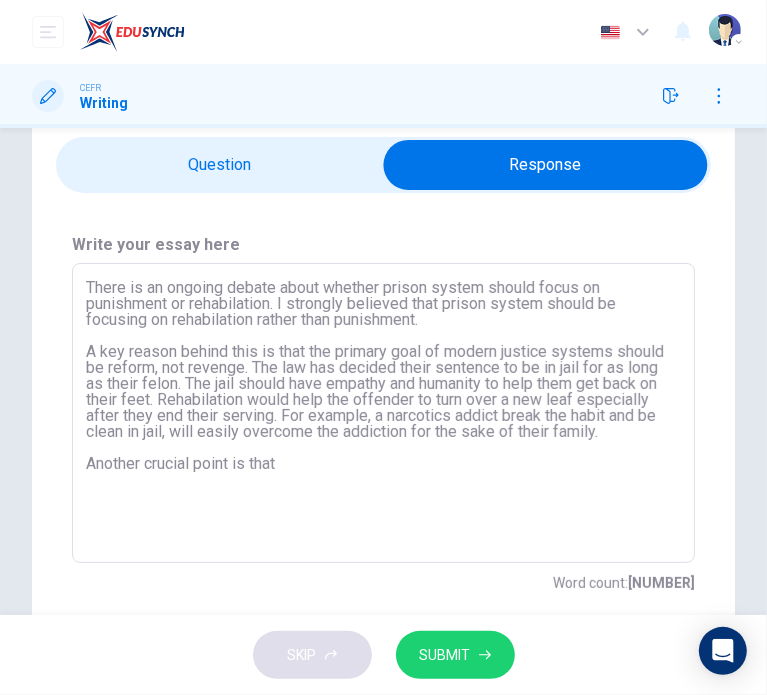 scroll, scrollTop: 56, scrollLeft: 0, axis: vertical 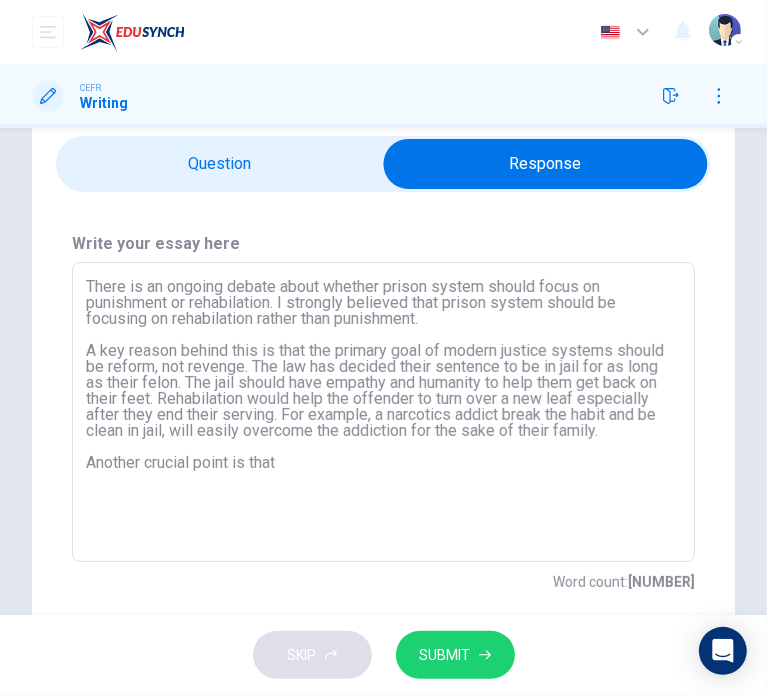 click on "There is an ongoing debate about whether prison system should focus on punishment or rehabilation. I strongly believed that prison system should be focusing on rehabilation rather than punishment.
A key reason behind this is that the primary goal of modern justice systems should be reform, not revenge. The law has decided their sentence to be in jail for as long as their felon. The jail should have empathy and humanity to help them get back on their feet. Rehabilation would help the offender to turn over a new leaf especially after they end their serving. For example, a narcotics addict break the habit and be clean in jail, will easily overcome the addiction for the sake of their family.
Another crucial point is that" at bounding box center (383, 412) 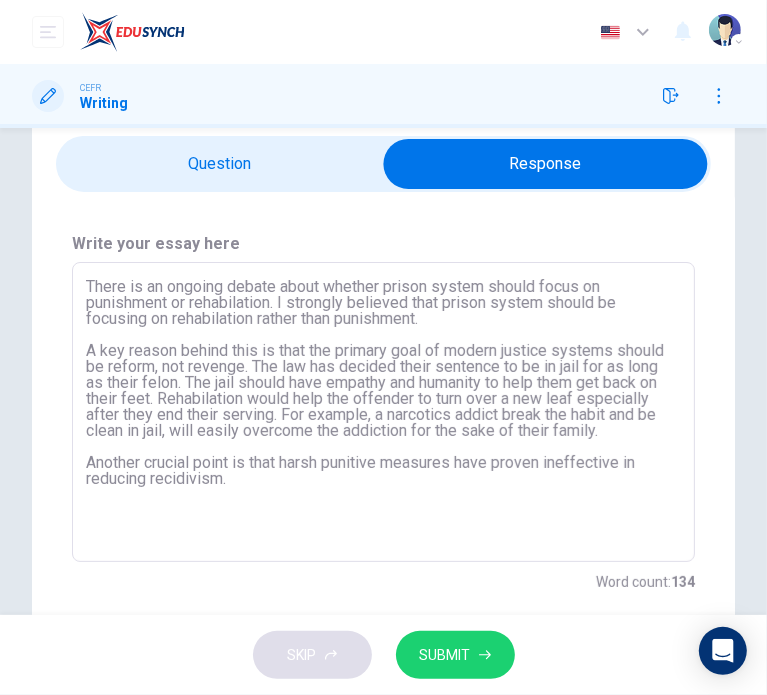 click on "There is an ongoing debate about whether prison system should focus on punishment or rehabilation. I strongly believed that prison system should be focusing on rehabilation rather than punishment.
A key reason behind this is that the primary goal of modern justice systems should be reform, not revenge. The law has decided their sentence to be in jail for as long as their felon. The jail should have empathy and humanity to help them get back on their feet. Rehabilation would help the offender to turn over a new leaf especially after they end their serving. For example, a narcotics addict break the habit and be clean in jail, will easily overcome the addiction for the sake of their family.
Another crucial point is that harsh punitive measures have proven ineffective in reducing recidivism." at bounding box center [383, 412] 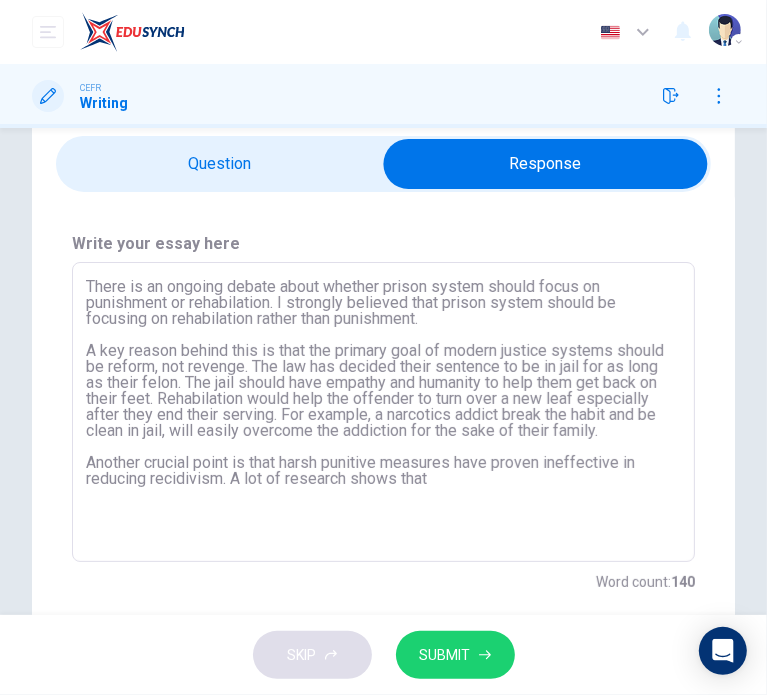 drag, startPoint x: 289, startPoint y: 493, endPoint x: 233, endPoint y: 498, distance: 56.22277 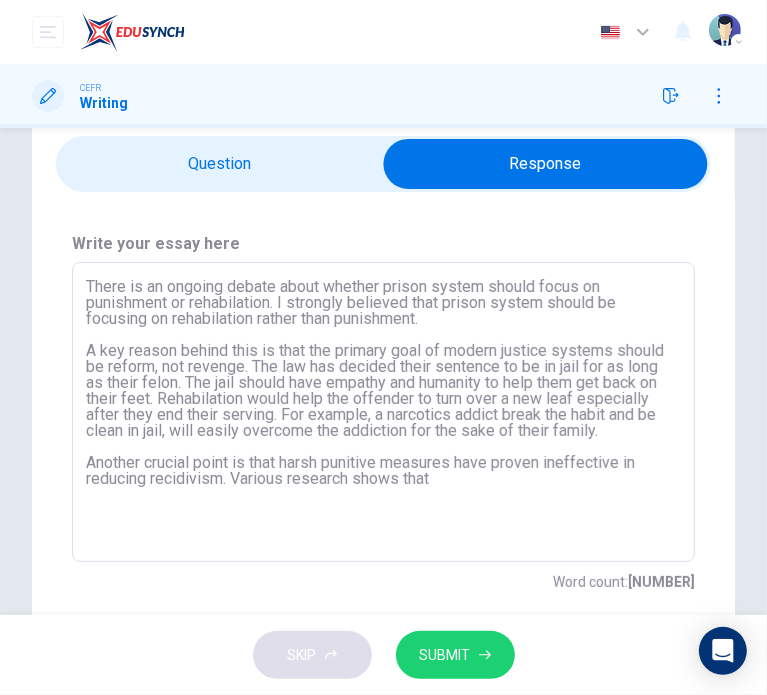 click on "There is an ongoing debate about whether prison system should focus on punishment or rehabilation. I strongly believed that prison system should be focusing on rehabilation rather than punishment.
A key reason behind this is that the primary goal of modern justice systems should be reform, not revenge. The law has decided their sentence to be in jail for as long as their felon. The jail should have empathy and humanity to help them get back on their feet. Rehabilation would help the offender to turn over a new leaf especially after they end their serving. For example, a narcotics addict break the habit and be clean in jail, will easily overcome the addiction for the sake of their family.
Another crucial point is that harsh punitive measures have proven ineffective in reducing recidivism. Various research shows that" at bounding box center (383, 412) 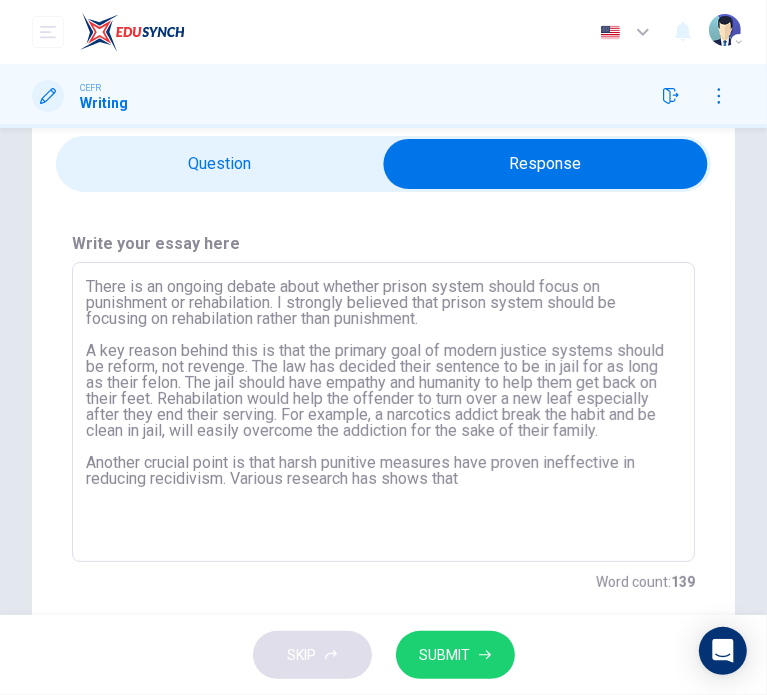 click on "There is an ongoing debate about whether prison system should focus on punishment or rehabilation. I strongly believed that prison system should be focusing on rehabilation rather than punishment.
A key reason behind this is that the primary goal of modern justice systems should be reform, not revenge. The law has decided their sentence to be in jail for as long as their felon. The jail should have empathy and humanity to help them get back on their feet. Rehabilation would help the offender to turn over a new leaf especially after they end their serving. For example, a narcotics addict break the habit and be clean in jail, will easily overcome the addiction for the sake of their family.
Another crucial point is that harsh punitive measures have proven ineffective in reducing recidivism. Various research has shows that" at bounding box center (383, 412) 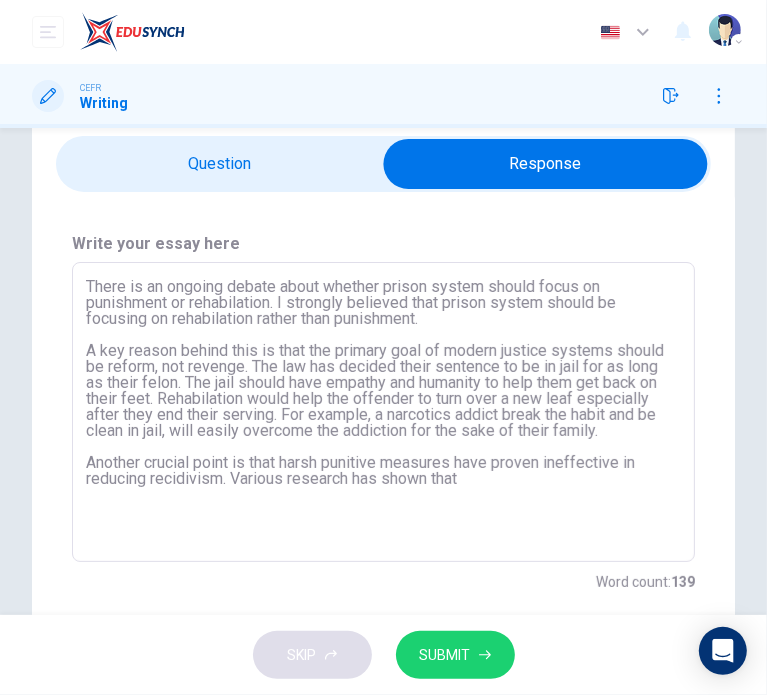scroll, scrollTop: 64, scrollLeft: 0, axis: vertical 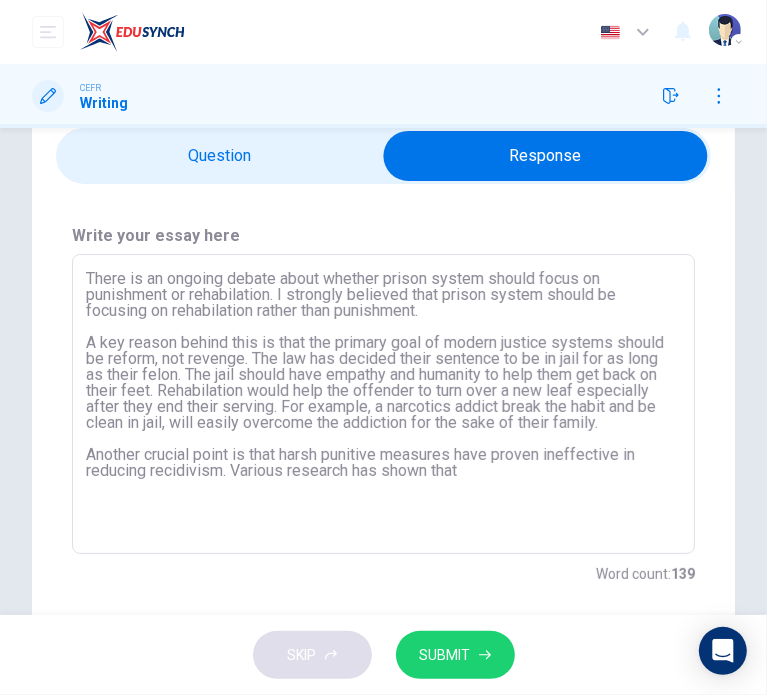 click on "There is an ongoing debate about whether prison system should focus on punishment or rehabilation. I strongly believed that prison system should be focusing on rehabilation rather than punishment.
A key reason behind this is that the primary goal of modern justice systems should be reform, not revenge. The law has decided their sentence to be in jail for as long as their felon. The jail should have empathy and humanity to help them get back on their feet. Rehabilation would help the offender to turn over a new leaf especially after they end their serving. For example, a narcotics addict break the habit and be clean in jail, will easily overcome the addiction for the sake of their family.
Another crucial point is that harsh punitive measures have proven ineffective in reducing recidivism. Various research has shown that" at bounding box center [383, 404] 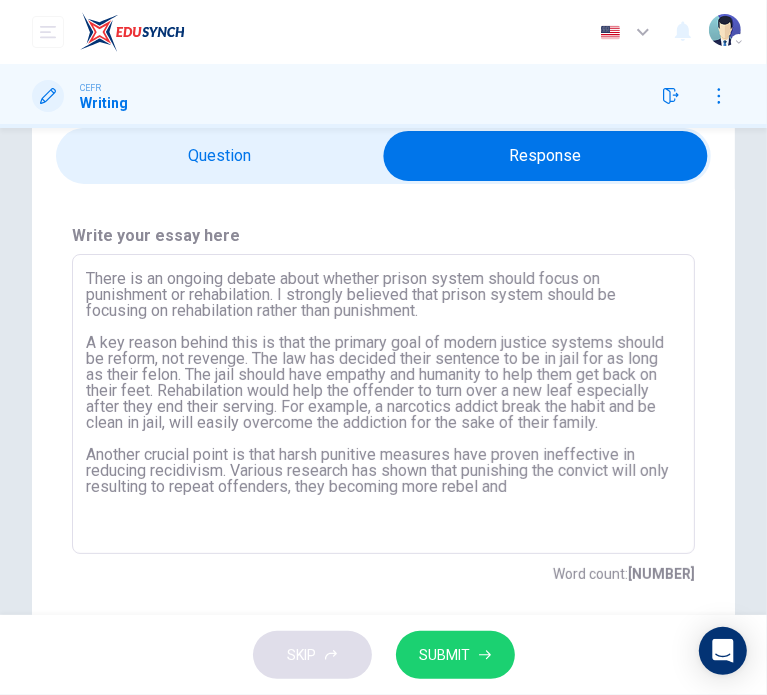 click on "There is an ongoing debate about whether prison system should focus on punishment or rehabilation. I strongly believed that prison system should be focusing on rehabilation rather than punishment.
A key reason behind this is that the primary goal of modern justice systems should be reform, not revenge. The law has decided their sentence to be in jail for as long as their felon. The jail should have empathy and humanity to help them get back on their feet. Rehabilation would help the offender to turn over a new leaf especially after they end their serving. For example, a narcotics addict break the habit and be clean in jail, will easily overcome the addiction for the sake of their family.
Another crucial point is that harsh punitive measures have proven ineffective in reducing recidivism. Various research has shown that punishing the convict will only resulting to repeat offenders, they becoming more rebel and" at bounding box center (383, 404) 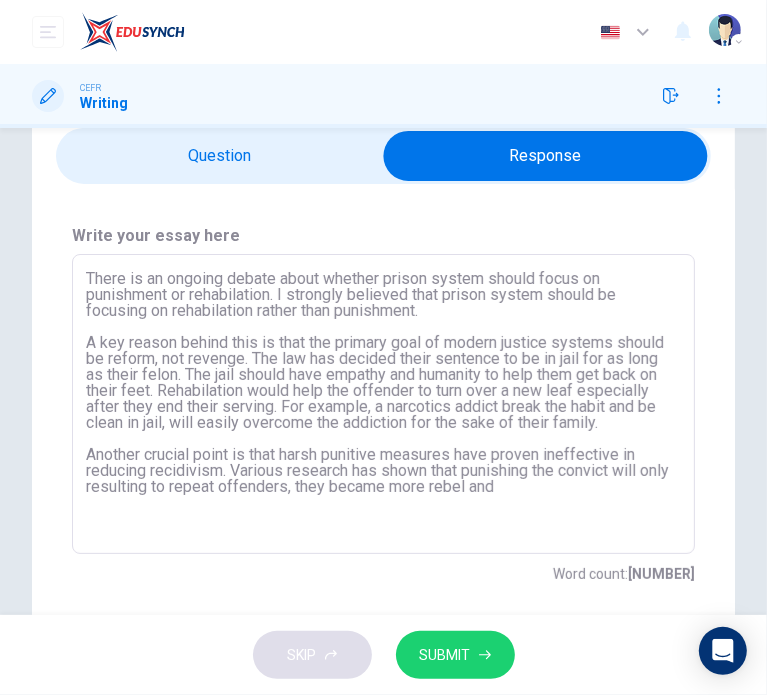 click on "There is an ongoing debate about whether prison system should focus on punishment or rehabilation. I strongly believed that prison system should be focusing on rehabilation rather than punishment.
A key reason behind this is that the primary goal of modern justice systems should be reform, not revenge. The law has decided their sentence to be in jail for as long as their felon. The jail should have empathy and humanity to help them get back on their feet. Rehabilation would help the offender to turn over a new leaf especially after they end their serving. For example, a narcotics addict break the habit and be clean in jail, will easily overcome the addiction for the sake of their family.
Another crucial point is that harsh punitive measures have proven ineffective in reducing recidivism. Various research has shown that punishing the convict will only resulting to repeat offenders, they became more rebel and" at bounding box center [383, 404] 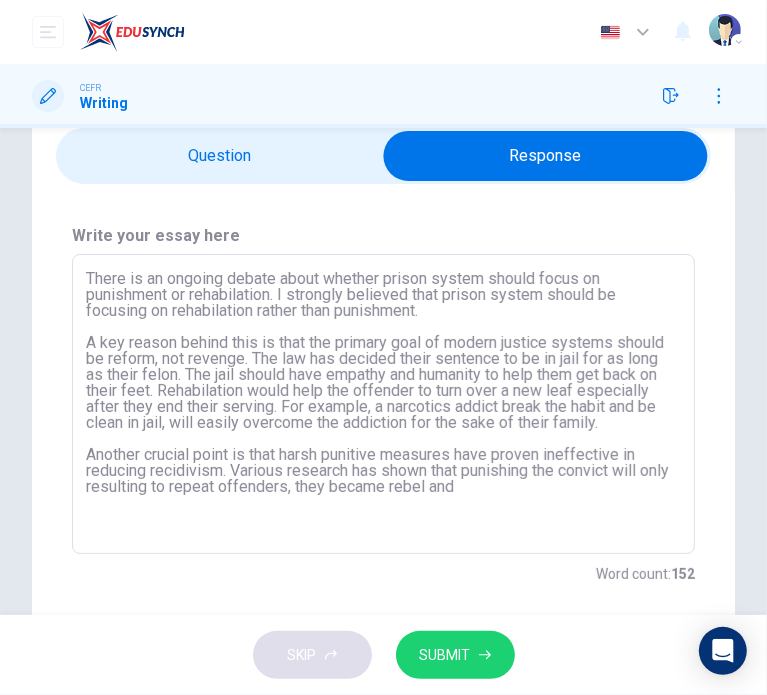 click on "There is an ongoing debate about whether prison system should focus on punishment or rehabilation. I strongly believed that prison system should be focusing on rehabilation rather than punishment.
A key reason behind this is that the primary goal of modern justice systems should be reform, not revenge. The law has decided their sentence to be in jail for as long as their felon. The jail should have empathy and humanity to help them get back on their feet. Rehabilation would help the offender to turn over a new leaf especially after they end their serving. For example, a narcotics addict break the habit and be clean in jail, will easily overcome the addiction for the sake of their family.
Another crucial point is that harsh punitive measures have proven ineffective in reducing recidivism. Various research has shown that punishing the convict will only resulting to repeat offenders, they became rebel and" at bounding box center (383, 404) 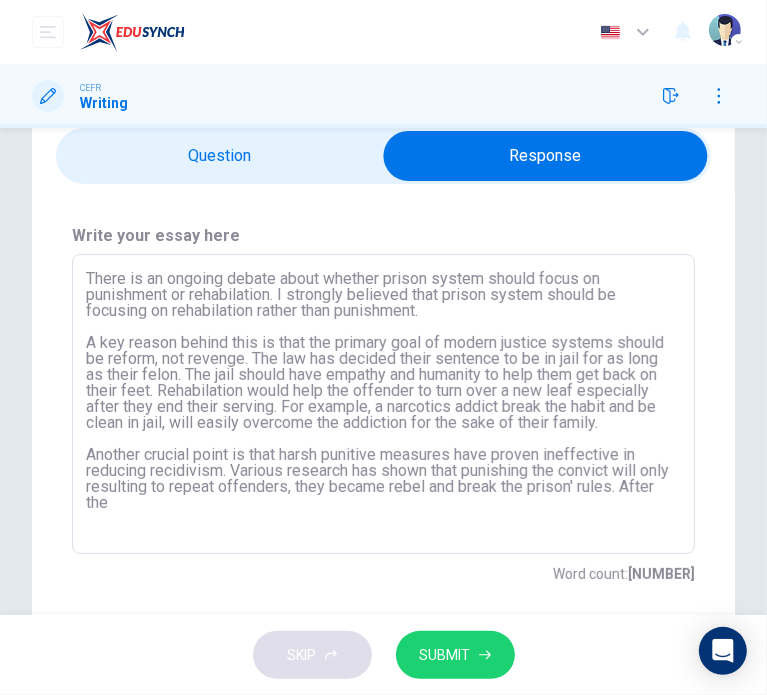 click on "There is an ongoing debate about whether prison system should focus on punishment or rehabilation. I strongly believed that prison system should be focusing on rehabilation rather than punishment.
A key reason behind this is that the primary goal of modern justice systems should be reform, not revenge. The law has decided their sentence to be in jail for as long as their felon. The jail should have empathy and humanity to help them get back on their feet. Rehabilation would help the offender to turn over a new leaf especially after they end their serving. For example, a narcotics addict break the habit and be clean in jail, will easily overcome the addiction for the sake of their family.
Another crucial point is that harsh punitive measures have proven ineffective in reducing recidivism. Various research has shown that punishing the convict will only resulting to repeat offenders, they became rebel and break the prison' rules. After the" at bounding box center [383, 404] 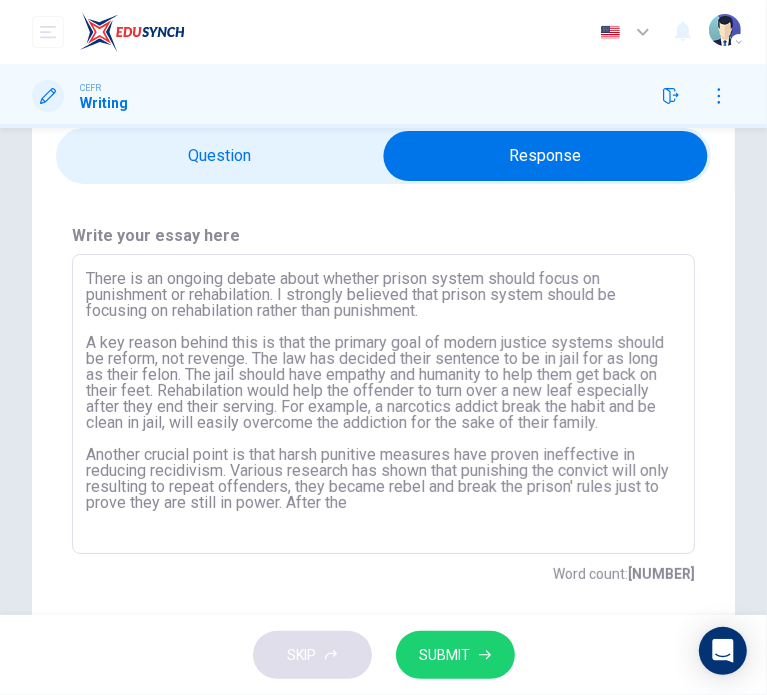 drag, startPoint x: 429, startPoint y: 523, endPoint x: 387, endPoint y: 521, distance: 42.047592 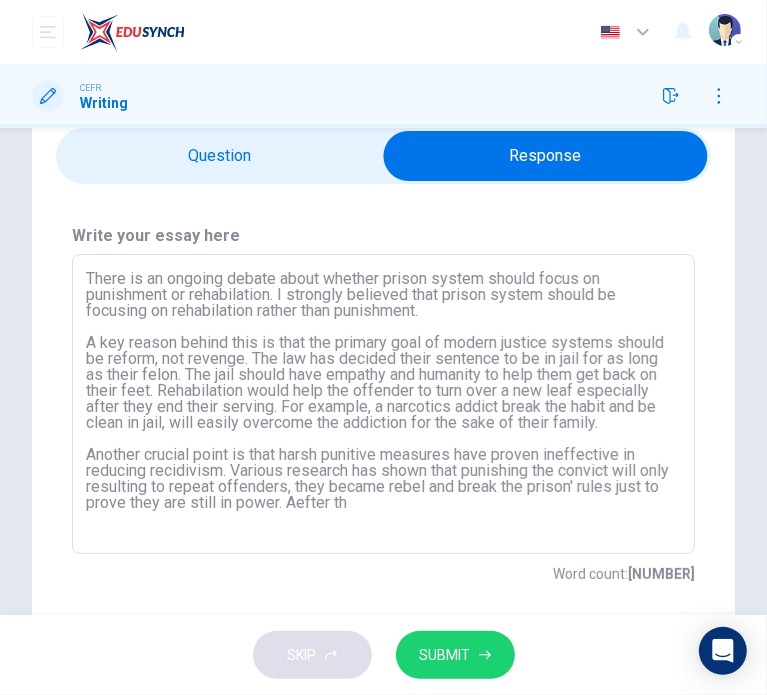 drag, startPoint x: 396, startPoint y: 512, endPoint x: 336, endPoint y: 512, distance: 60 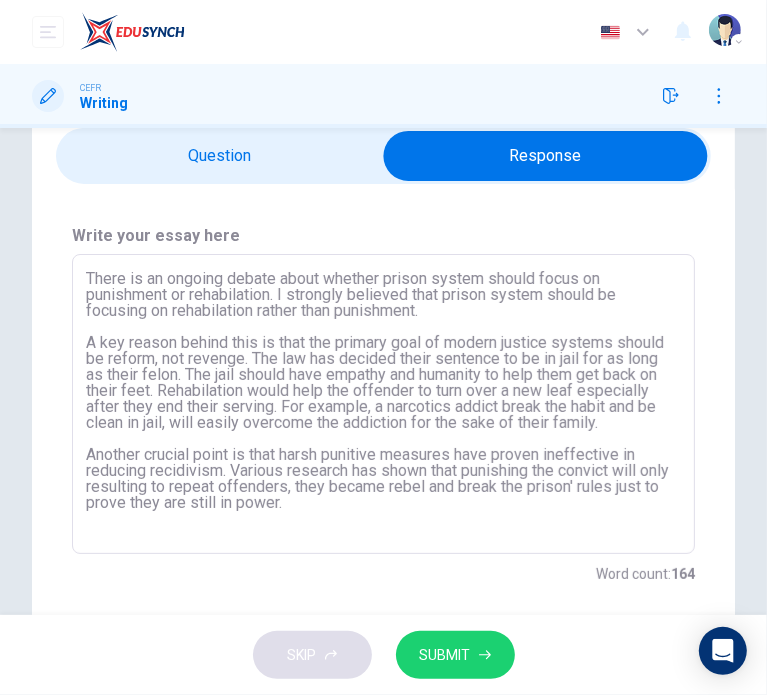 drag, startPoint x: 406, startPoint y: 520, endPoint x: 328, endPoint y: 499, distance: 80.77747 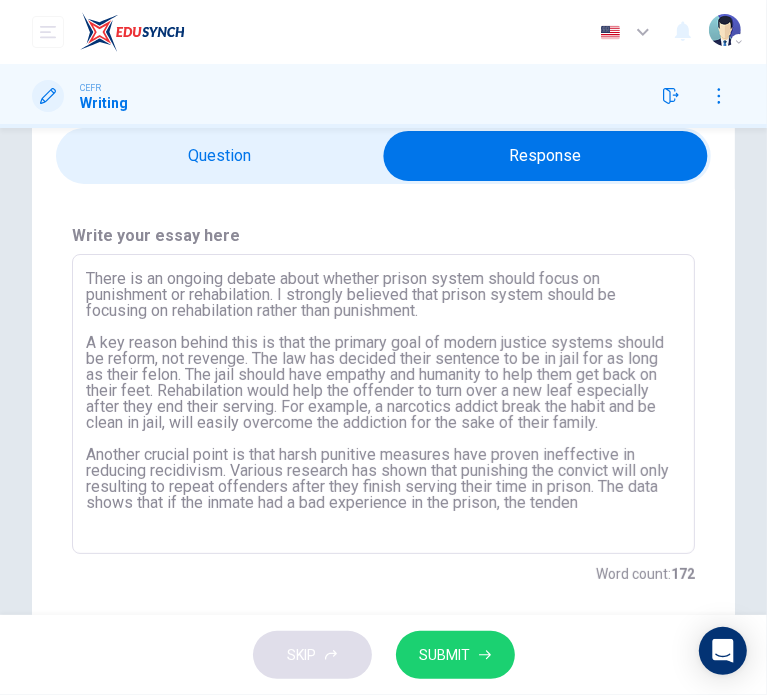 scroll, scrollTop: 7, scrollLeft: 0, axis: vertical 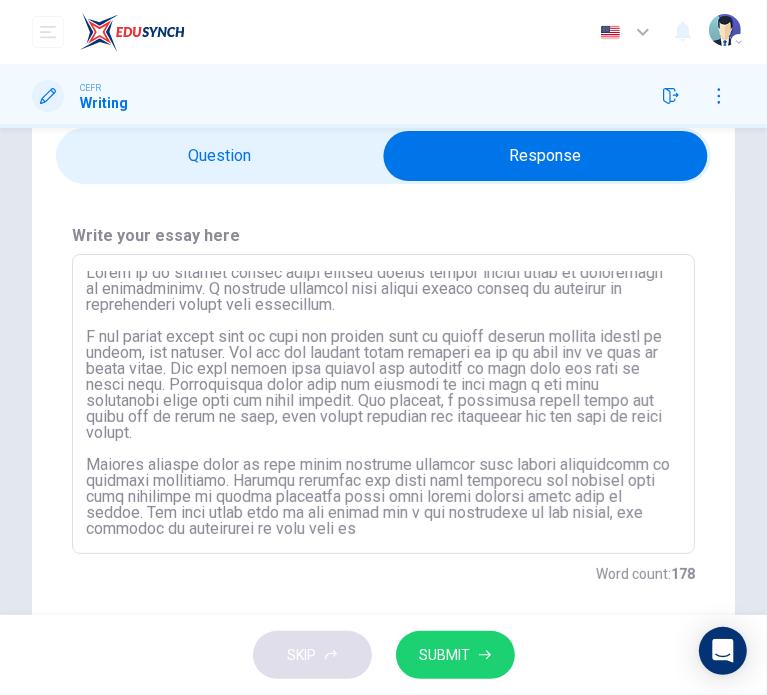 click at bounding box center [383, 404] 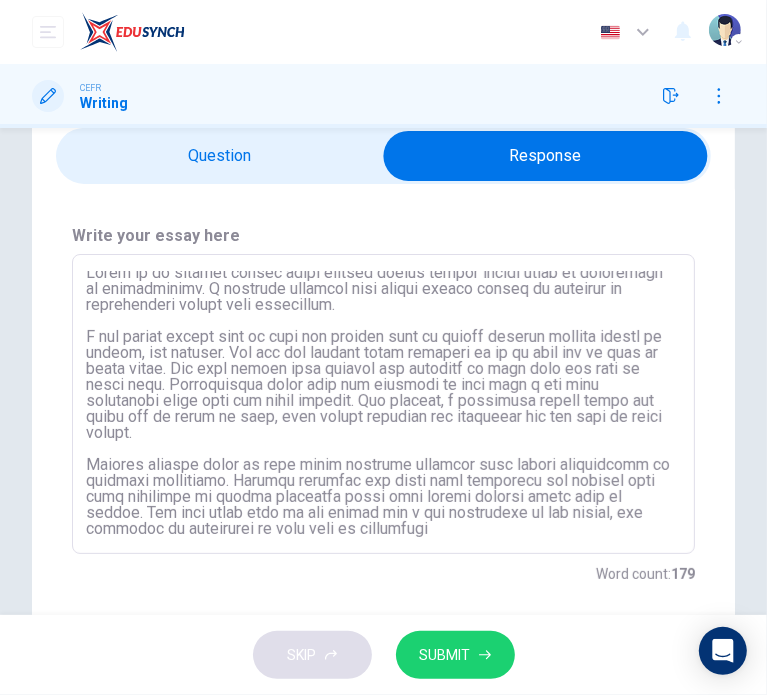 type on "There is an ongoing debate about whether prison system should focus on punishment or rehabilation. I strongly believed that prison system should be focusing on rehabilation rather than punishment.
A key reason behind this is that the primary goal of modern justice systems should be reform, not revenge. The law has decided their sentence to be in jail for as long as their felon. The jail should have empathy and humanity to help them get back on their feet. Rehabilation would help the offender to turn over a new leaf especially after they end their serving. For example, a narcotics addict break the habit and be clean in jail, will easily overcome the addiction for the sake of their family.
Another crucial point is that harsh punitive measures have proven ineffective in reducing recidivism. Various research has shown that punishing the convict will only resulting to repeat offenders after they finish serving their time in prison. The data shows that if the inmate had a bad experience in the prison, the ten..." 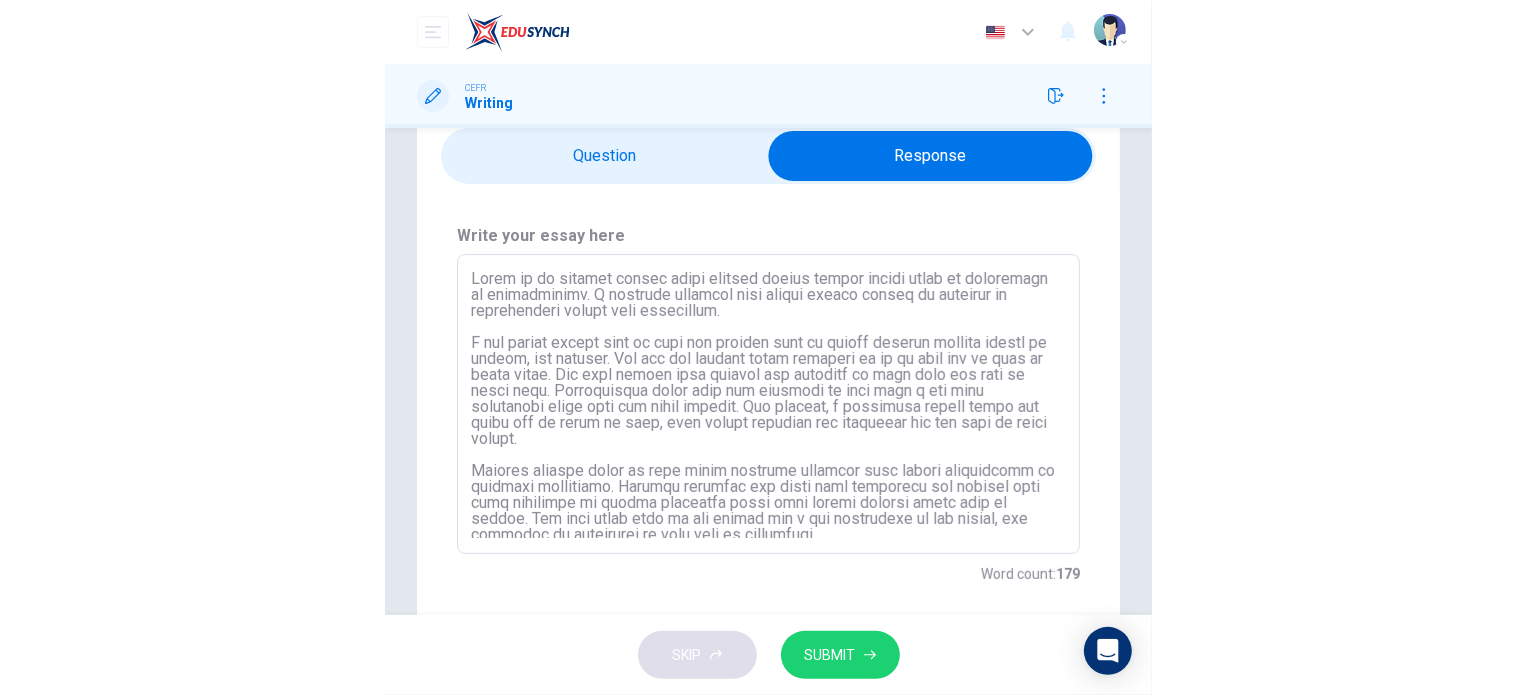 scroll, scrollTop: 0, scrollLeft: 0, axis: both 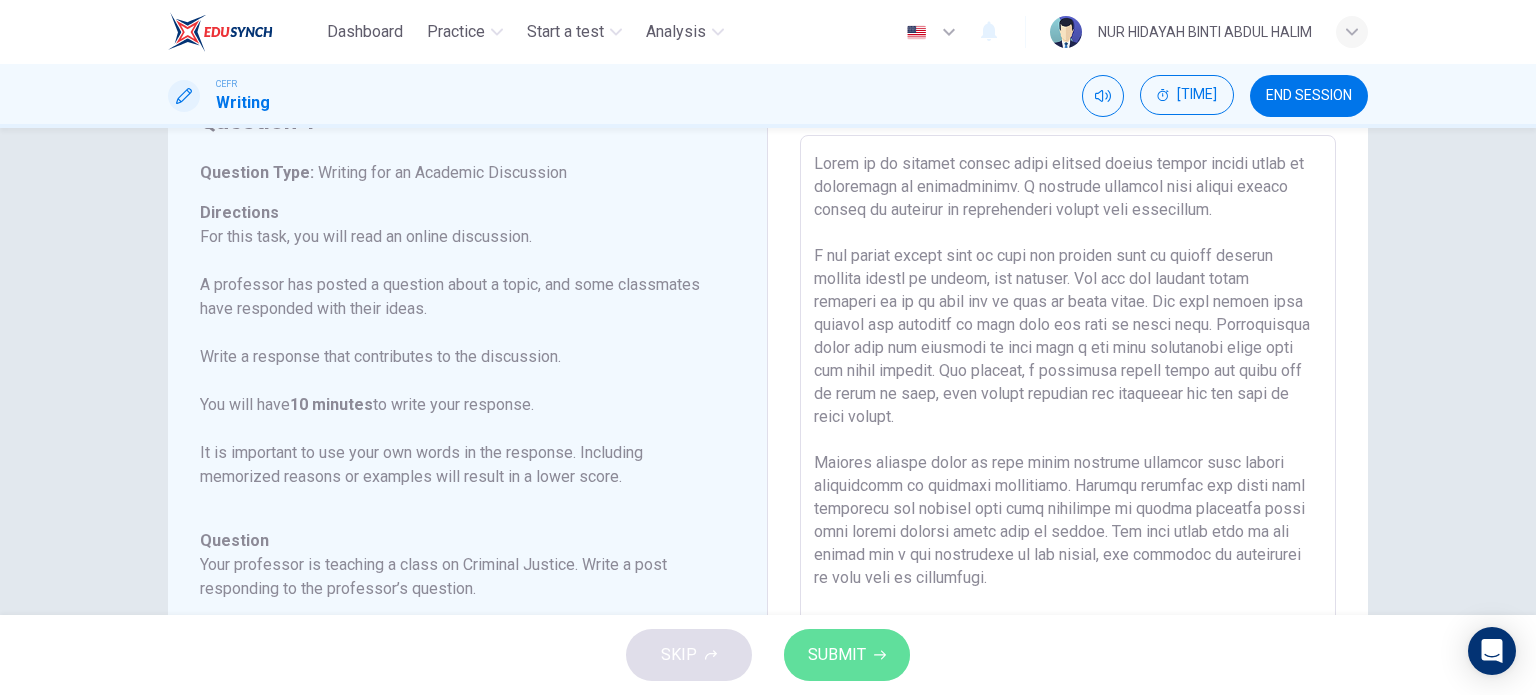 click on "SUBMIT" at bounding box center [837, 655] 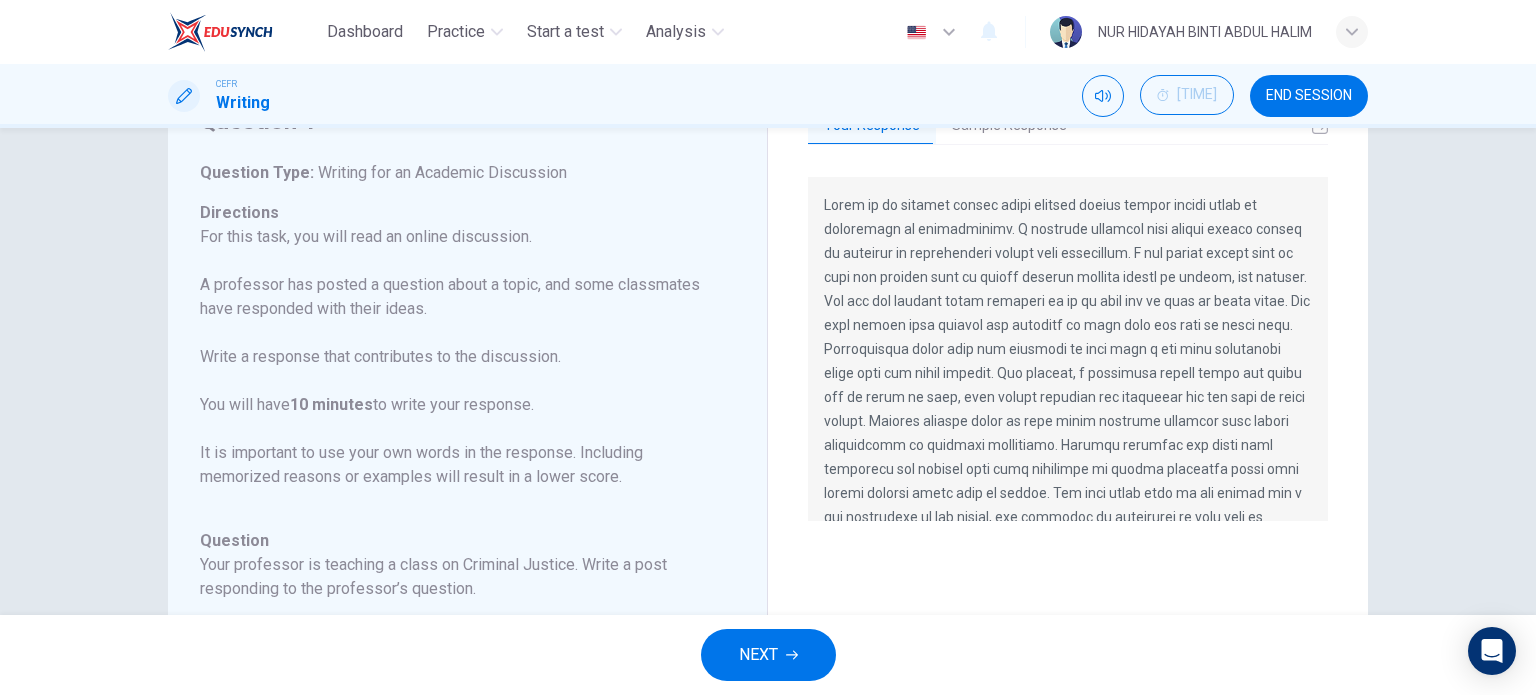 scroll, scrollTop: 40, scrollLeft: 0, axis: vertical 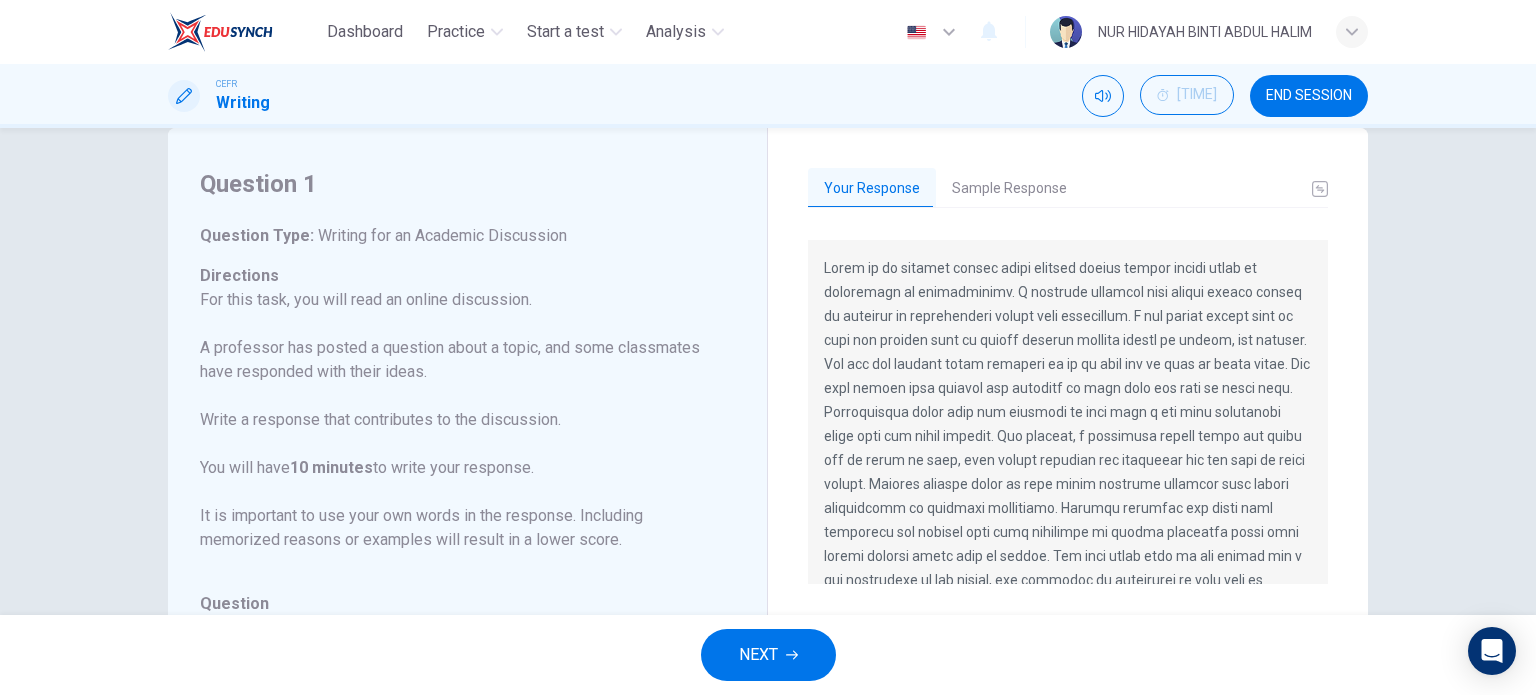 click on "Sample Response" at bounding box center [1009, 189] 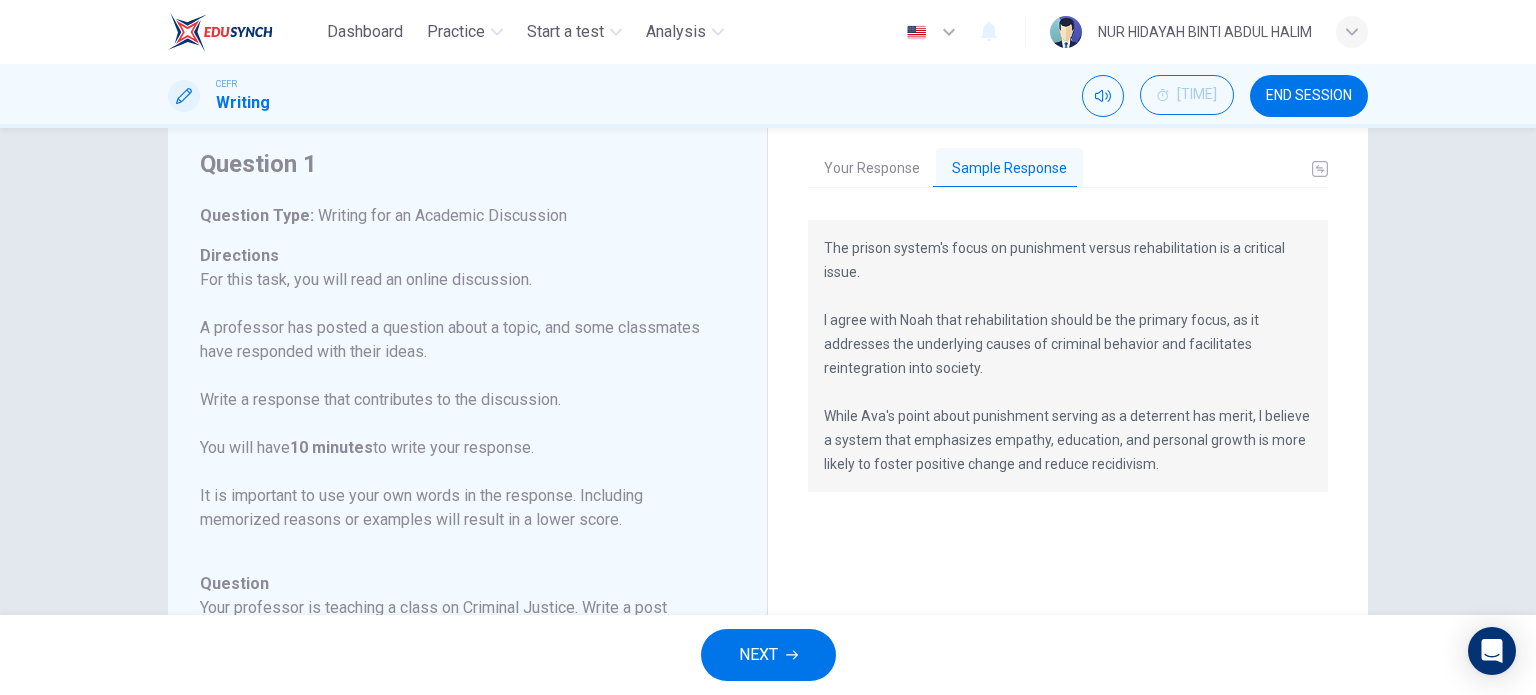 scroll, scrollTop: 58, scrollLeft: 0, axis: vertical 